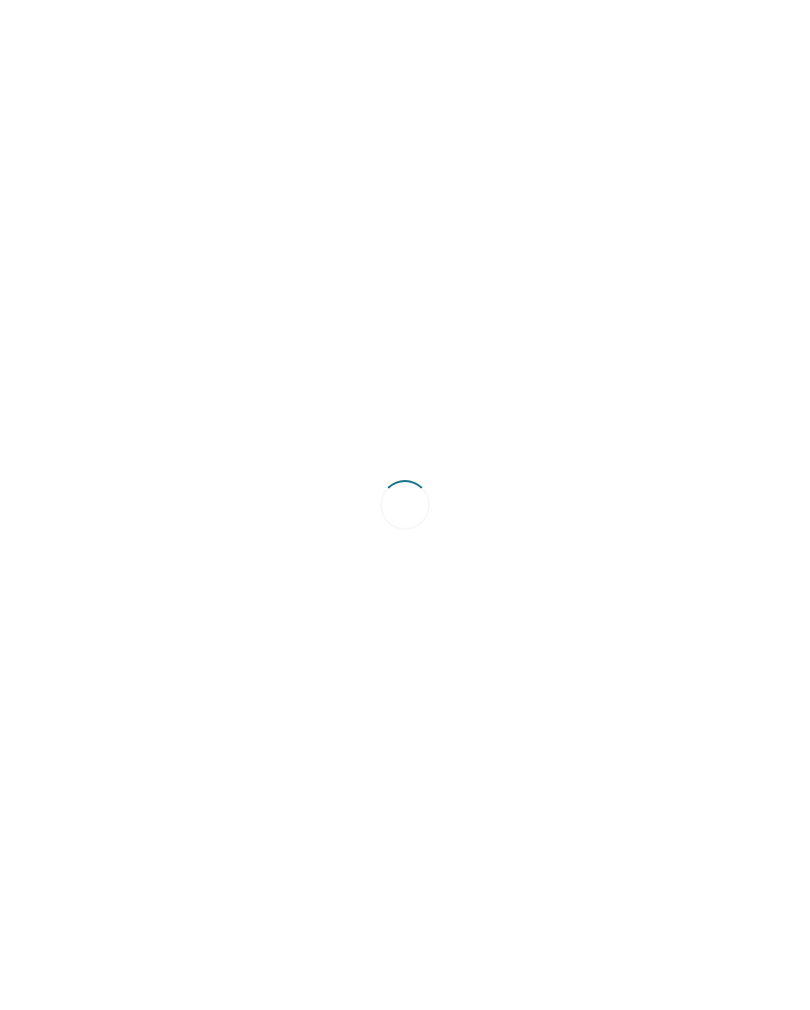 scroll, scrollTop: 0, scrollLeft: 0, axis: both 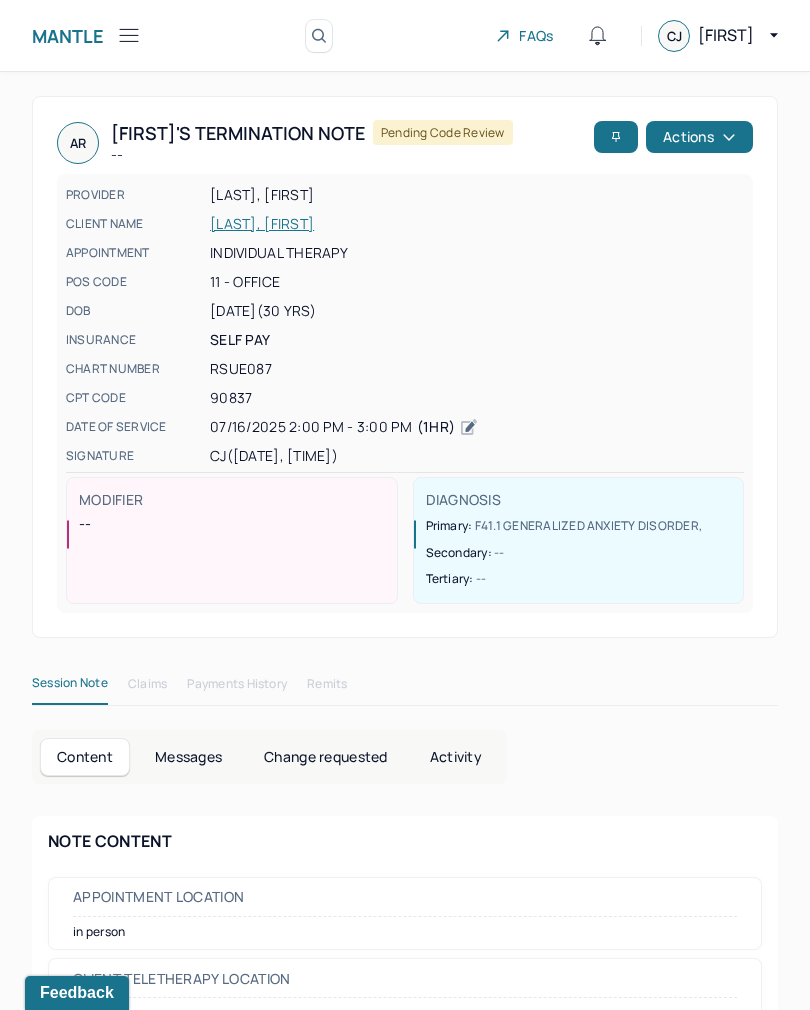 click 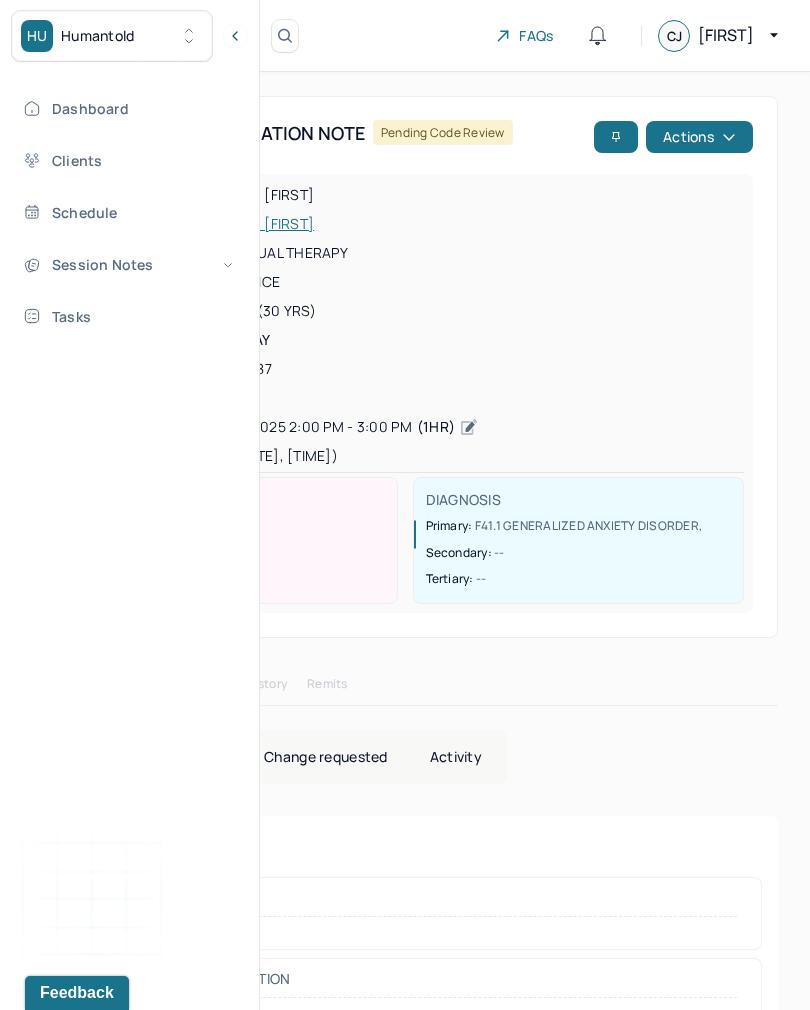 click on "Session Notes" at bounding box center [128, 264] 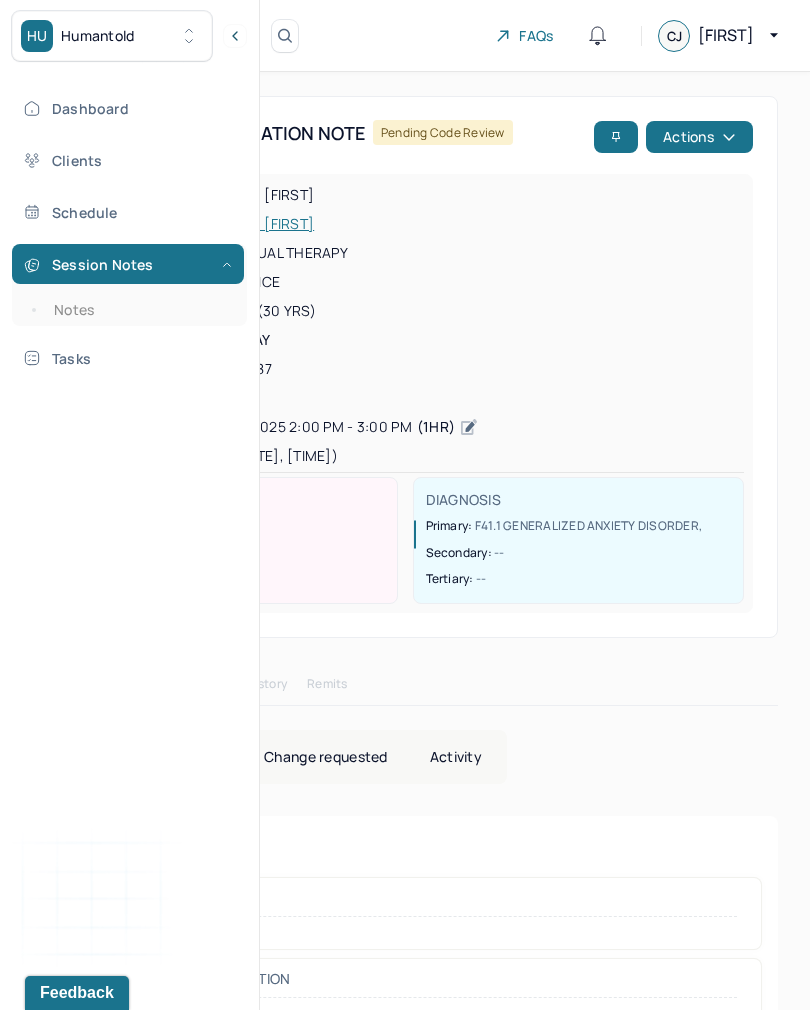 click on "Notes" at bounding box center [139, 310] 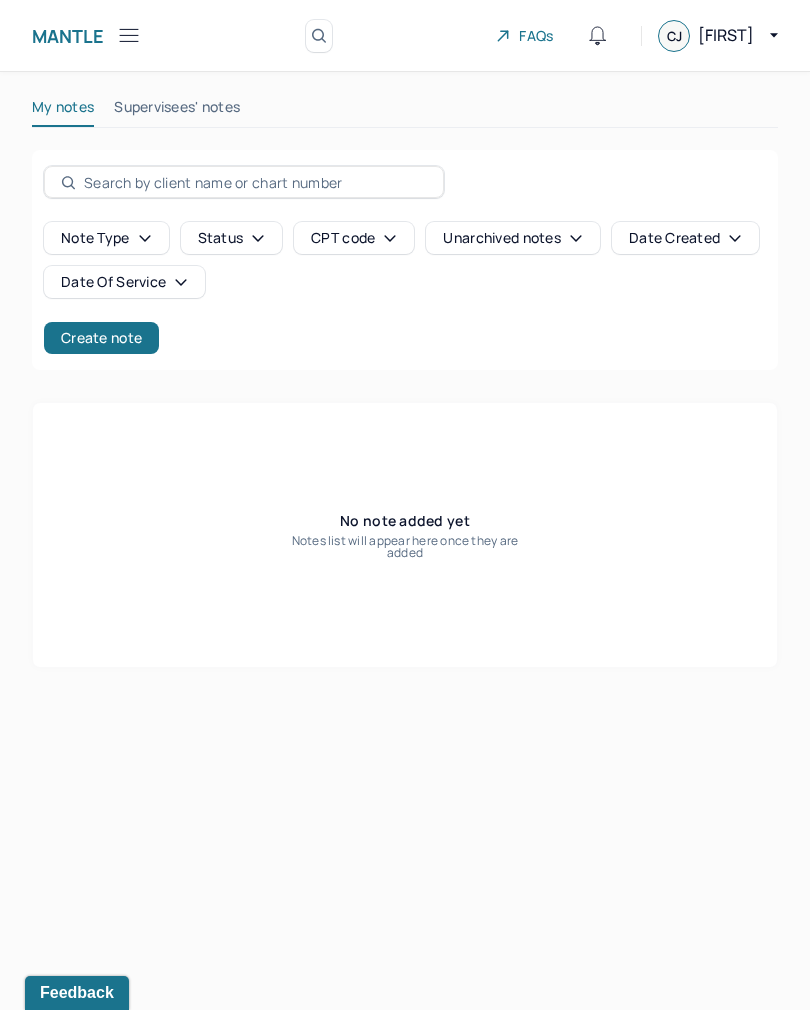 click on "Create note" at bounding box center [101, 338] 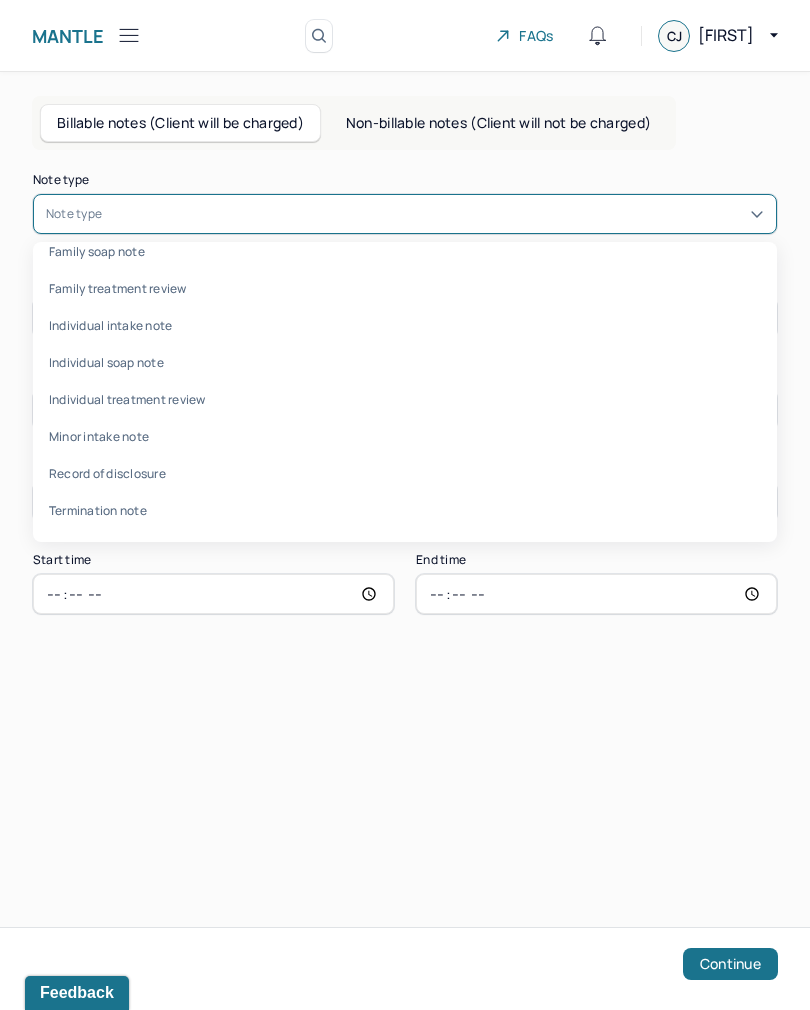scroll, scrollTop: 96, scrollLeft: 0, axis: vertical 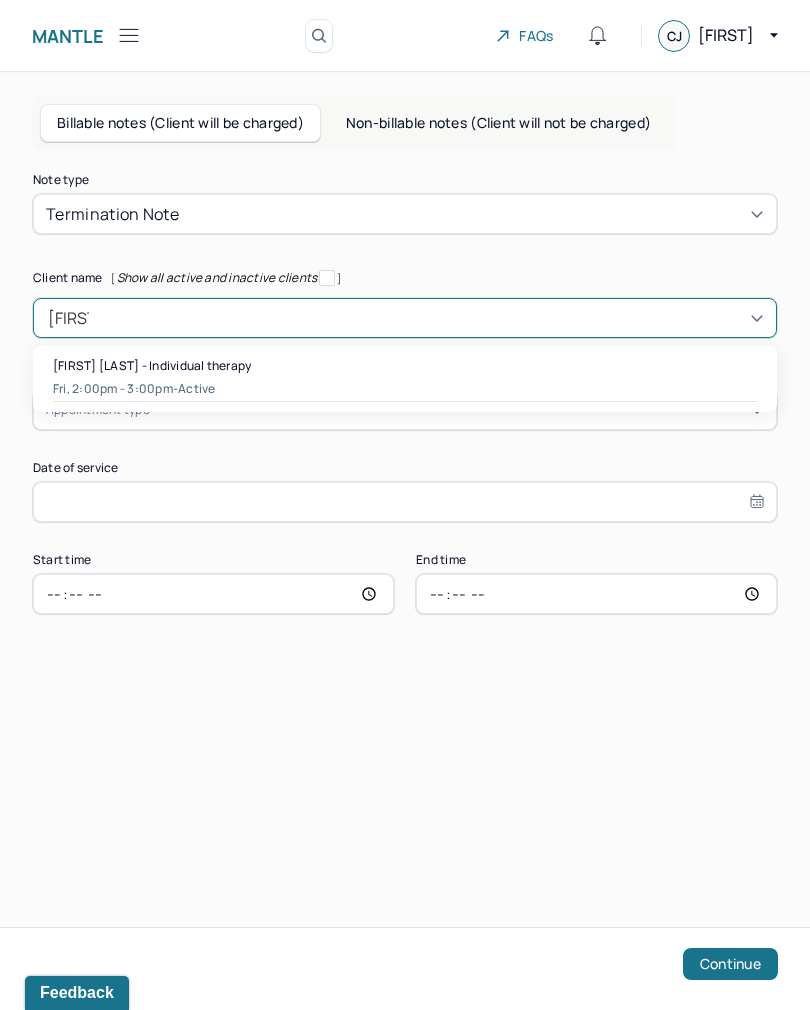 click on "Fri, 2:00pm - 3:00pm  -  active" at bounding box center (405, 389) 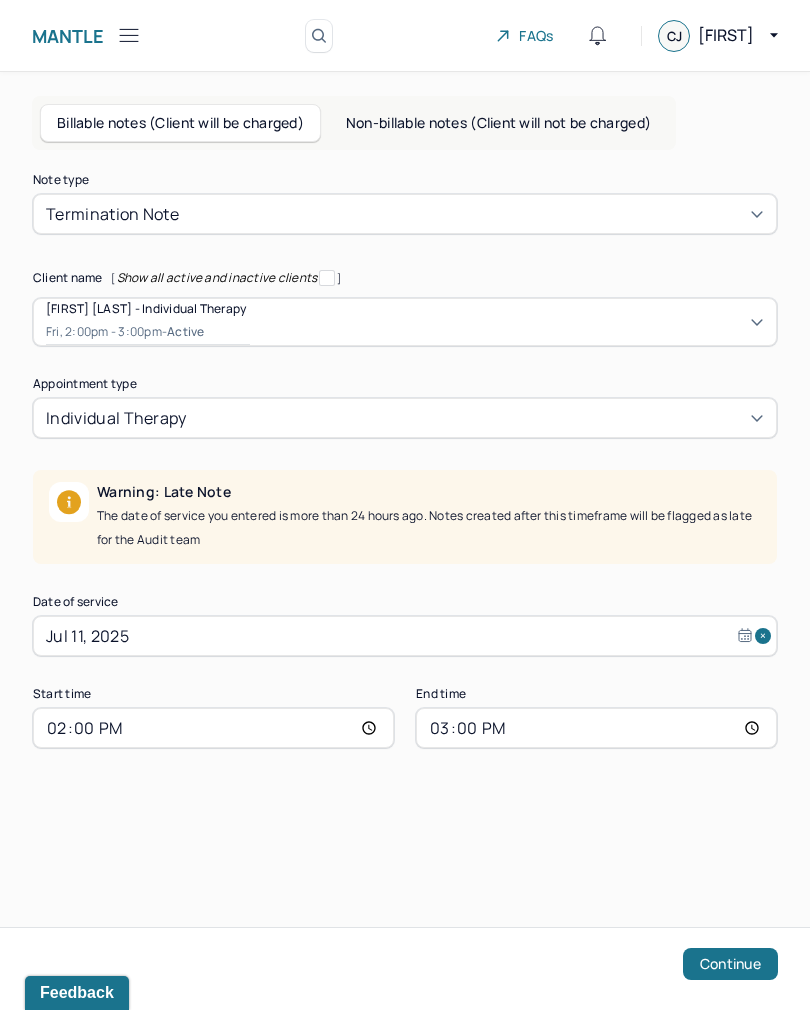 click on "Jul 11, 2025" at bounding box center (405, 636) 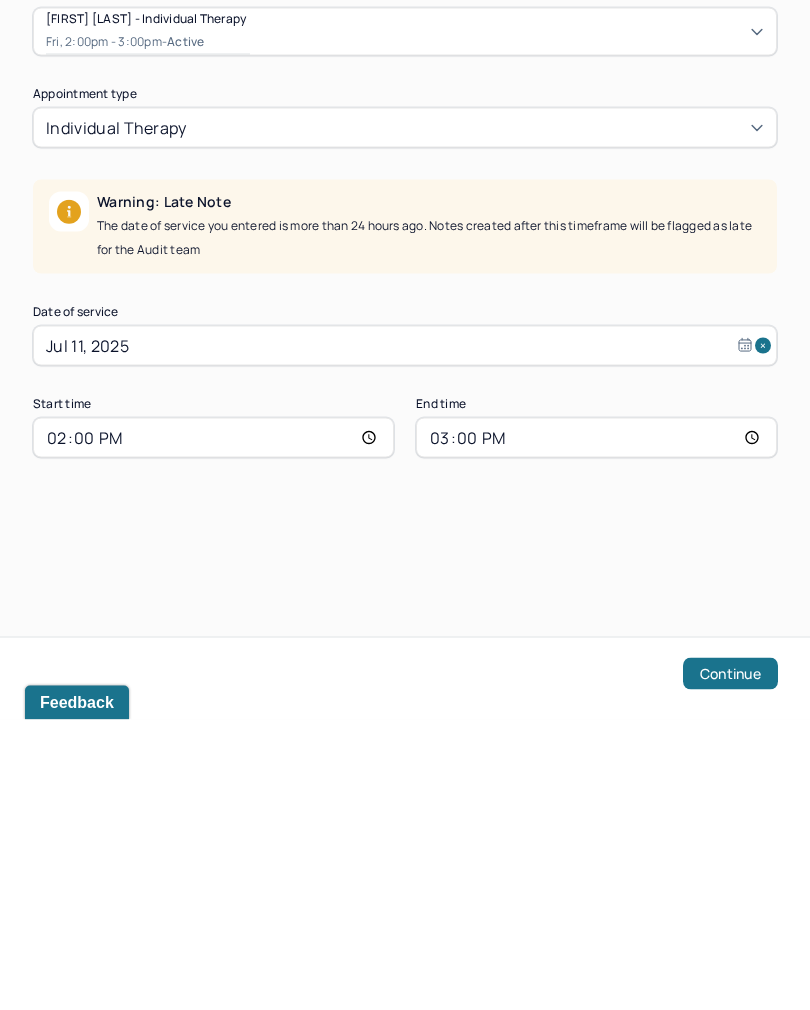 select on "6" 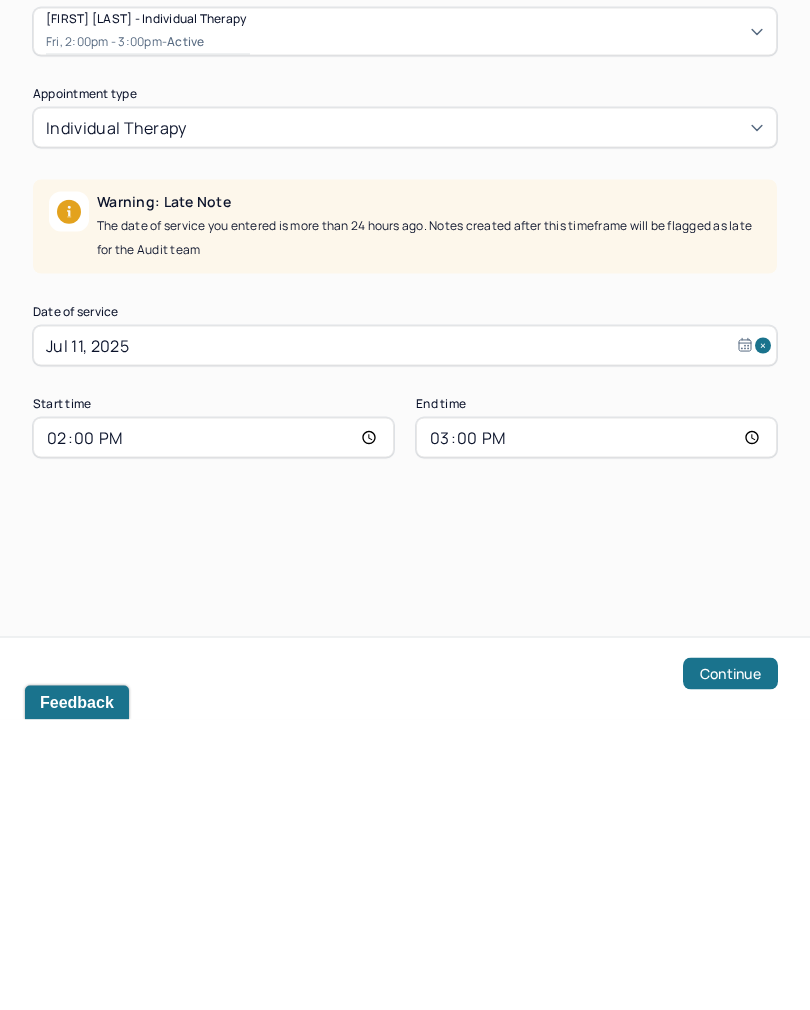 select on "2025" 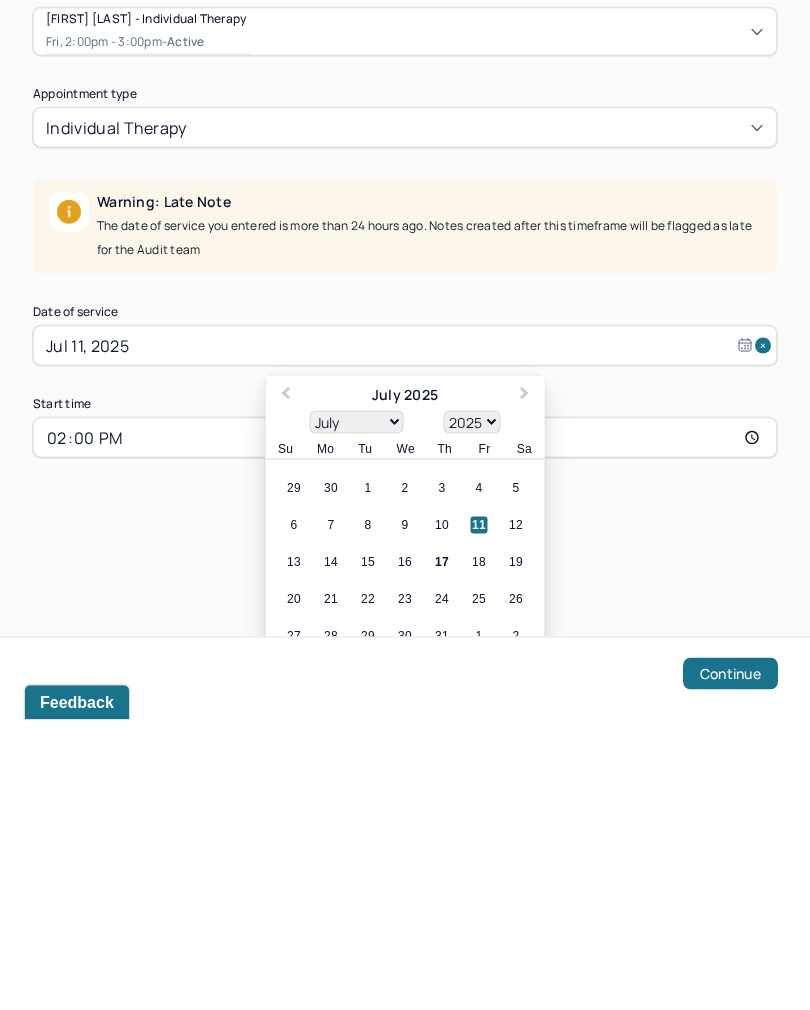 click on "17" at bounding box center (442, 852) 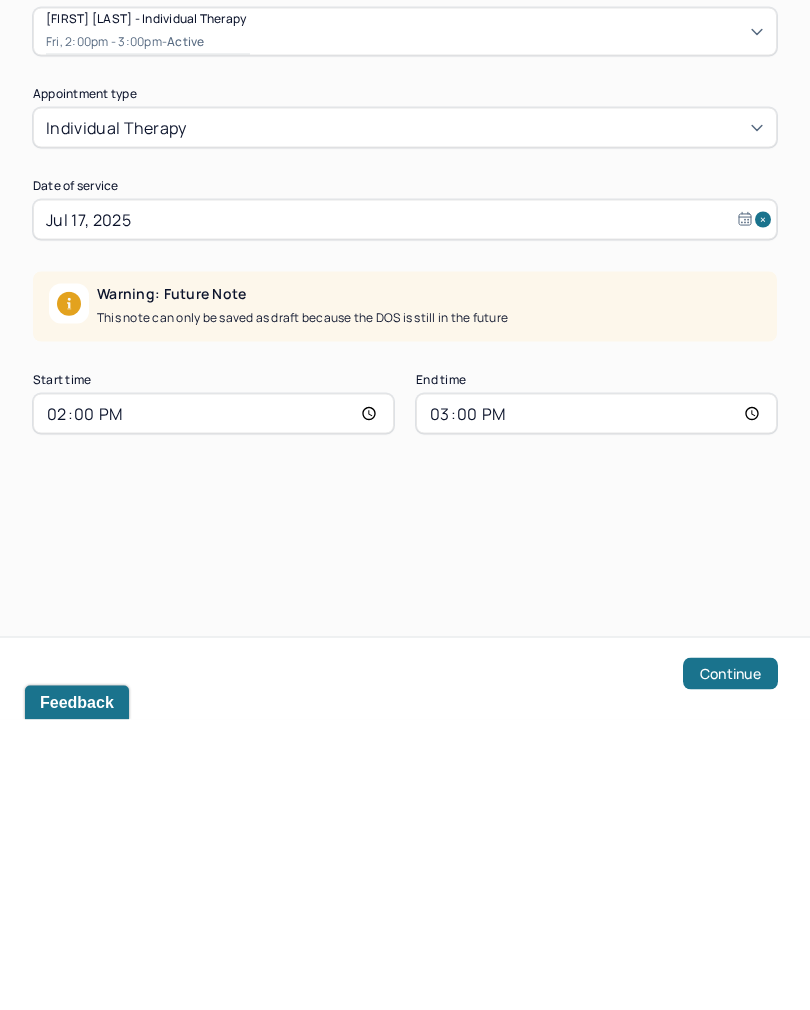 click on "14:00" at bounding box center (213, 704) 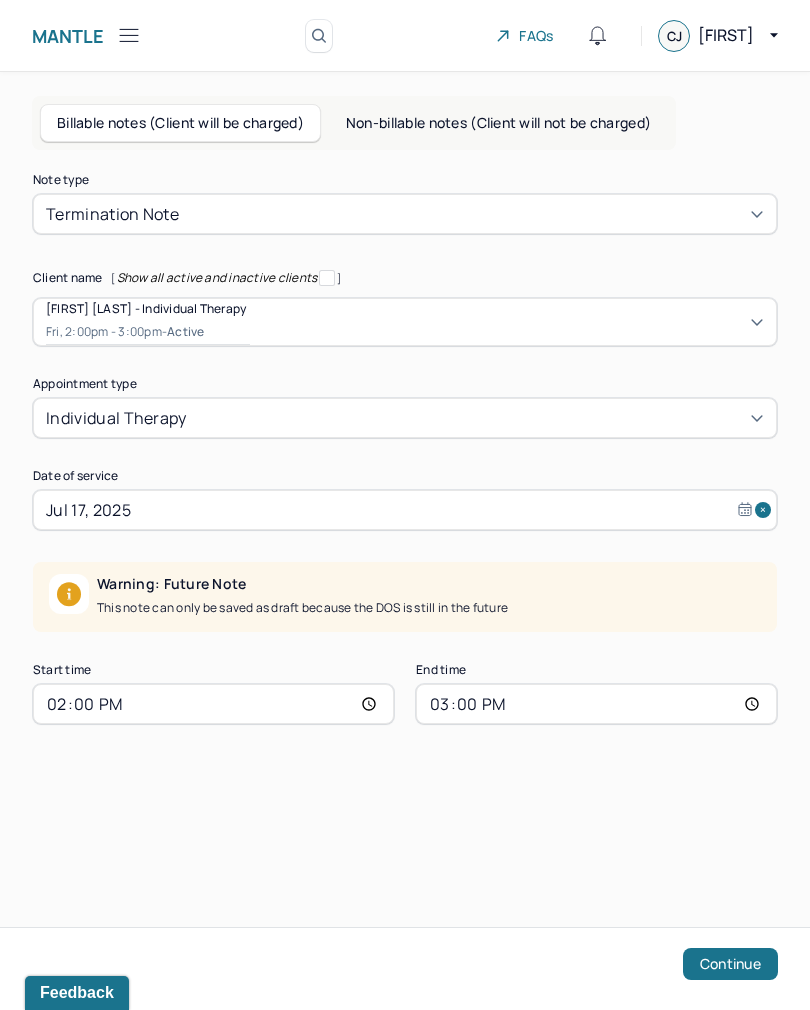type on "10:00" 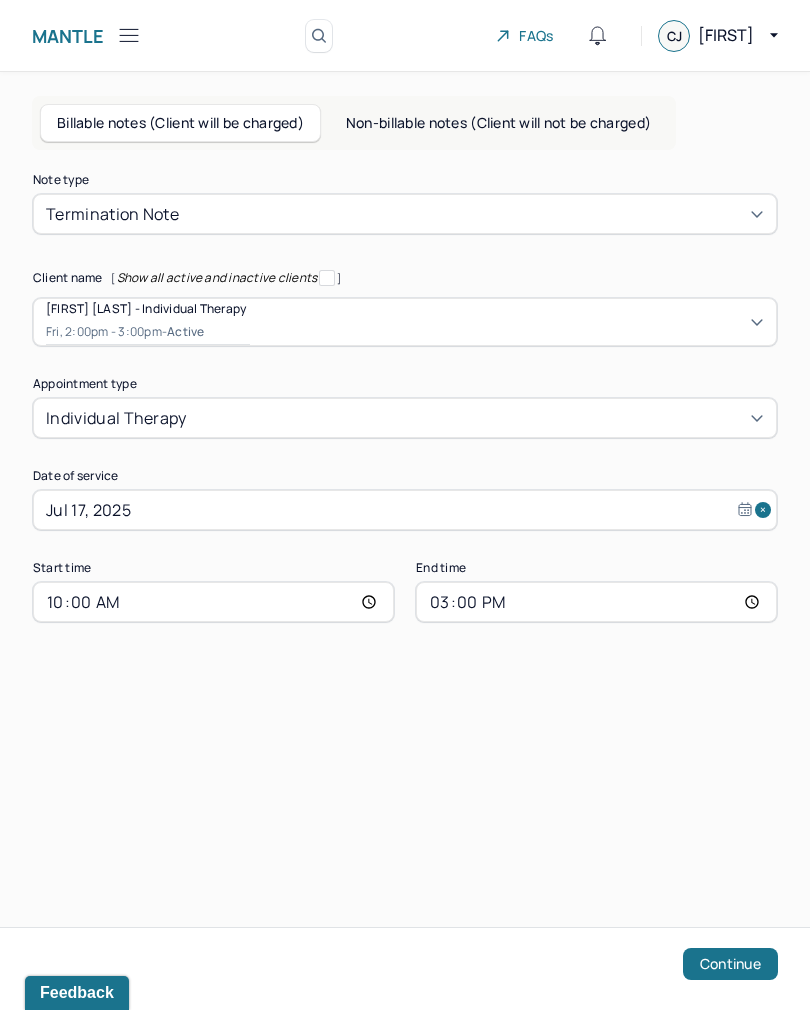 click on "15:00" at bounding box center [596, 602] 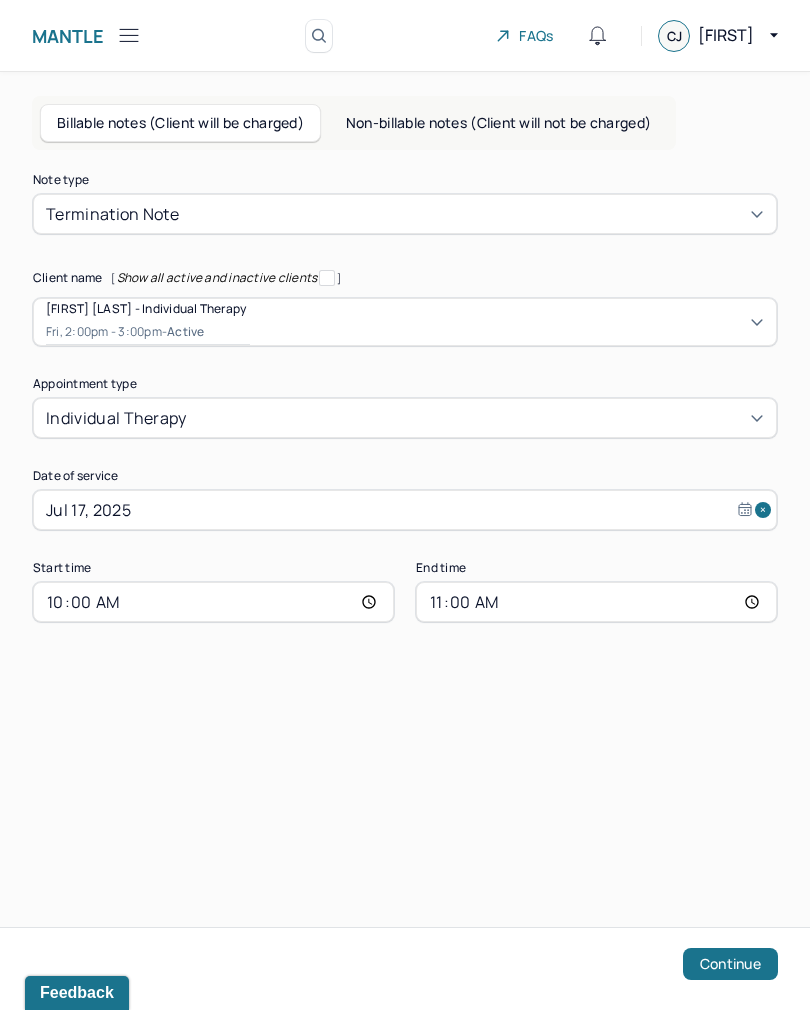 click on "Continue" at bounding box center (730, 964) 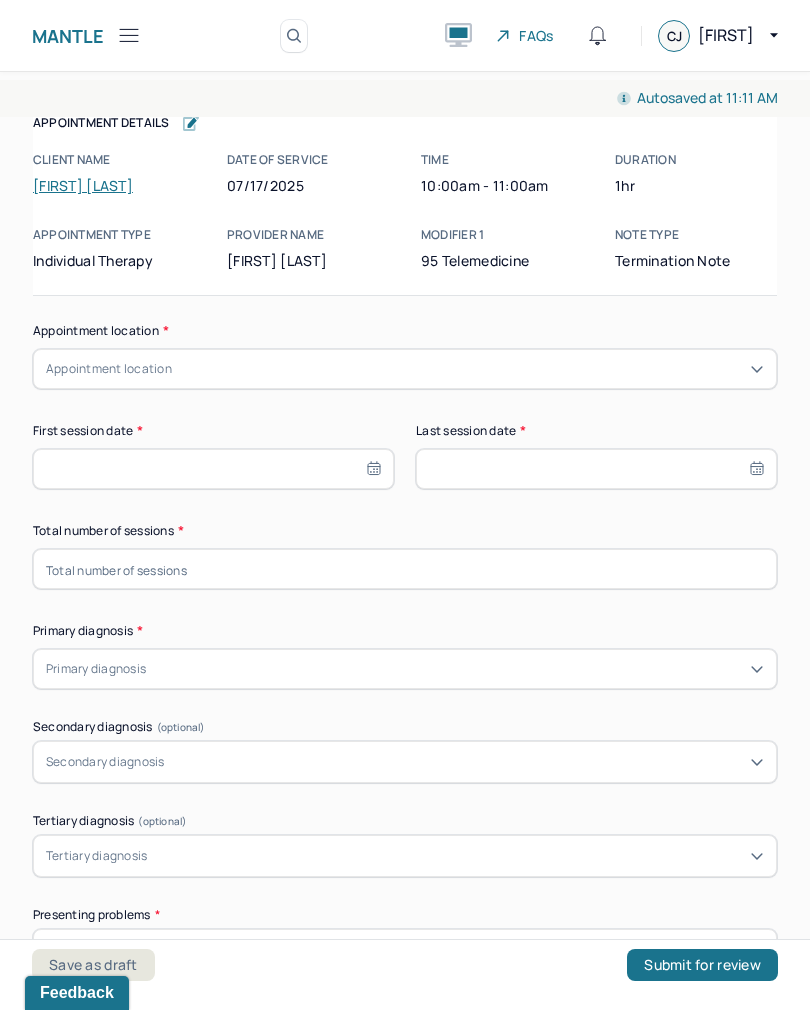 scroll, scrollTop: 2, scrollLeft: 0, axis: vertical 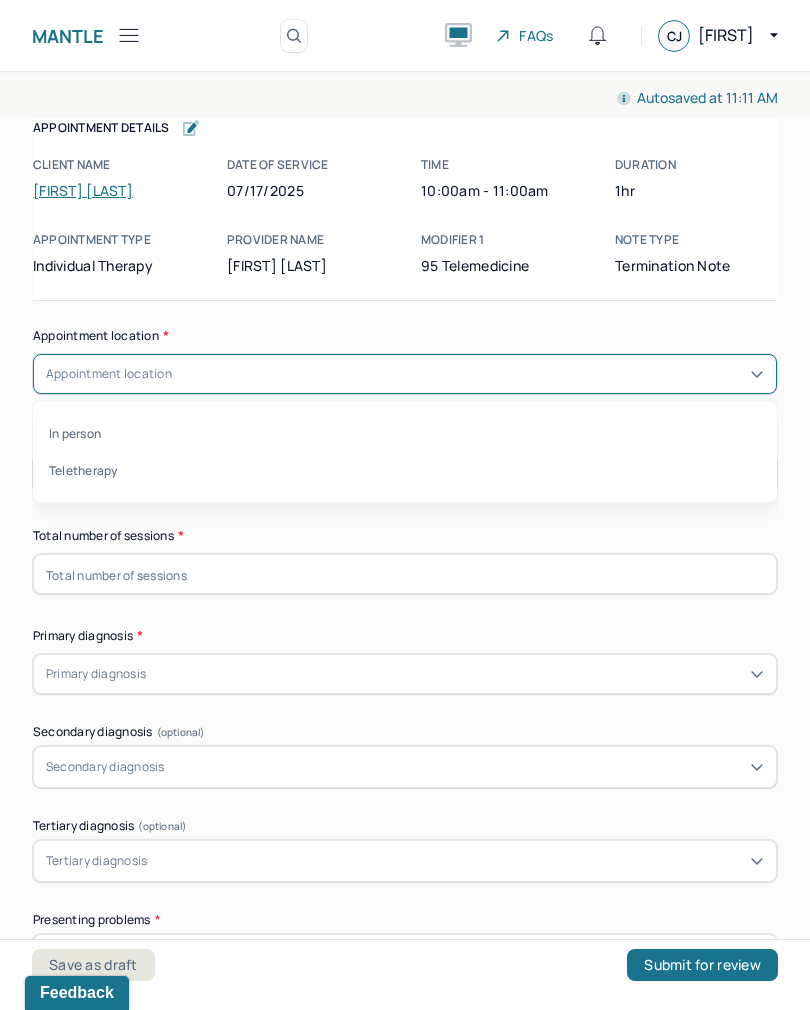 click on "In person" at bounding box center [405, 433] 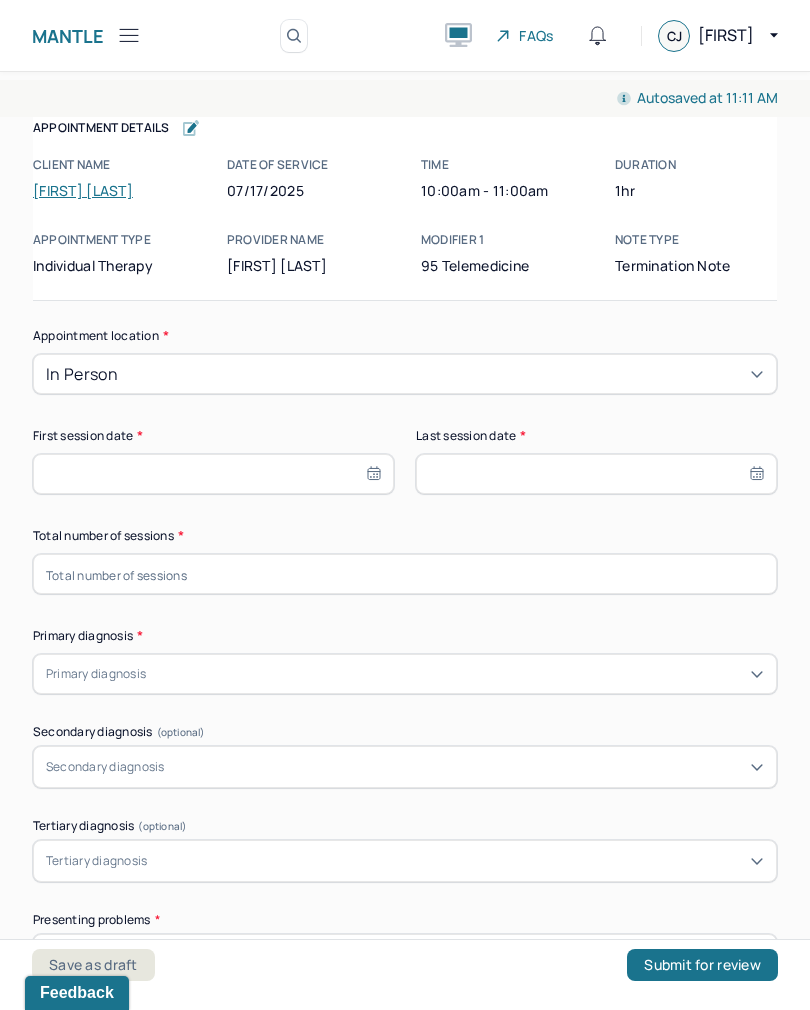 click at bounding box center [213, 474] 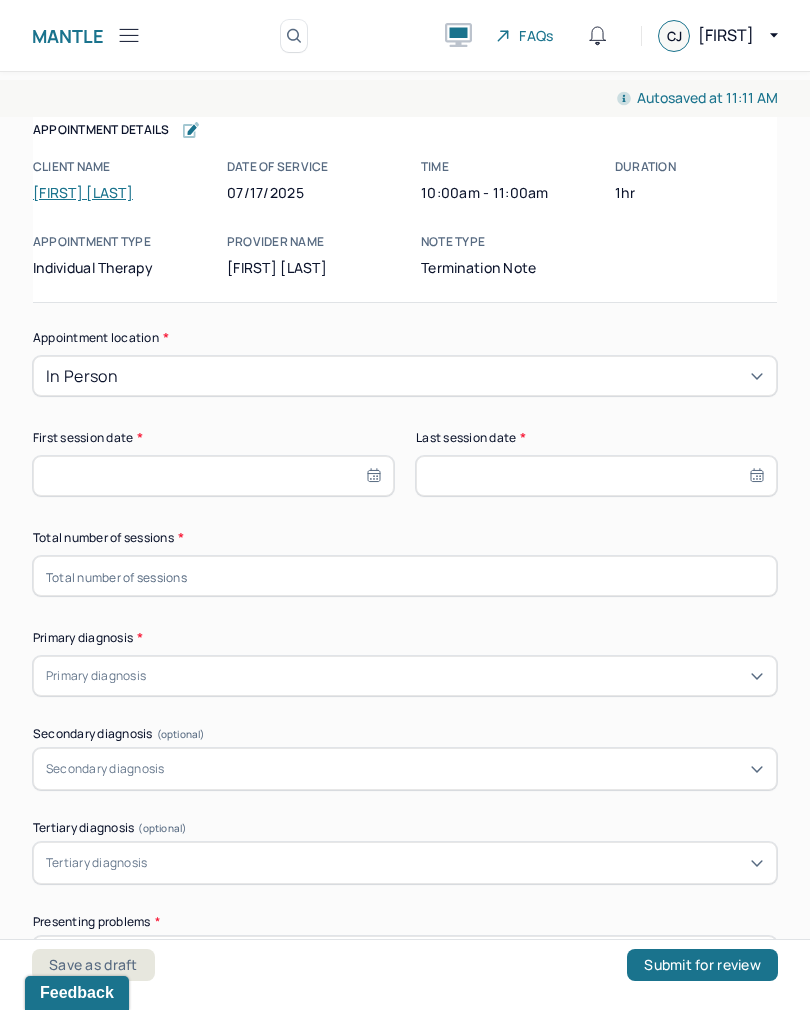 scroll, scrollTop: 0, scrollLeft: 0, axis: both 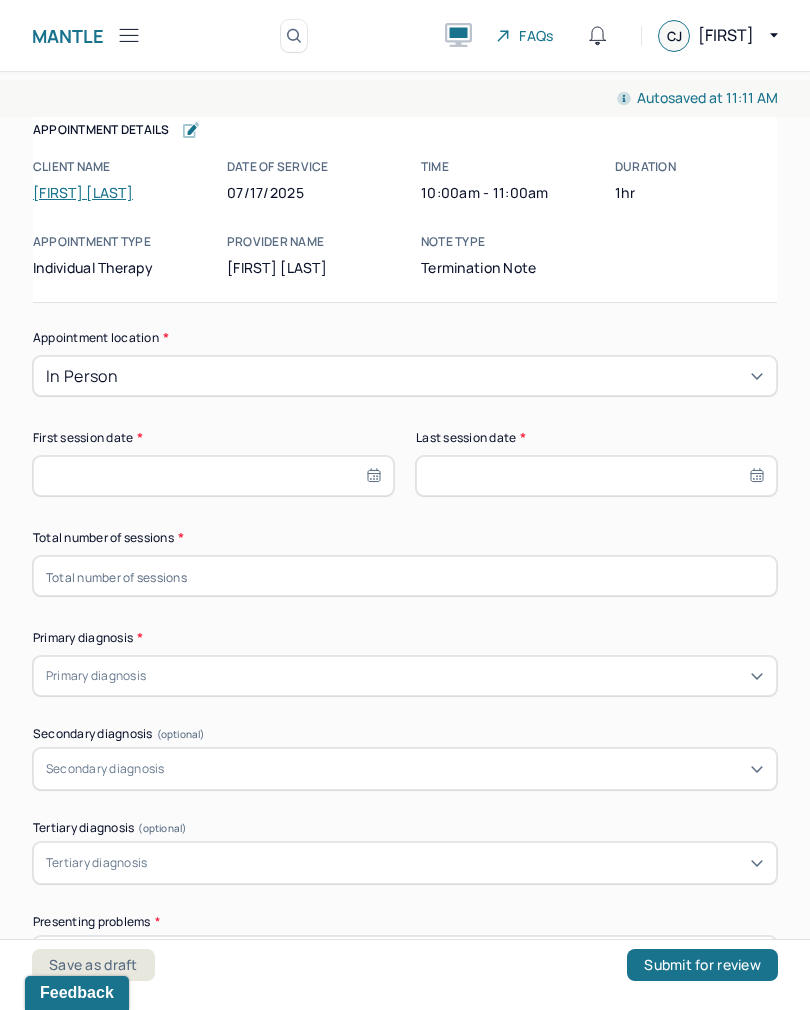 click at bounding box center [129, 35] 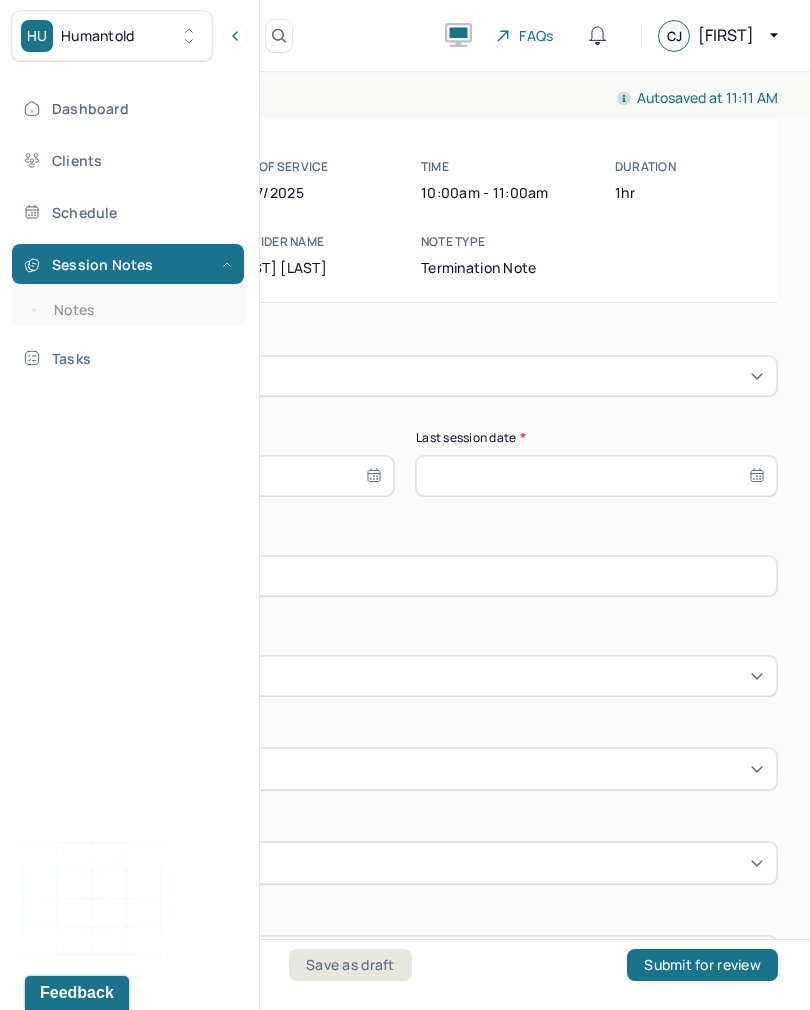 click on "Clients" at bounding box center [128, 160] 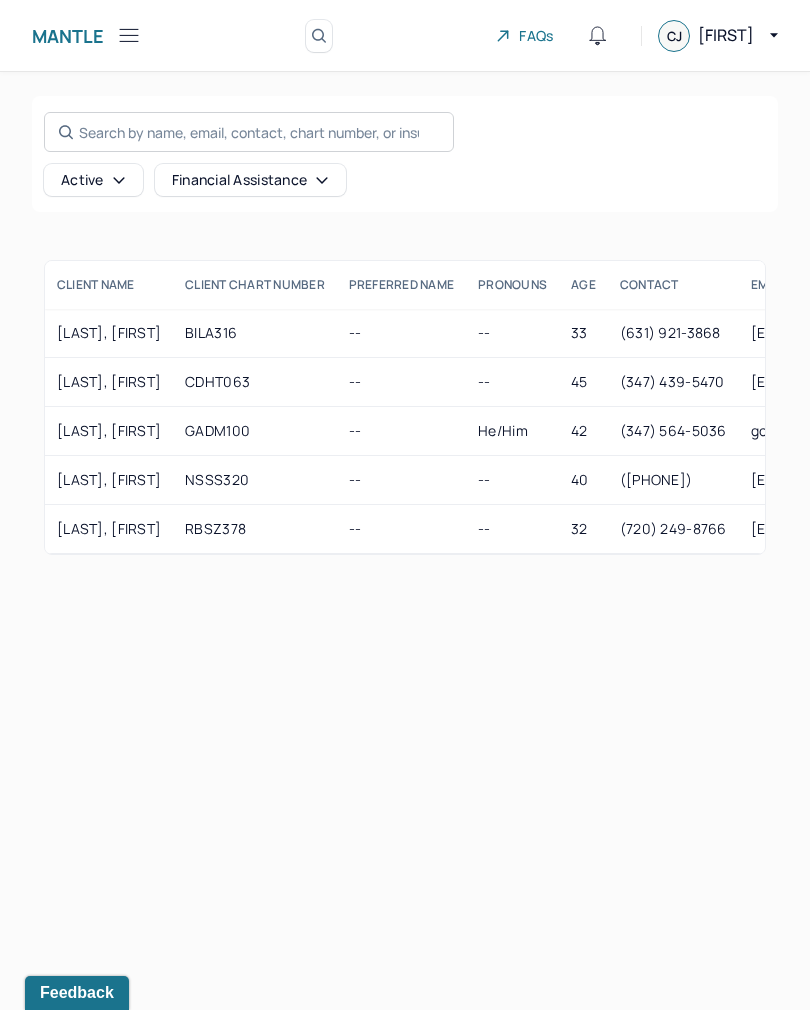 click on "Search by name, email, contact, chart number, or insurance id..." at bounding box center [249, 132] 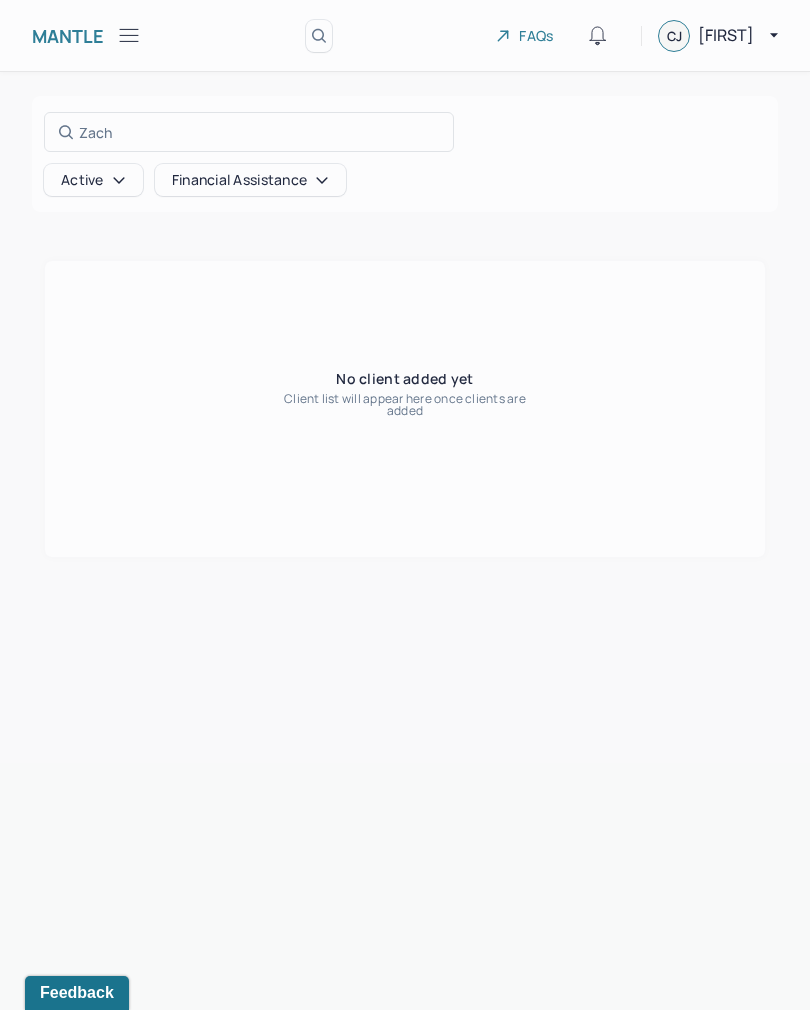 click at bounding box center (405, 505) 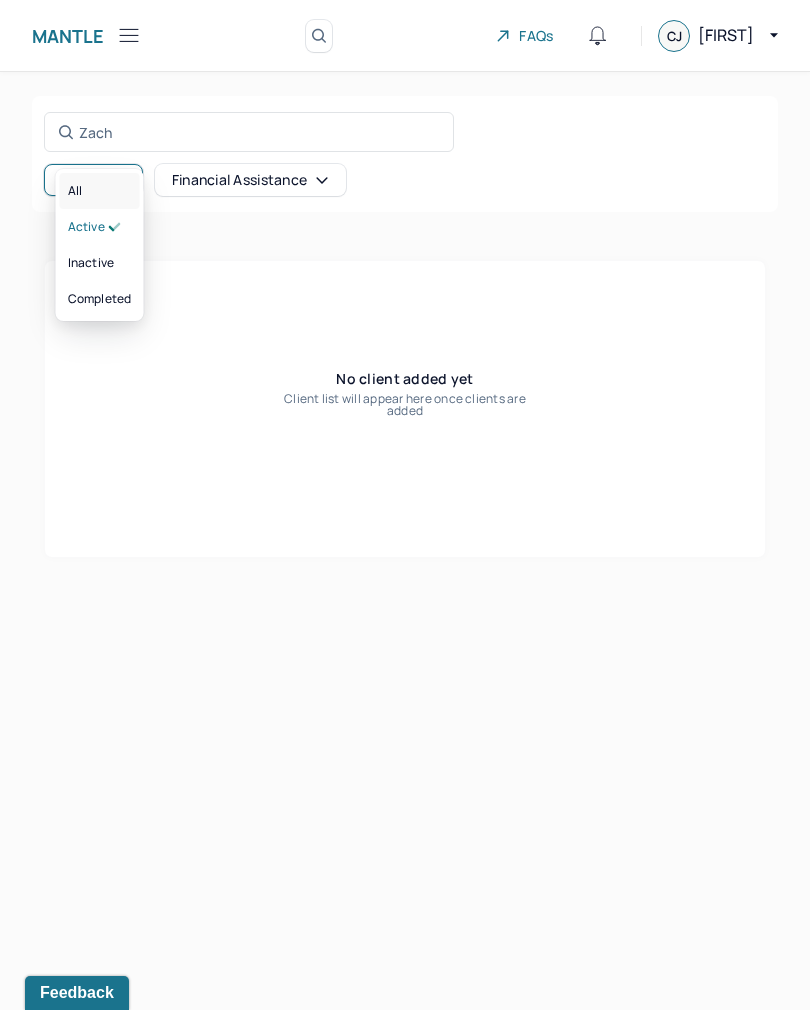click on "All" at bounding box center [100, 191] 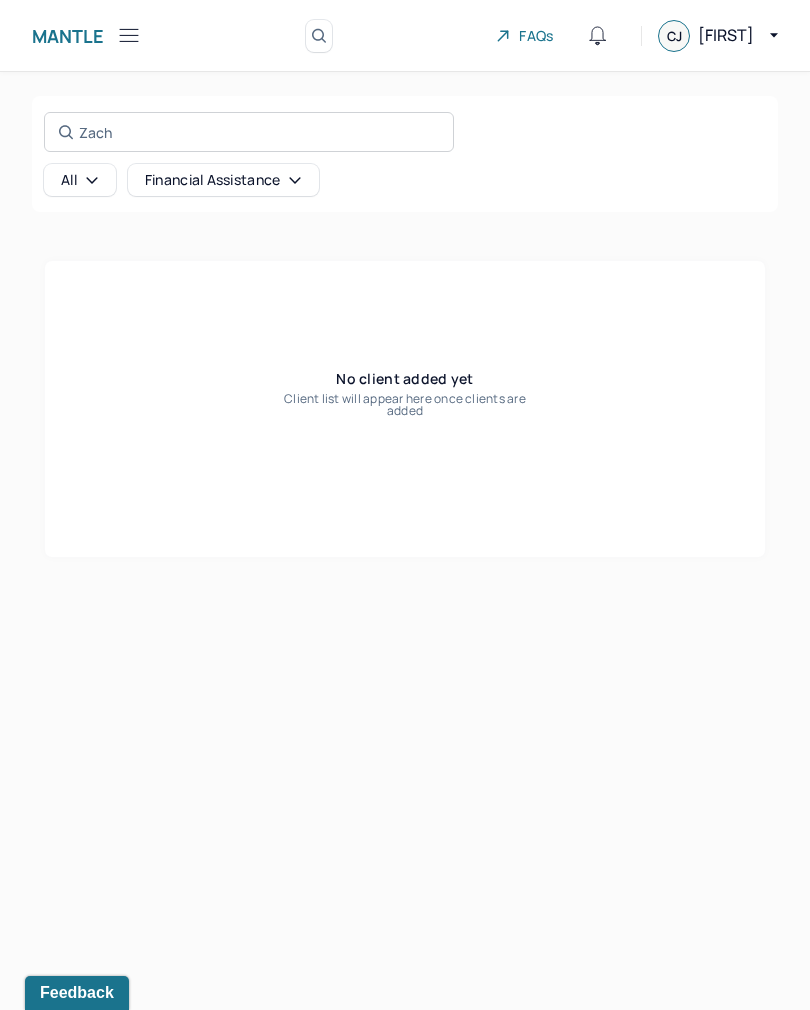 click on "[FIRST] Search by name, email, contact, chart number, or insurance id..." at bounding box center (249, 132) 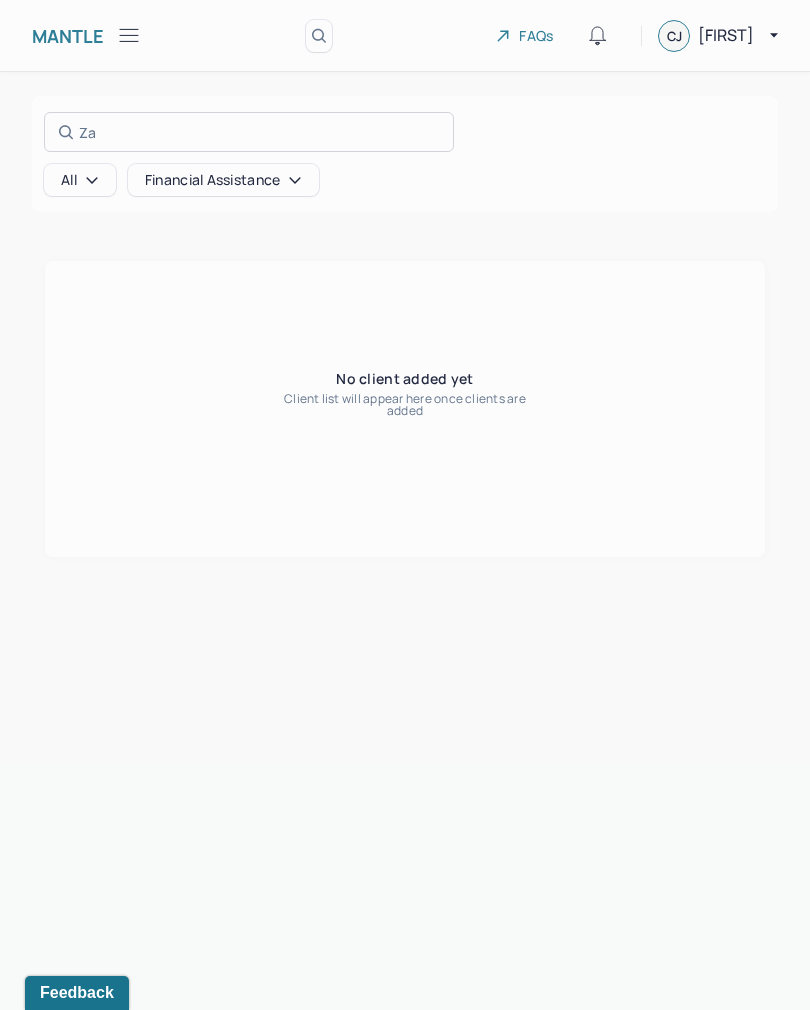 type on "Z" 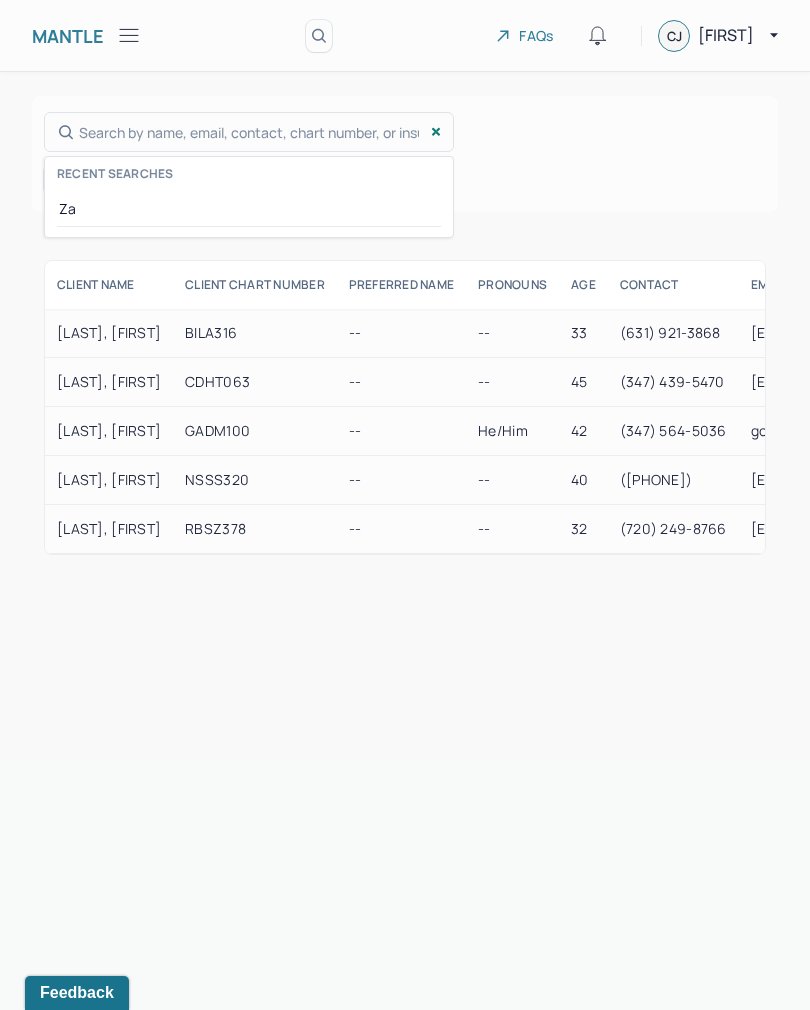 click at bounding box center [405, 505] 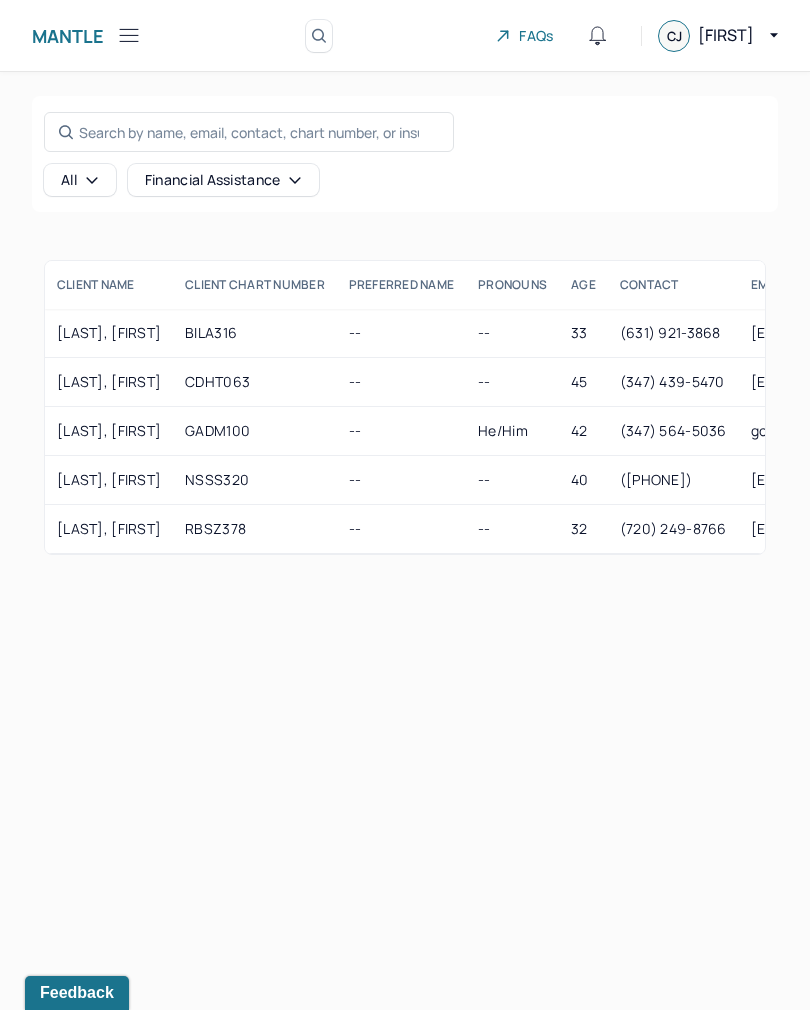 click on "Mantle" at bounding box center (68, 36) 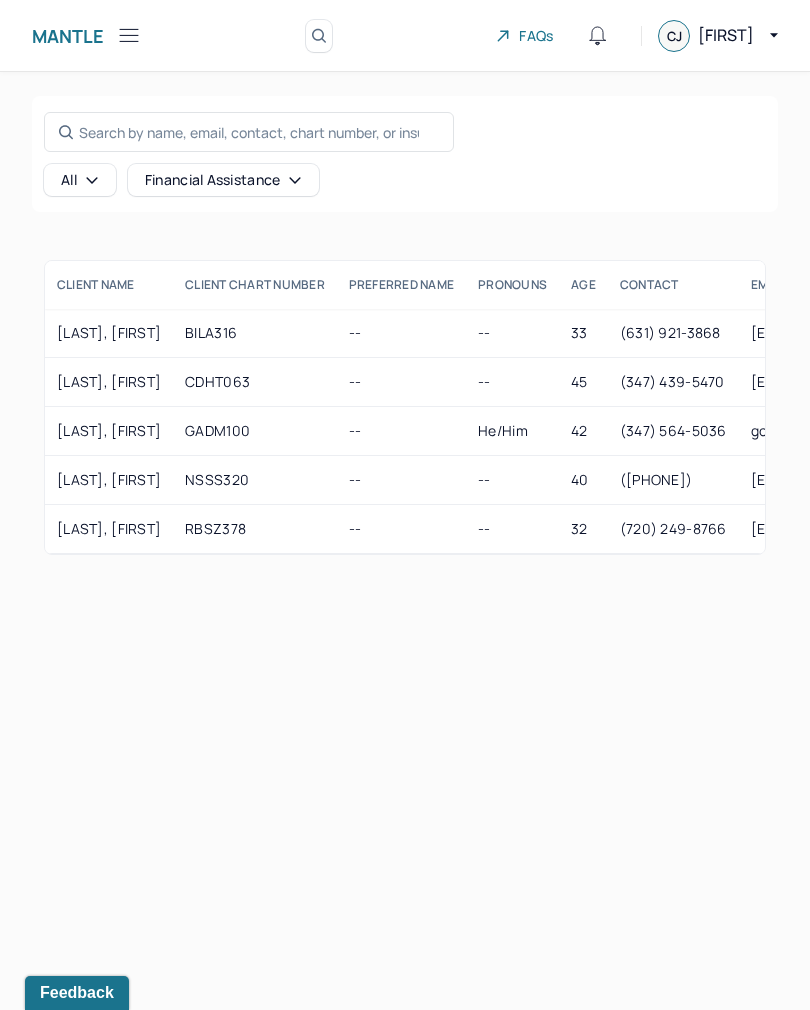 click on "Mantle Clients (5) Search by client name, chart number FAQs CJ Christina" at bounding box center (405, 36) 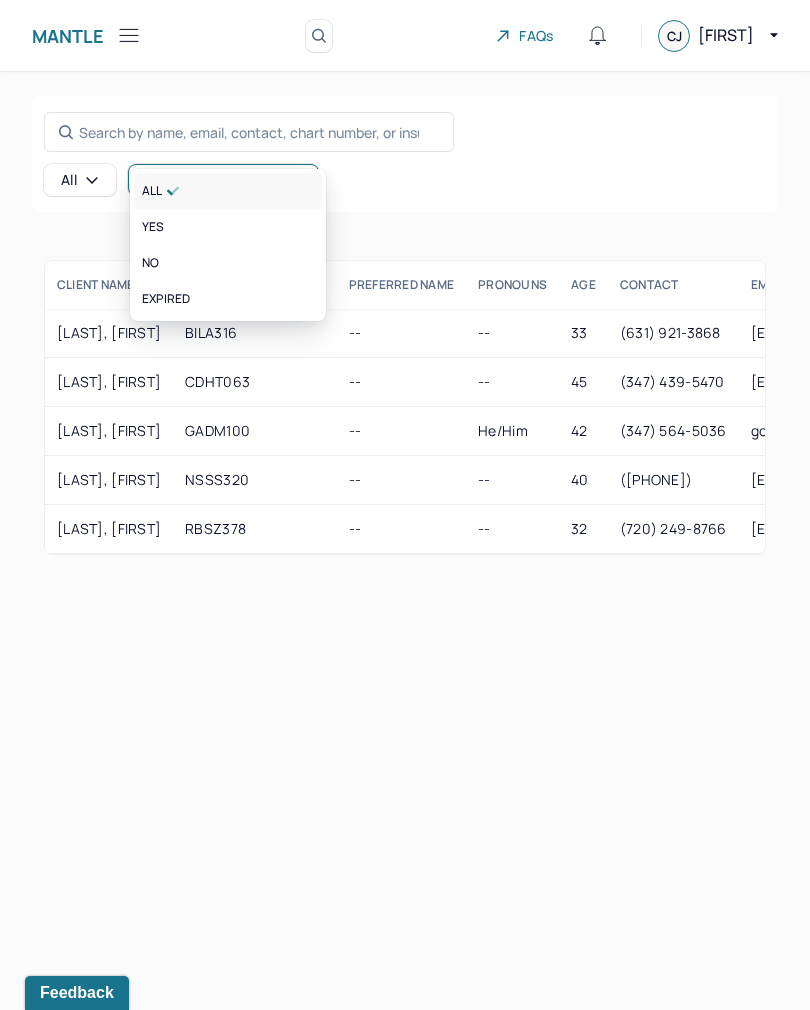 click on "All" at bounding box center [160, 191] 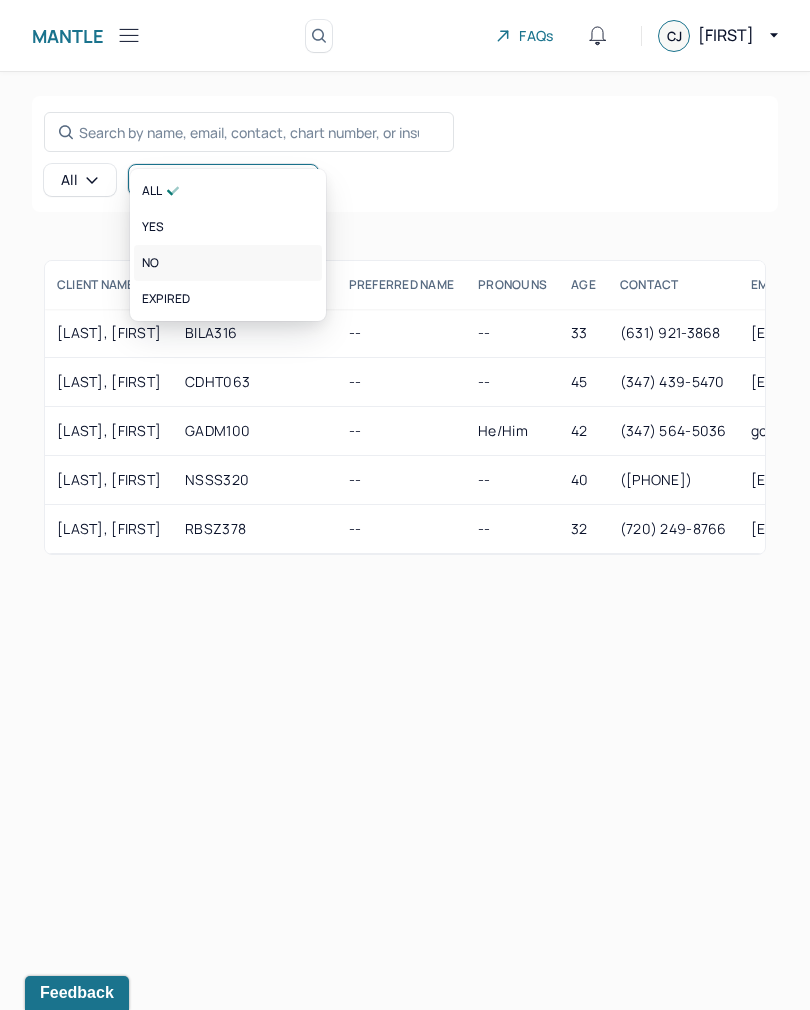 click on "no" at bounding box center [150, 263] 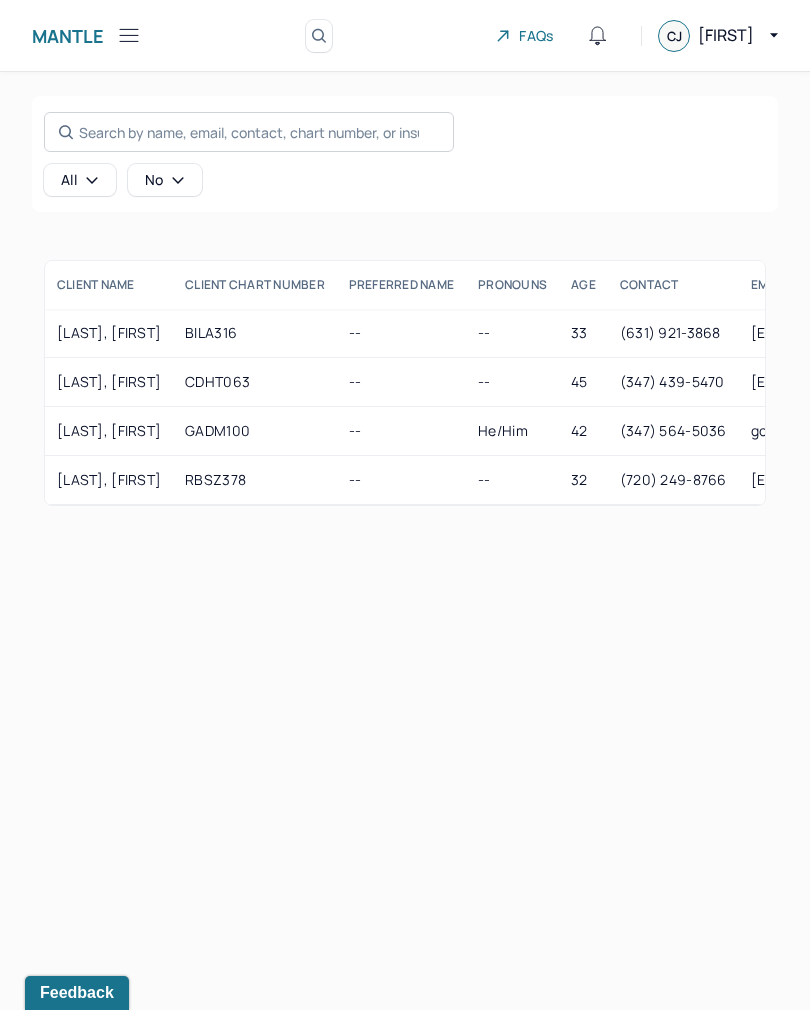 click on "Search by name, email, contact, chart number, or insurance id..." at bounding box center (249, 132) 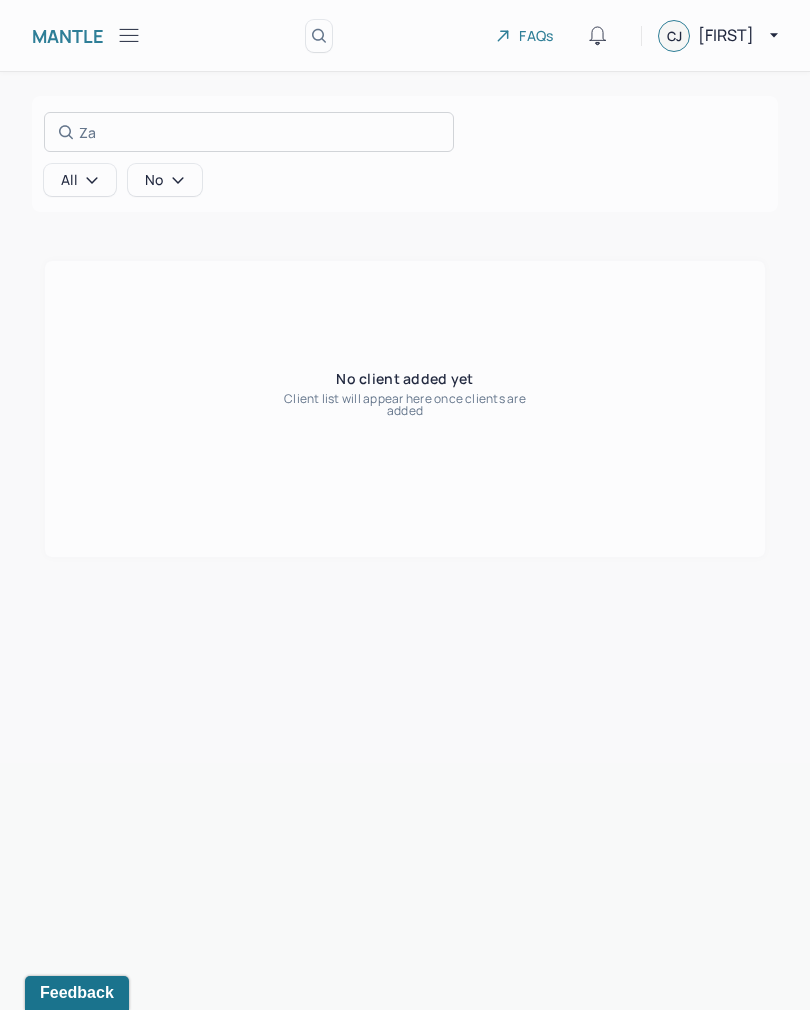 type on "Z" 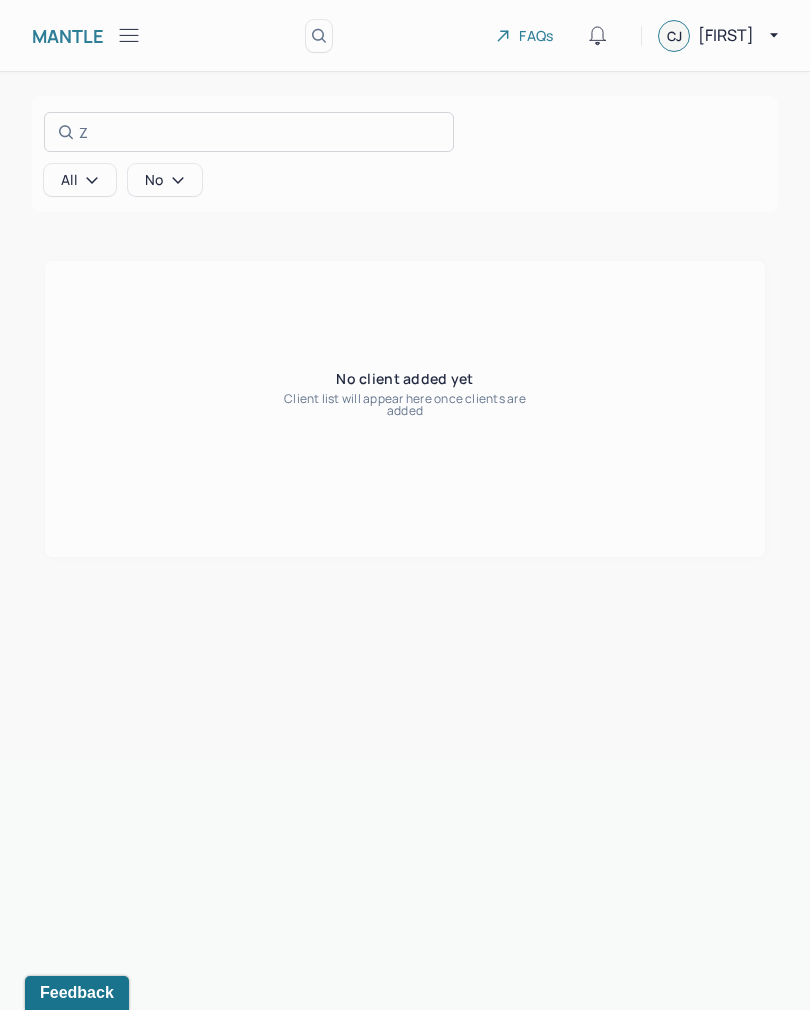 type 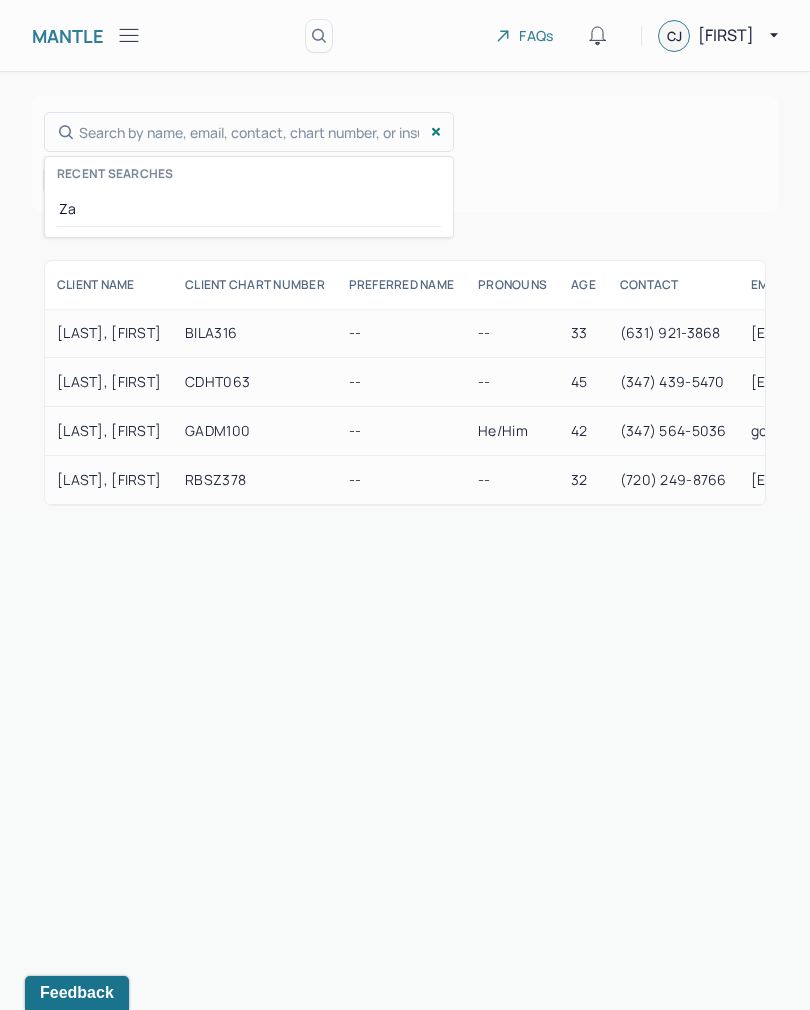 click at bounding box center [405, 505] 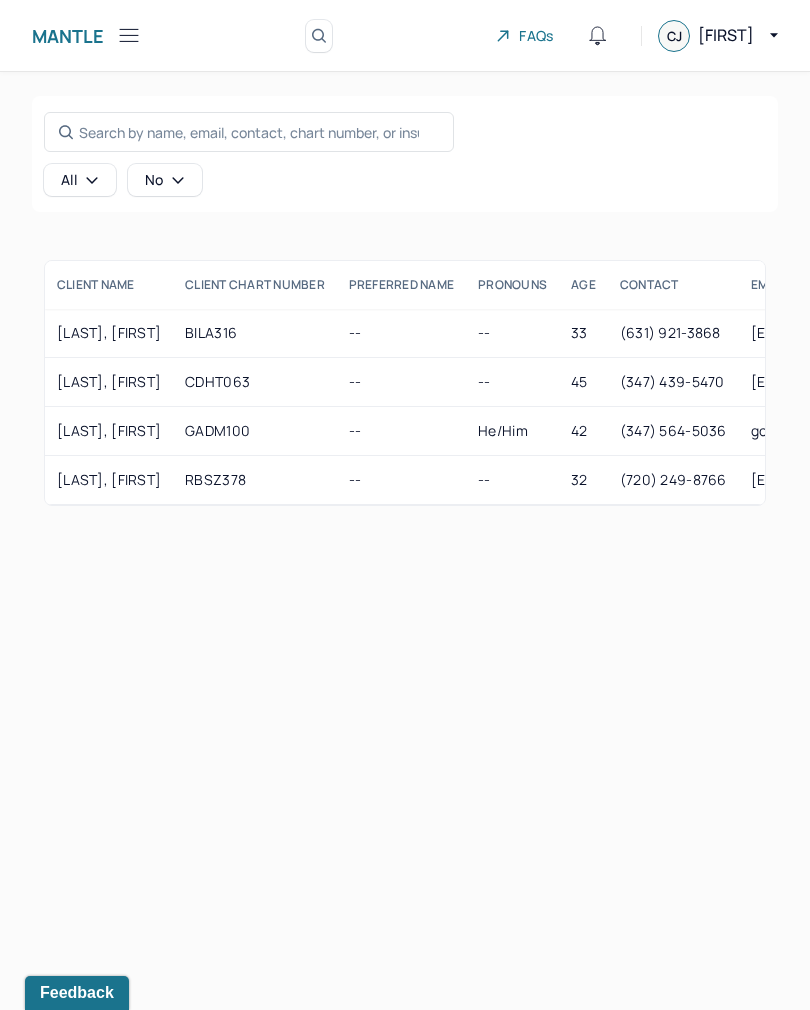 click on "Mantle" at bounding box center (68, 36) 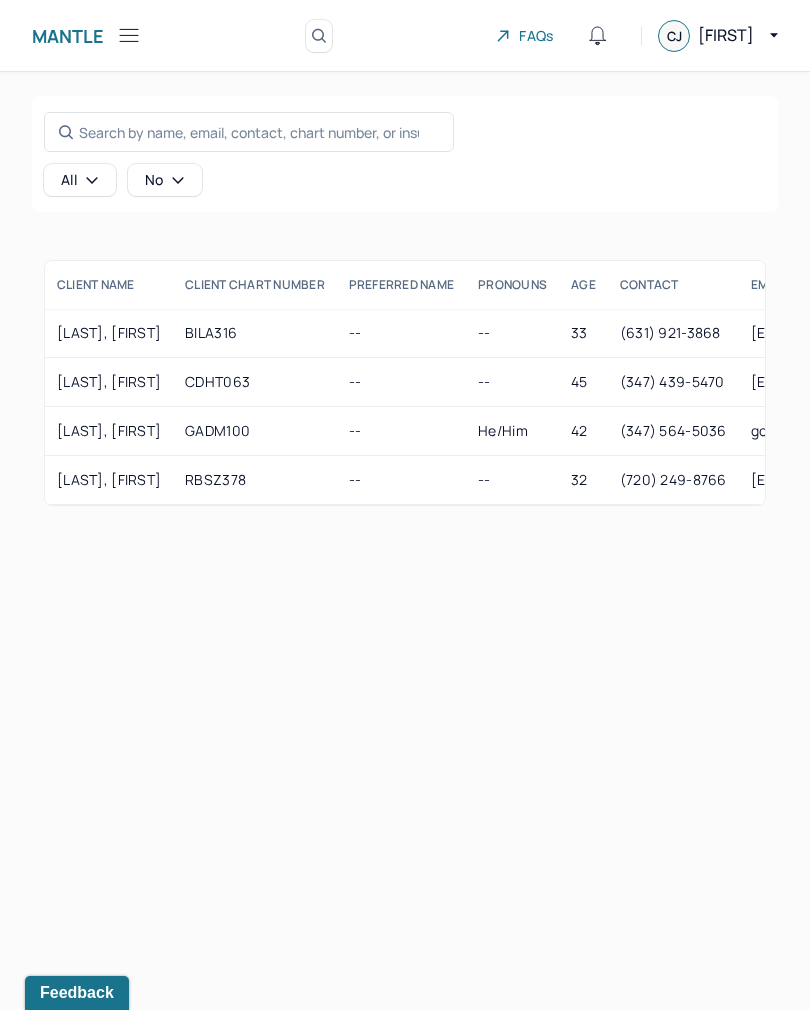 click 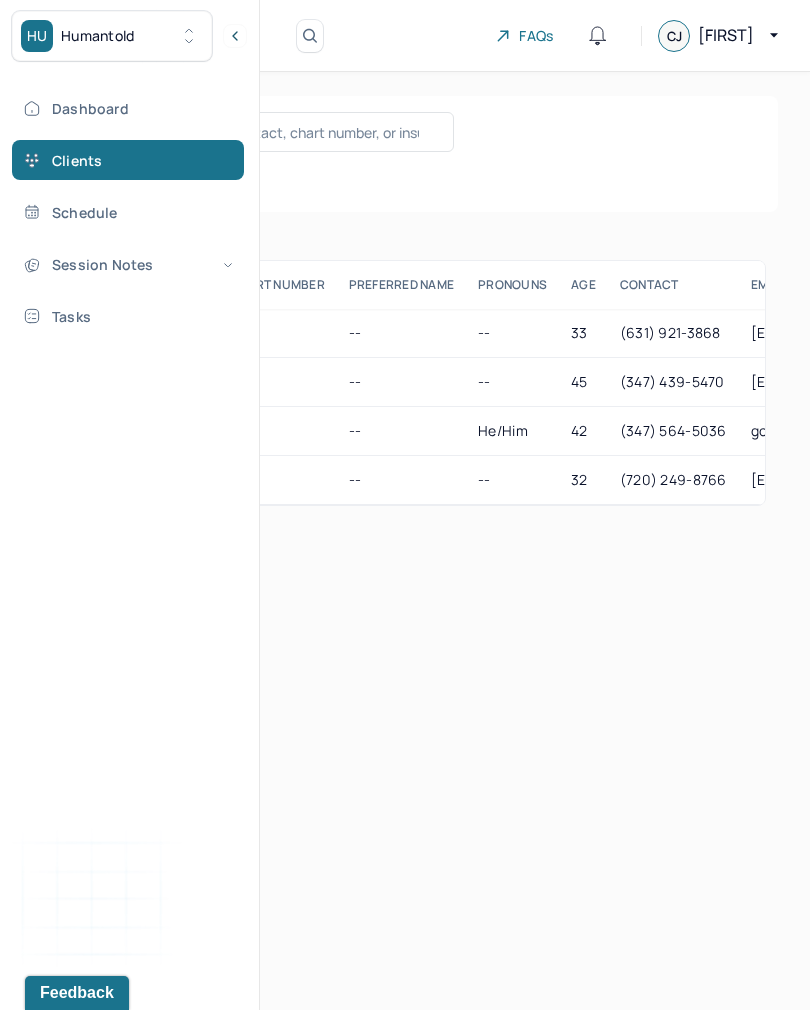 click on "Dashboard" at bounding box center [128, 108] 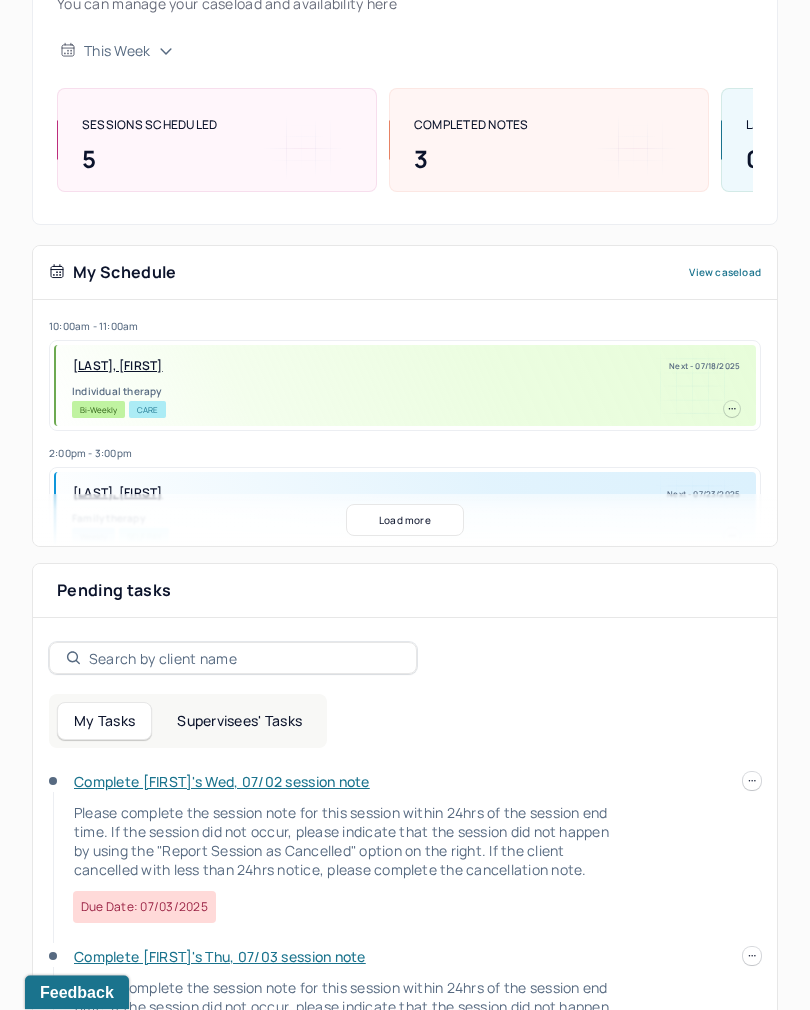 scroll, scrollTop: 176, scrollLeft: 0, axis: vertical 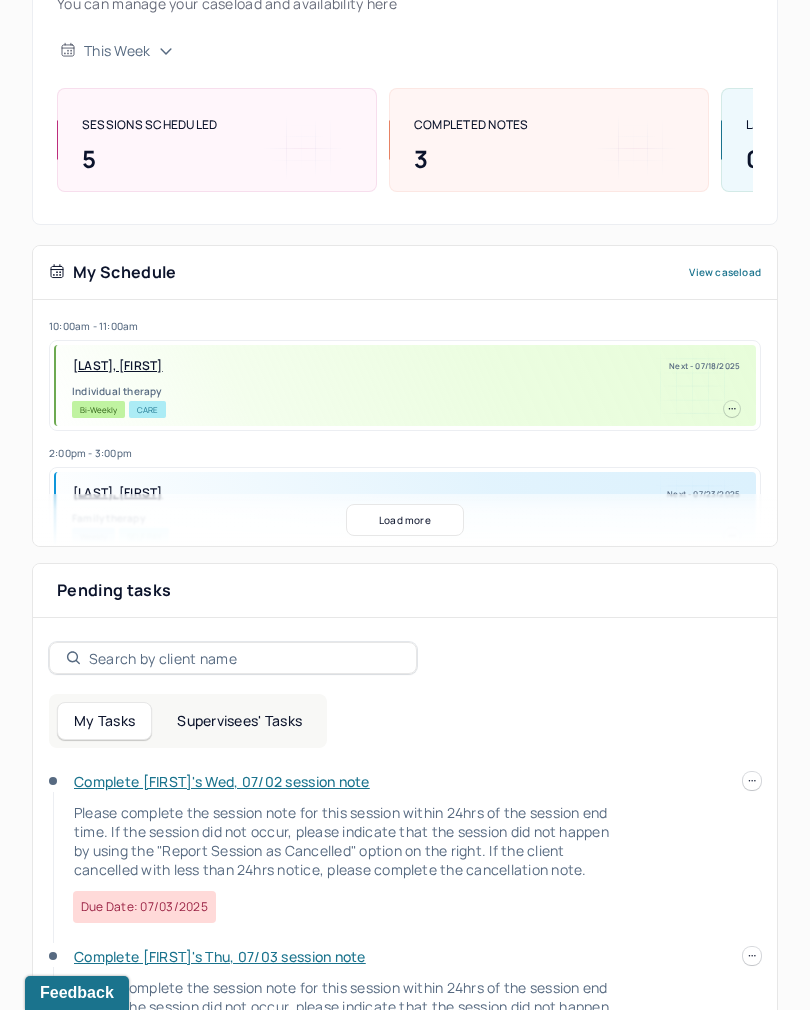 click on "Load more" at bounding box center [405, 520] 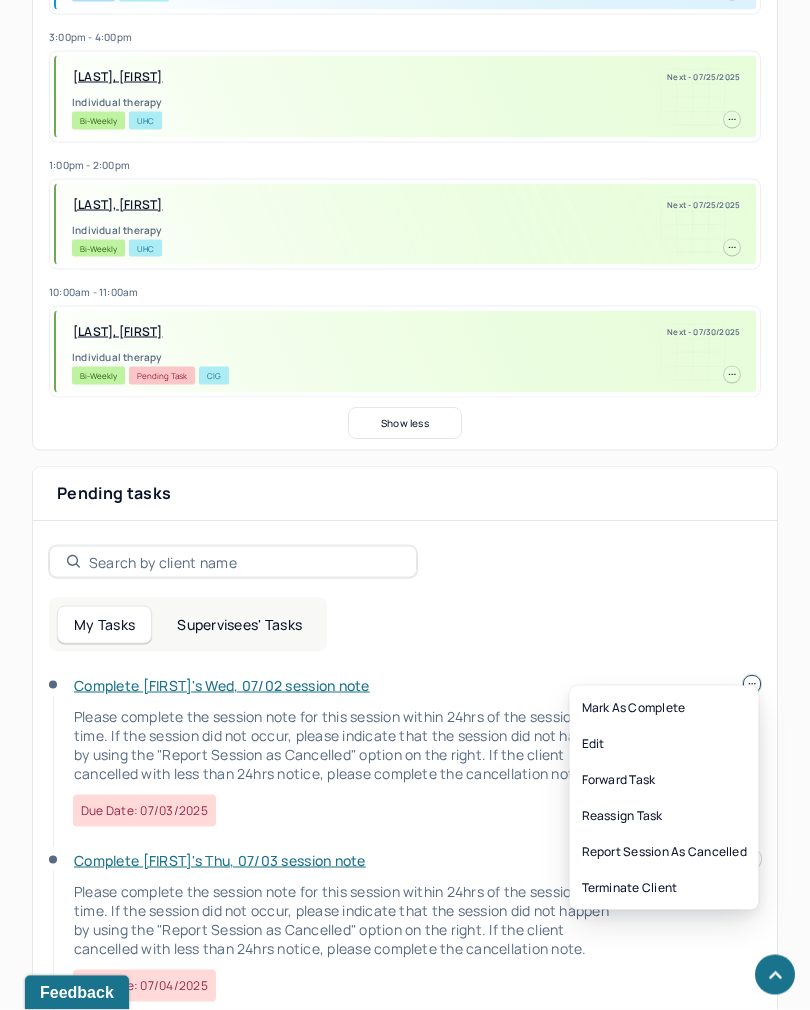 scroll, scrollTop: 721, scrollLeft: 0, axis: vertical 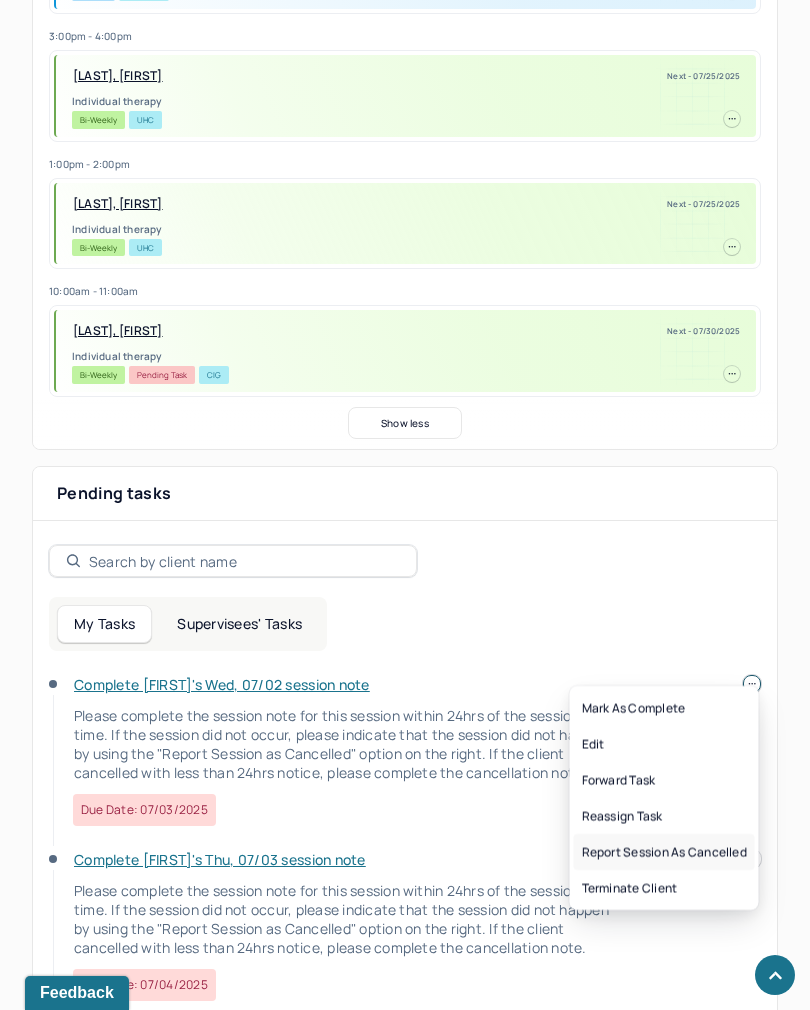 click on "Report session as cancelled" at bounding box center [664, 852] 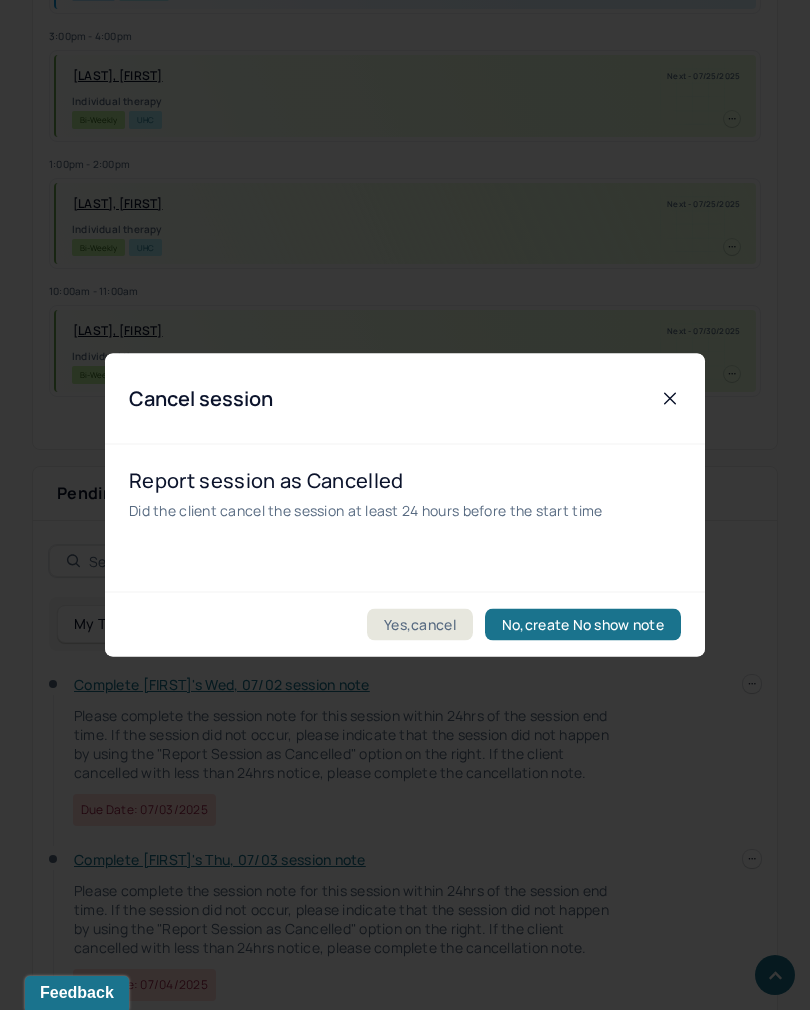 click on "Yes,cancel" at bounding box center (420, 625) 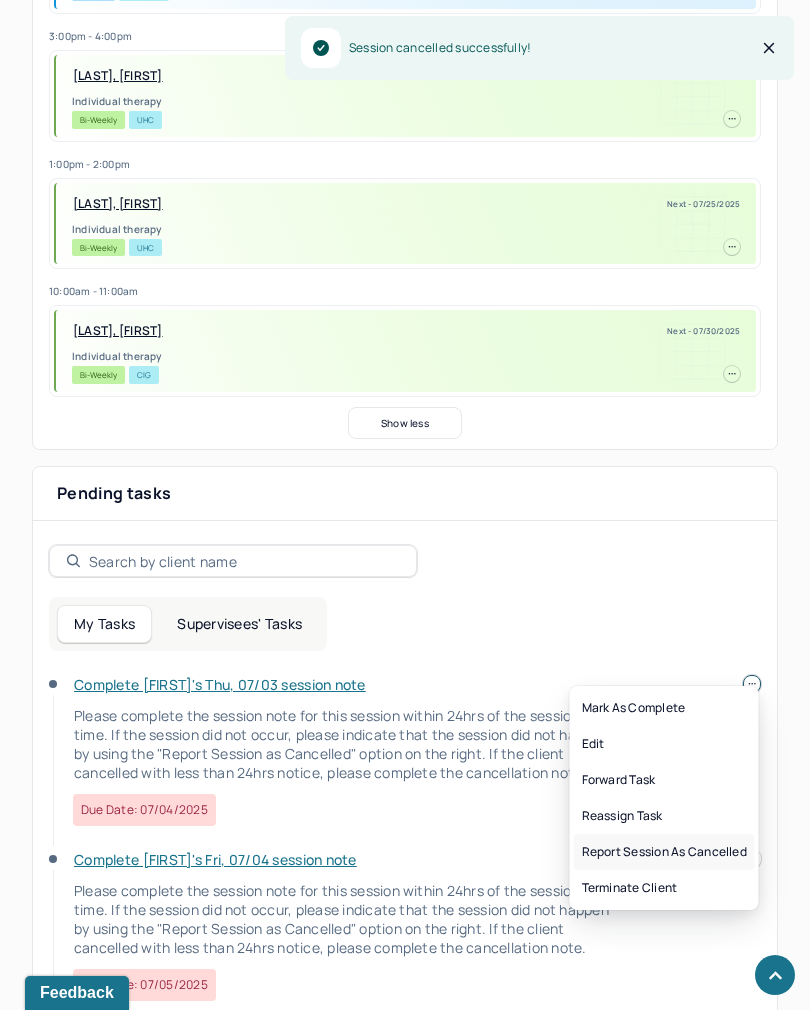 click on "Report session as cancelled" at bounding box center (664, 852) 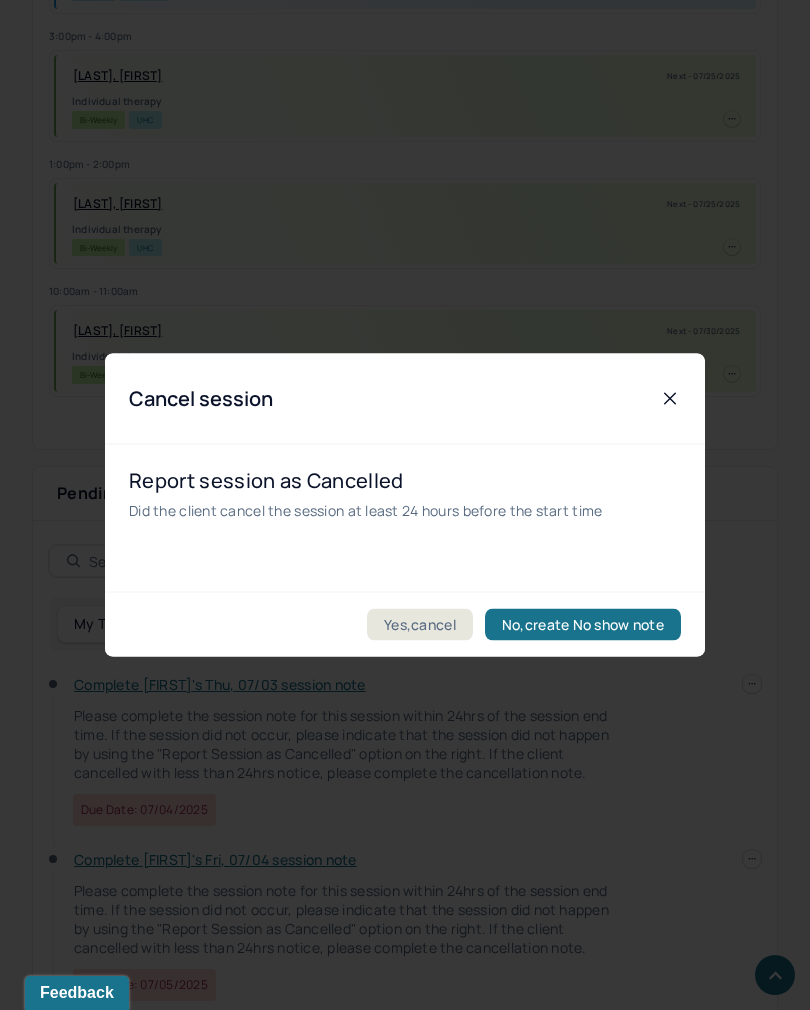click on "Yes,cancel" at bounding box center [420, 625] 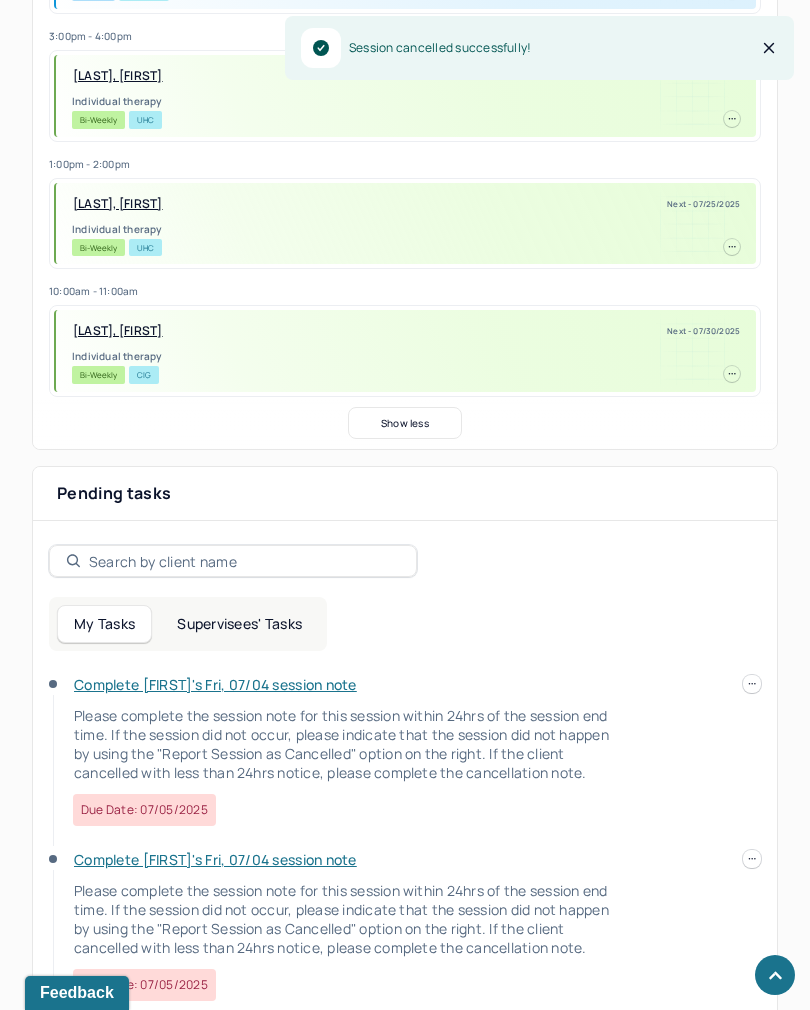 click at bounding box center (752, 684) 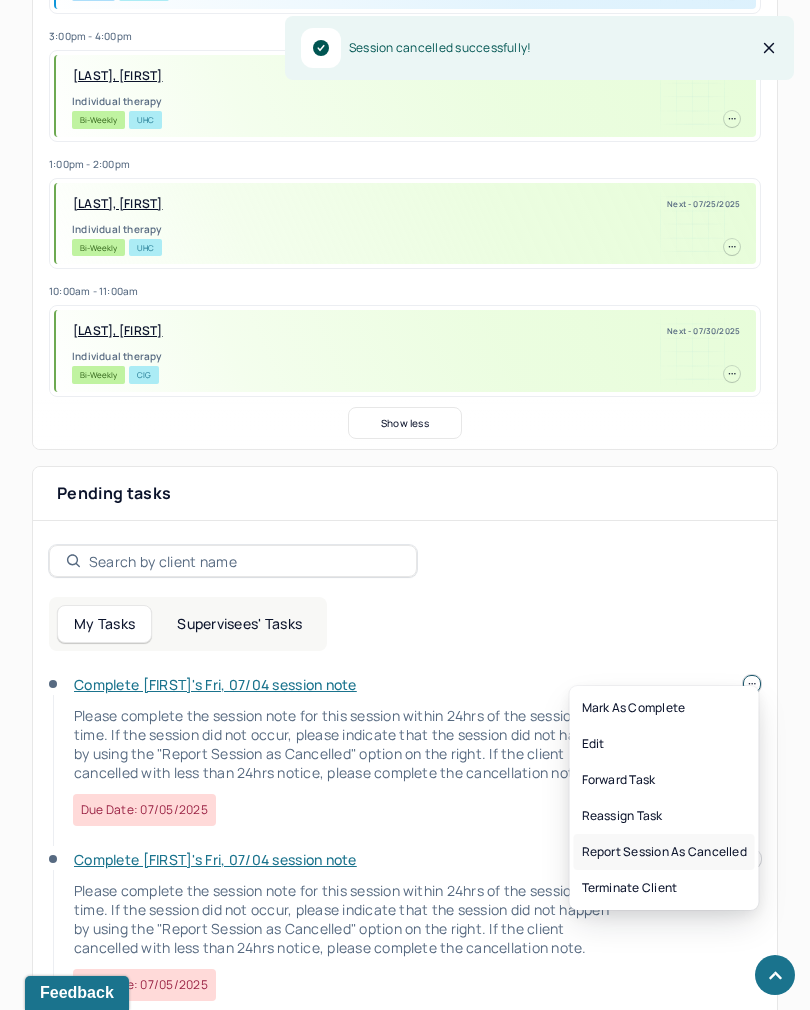 click on "Report session as cancelled" at bounding box center (664, 852) 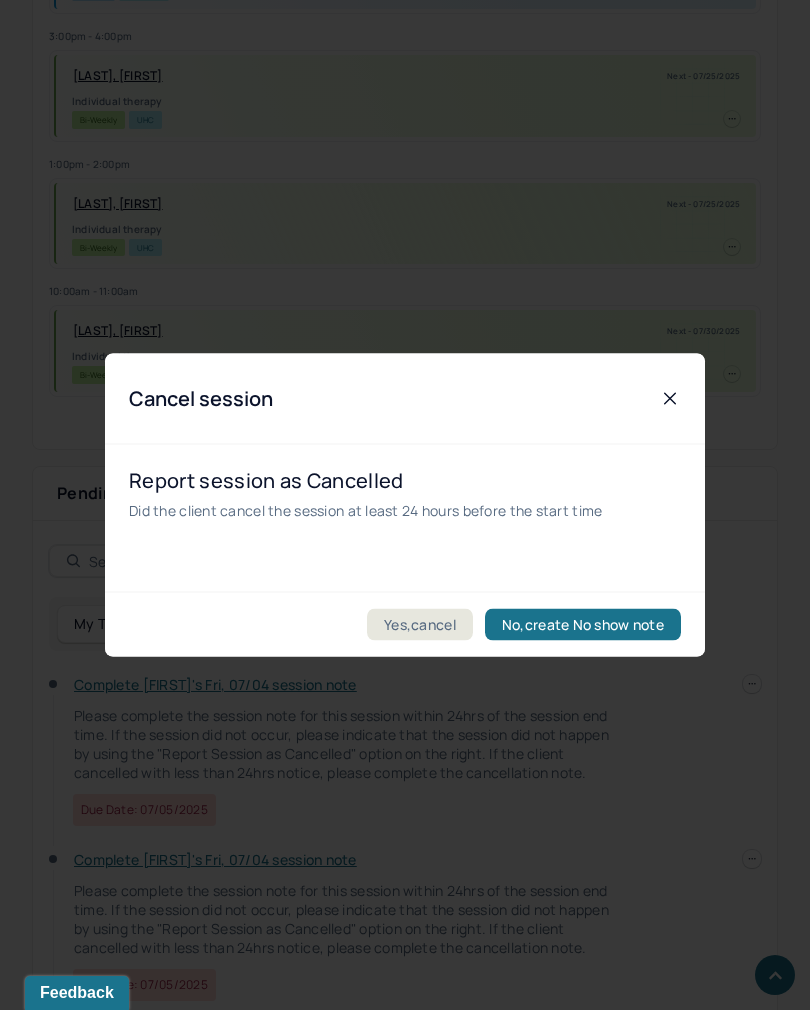 click on "Yes,cancel" at bounding box center [420, 625] 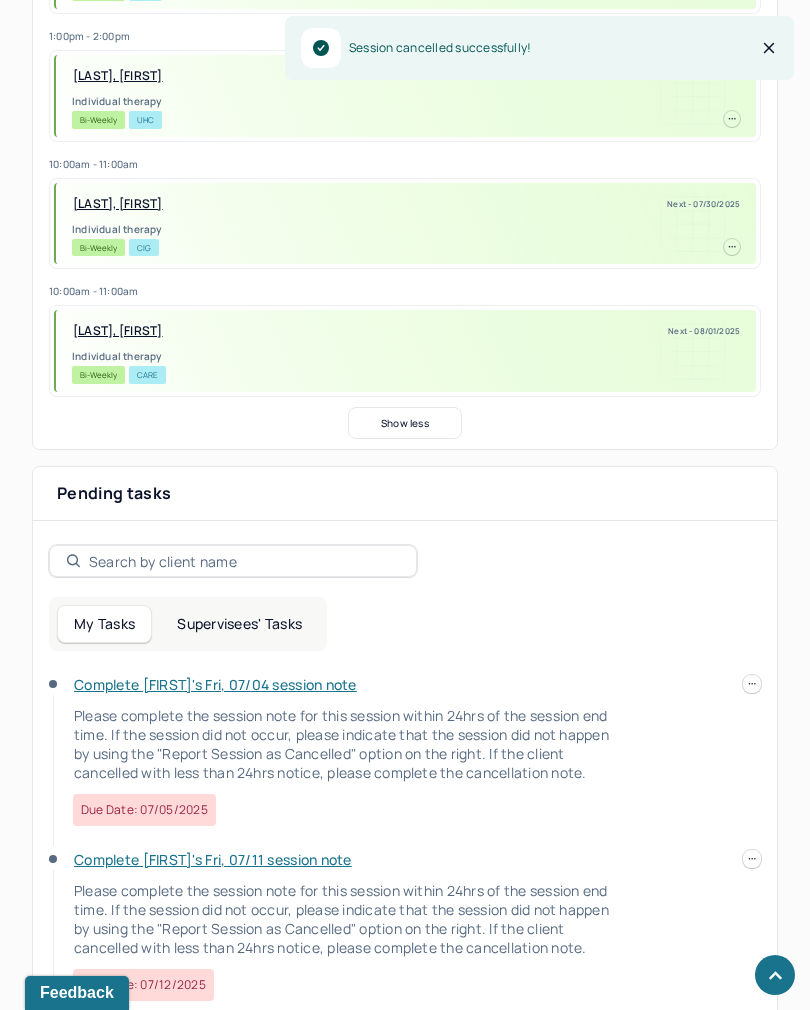 click on "Complete [FIRST]'s Fri, 07/04 session note Please complete the session note for this session within 24hrs of the session end time. If the session did not occur, please indicate that the session did not happen by using the "Report Session as Cancelled" option on the right. If the client cancelled with less than 24hrs notice, please complete the cancellation note. Due date: 07/05/2025" at bounding box center (405, 762) 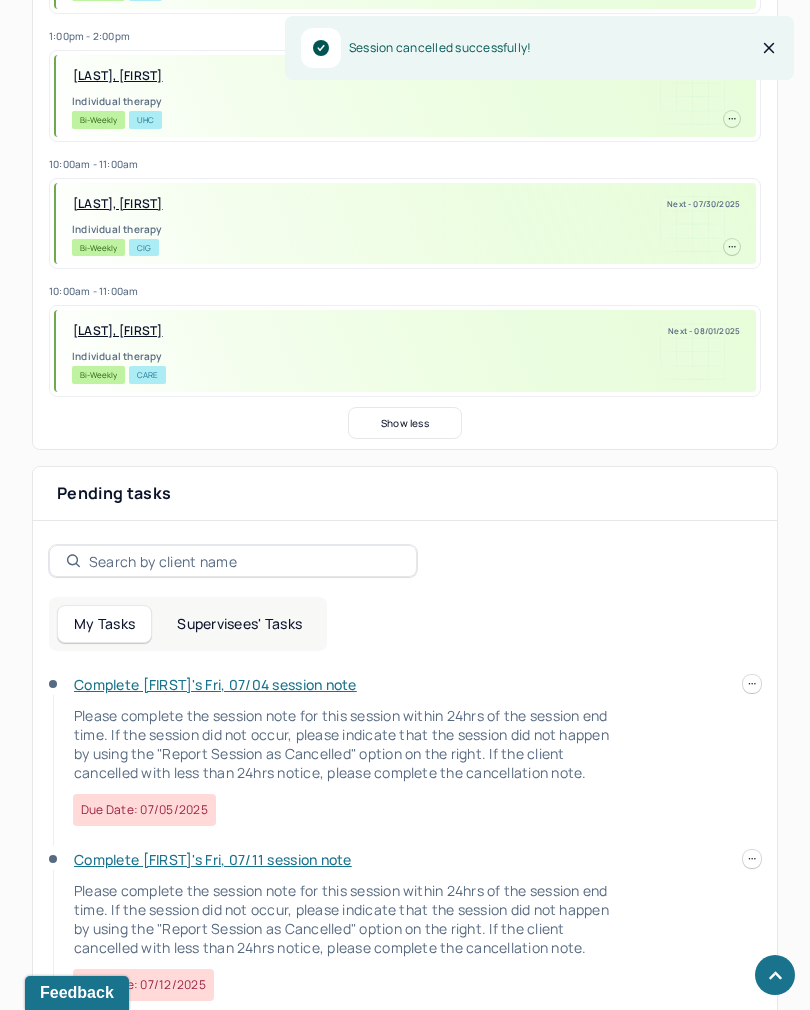 click on "Complete [FIRST]'s Fri, 07/04 session note Please complete the session note for this session within 24hrs of the session end time. If the session did not occur, please indicate that the session did not happen by using the "Report Session as Cancelled" option on the right. If the client cancelled with less than 24hrs notice, please complete the cancellation note. Due date: 07/05/2025" at bounding box center (405, 762) 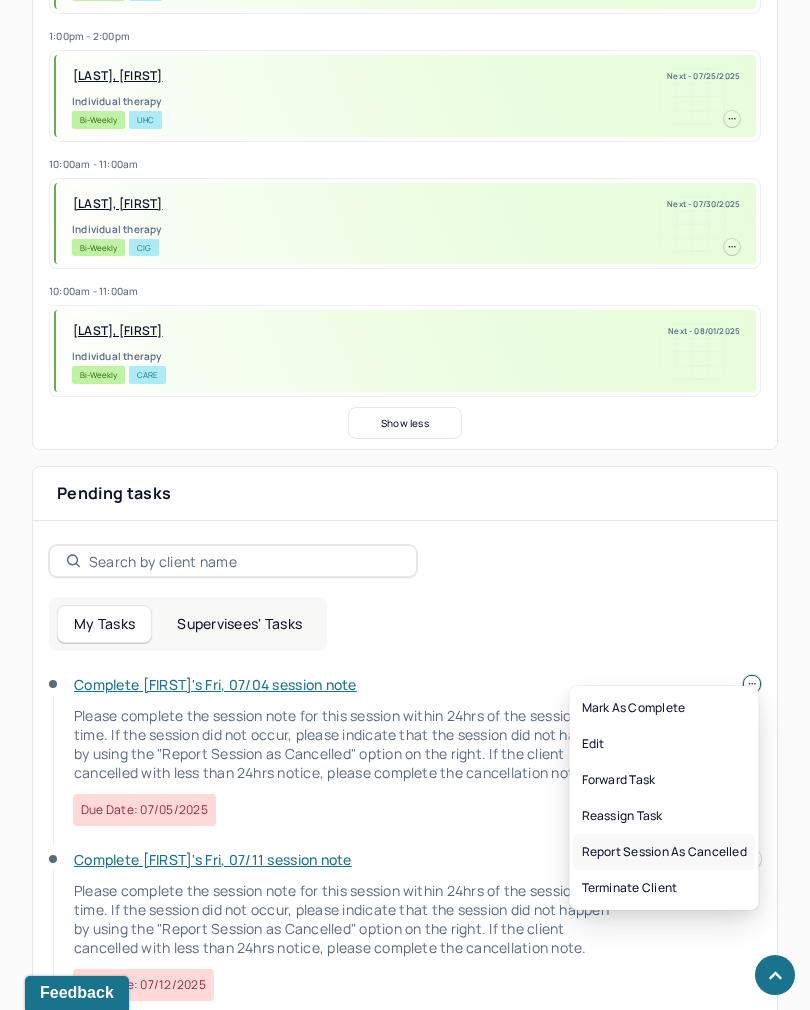 click on "Report session as cancelled" at bounding box center [664, 852] 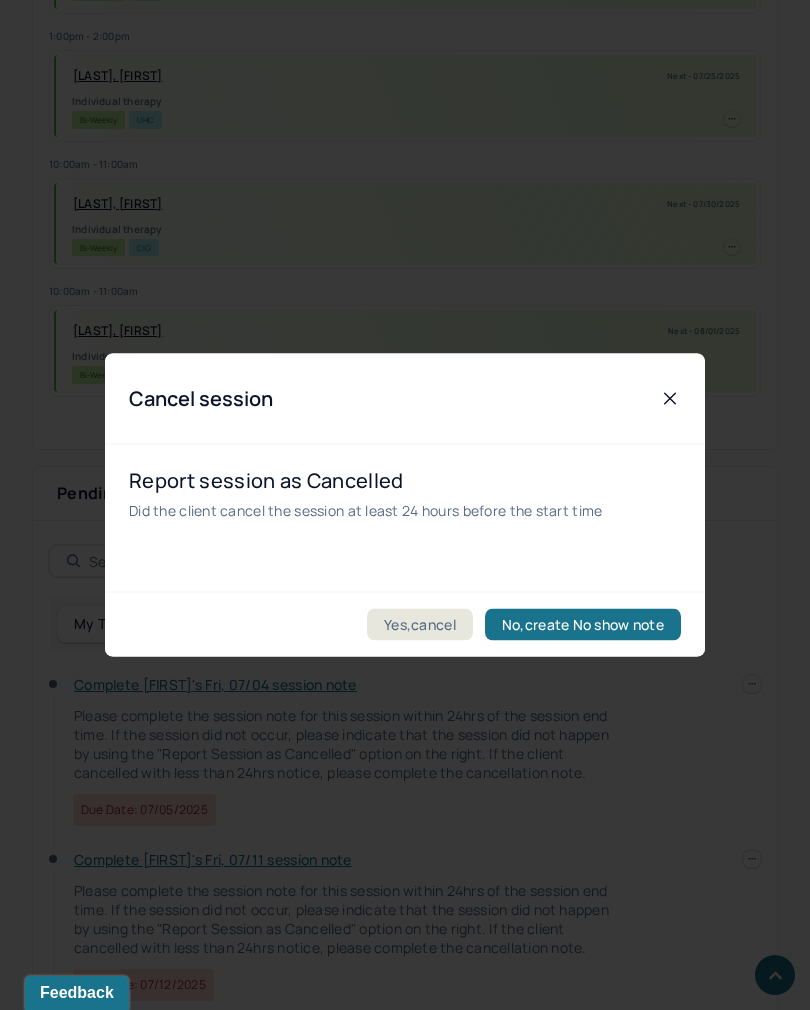 click on "Yes,cancel" at bounding box center (420, 625) 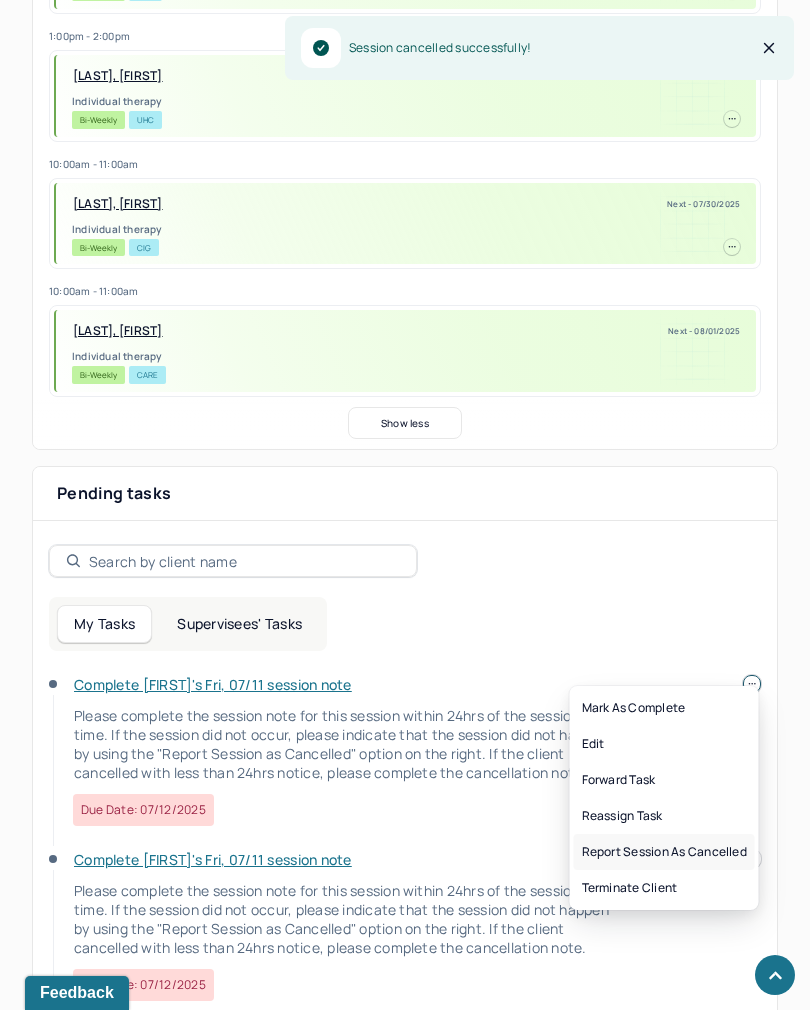 click on "Report session as cancelled" at bounding box center (664, 852) 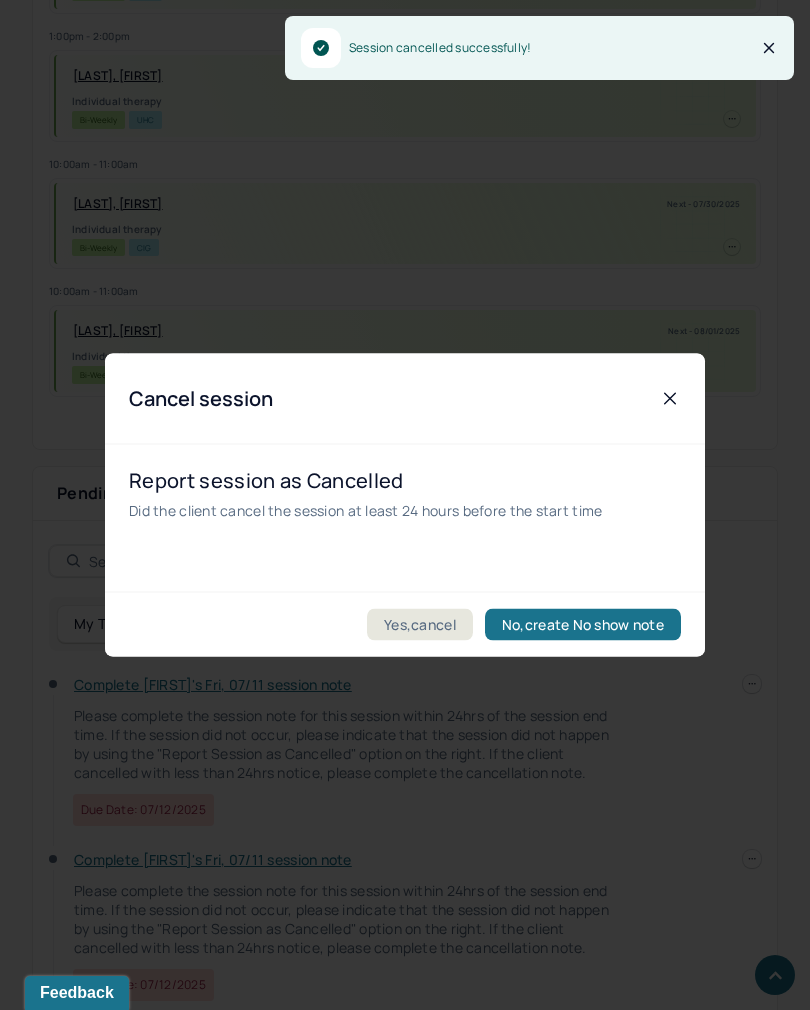 click on "Yes,cancel" at bounding box center [420, 625] 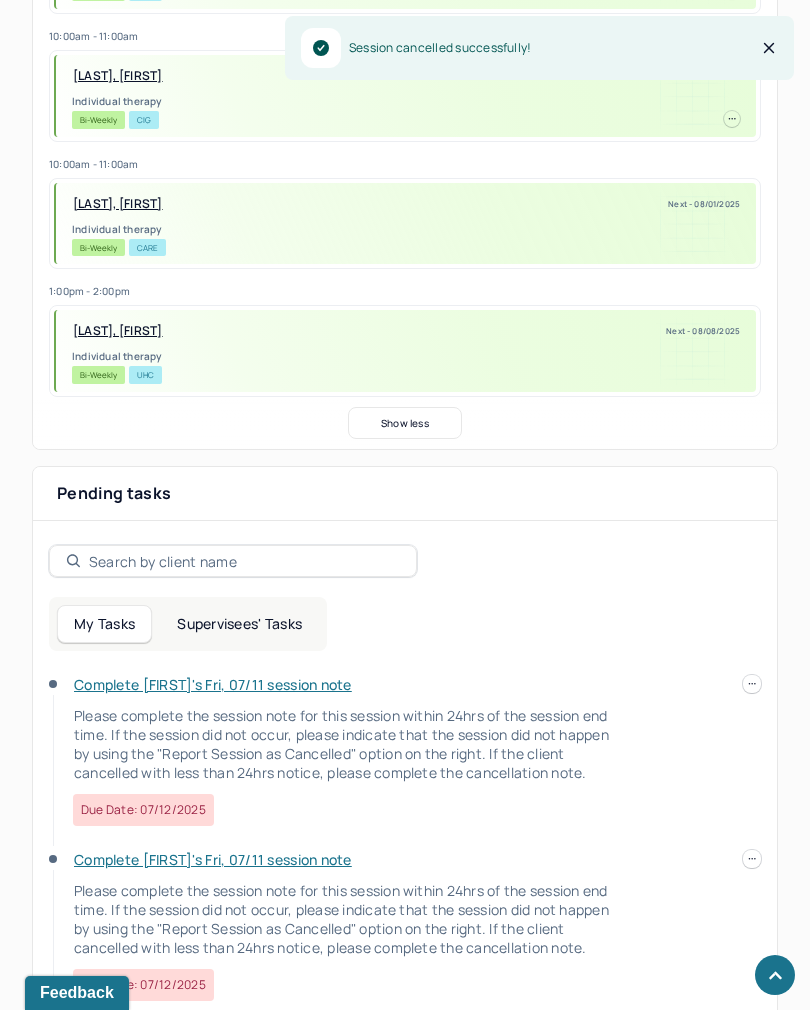 click on "Complete [FIRST]'s Fri, 07/11 session note Please complete the session note for this session within 24hrs of the session end time. If the session did not occur, please indicate that the session did not happen by using the "Report Session as Cancelled" option on the right. If the client cancelled with less than 24hrs notice, please complete the cancellation note. Due date: 07/12/2025" at bounding box center (405, 762) 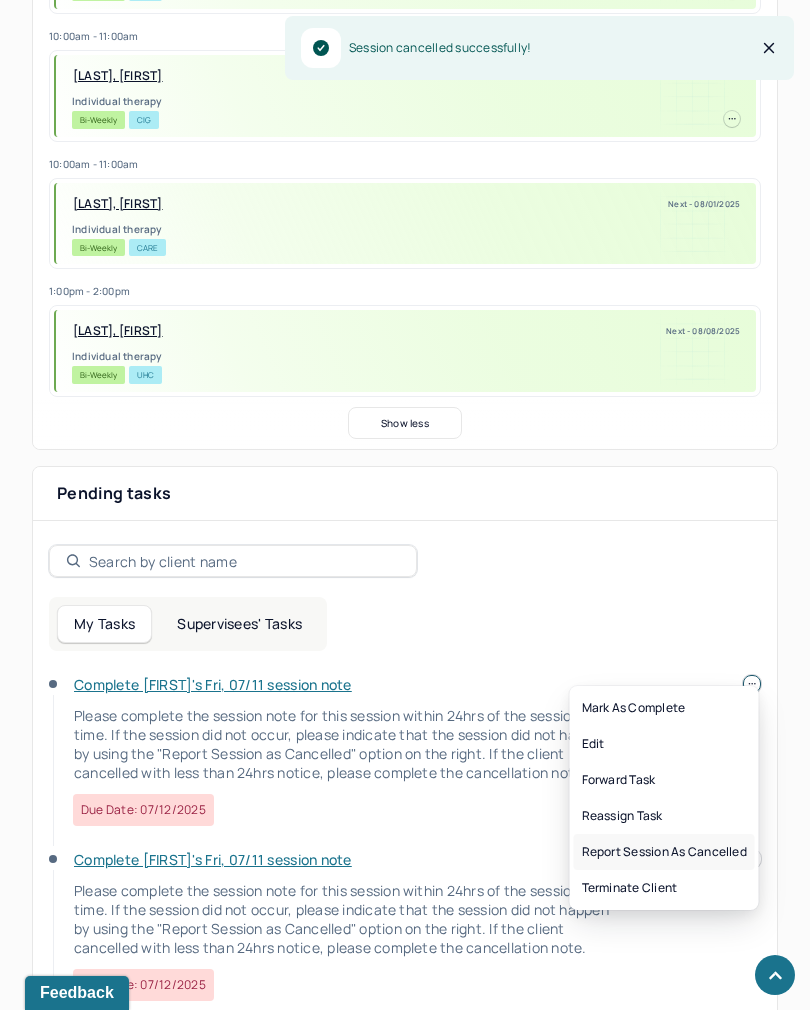 click on "Report session as cancelled" at bounding box center (664, 852) 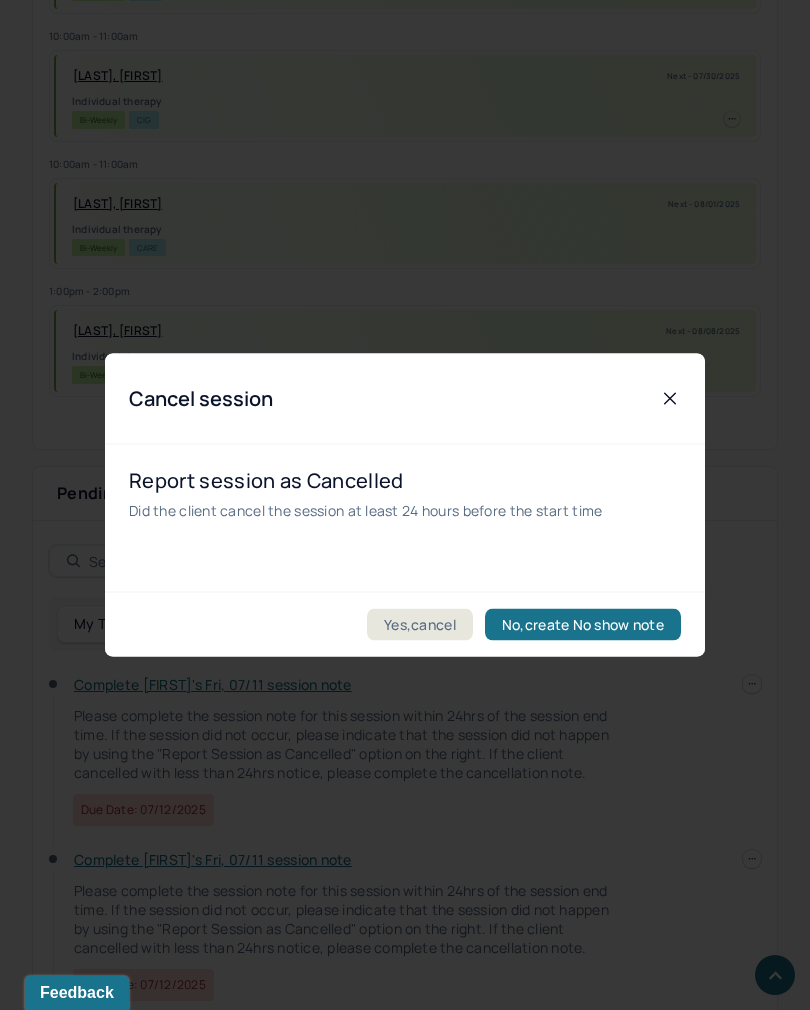 click on "Yes,cancel" at bounding box center (420, 625) 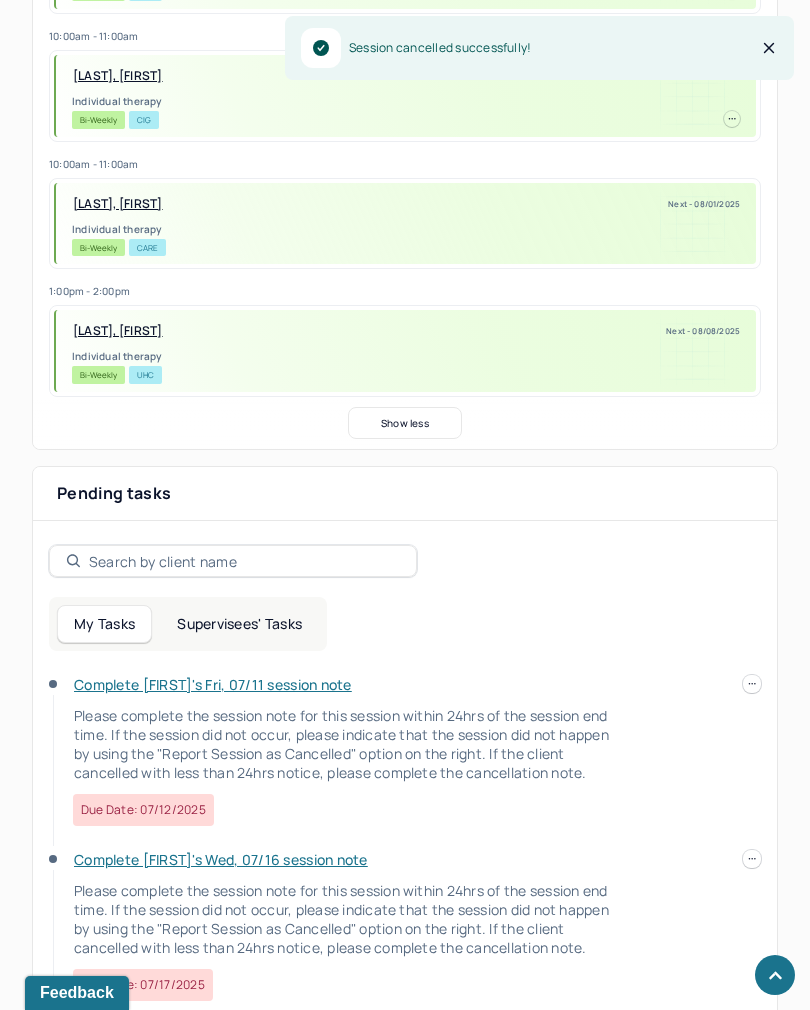 click on "Complete [FIRST]'s Fri, 07/11 session note Please complete the session note for this session within 24hrs of the session end time. If the session did not occur, please indicate that the session did not happen by using the "Report Session as Cancelled" option on the right. If the client cancelled with less than 24hrs notice, please complete the cancellation note. Due date: 07/12/2025" at bounding box center [405, 762] 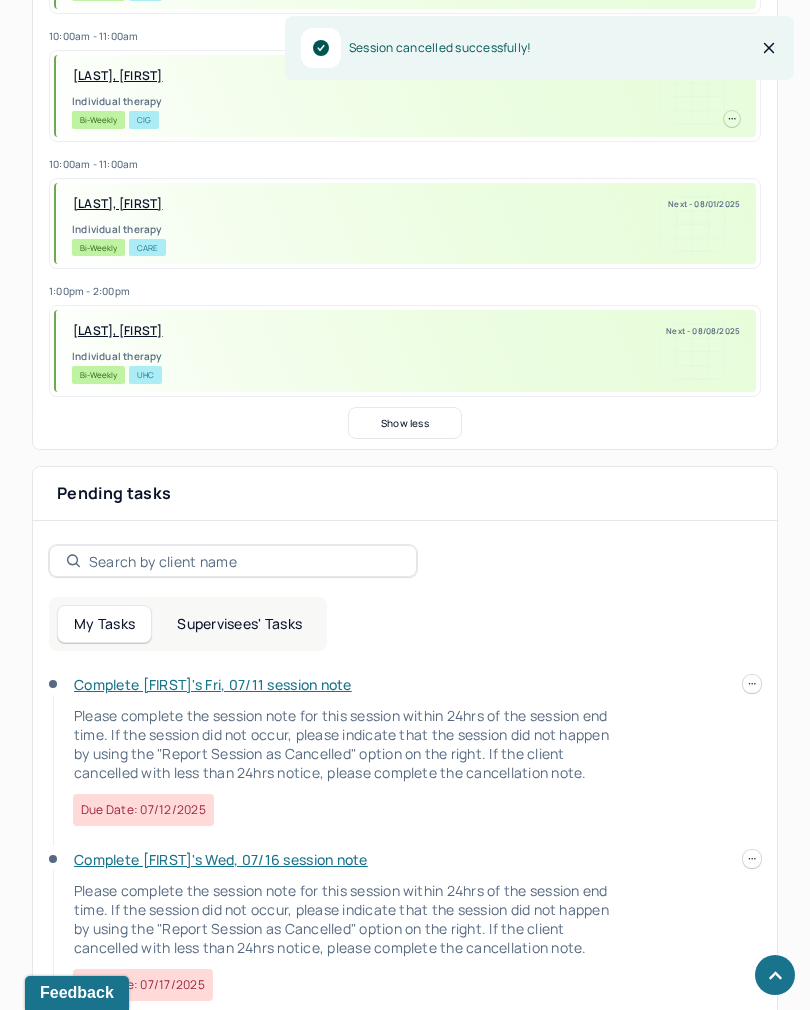 click at bounding box center [752, 684] 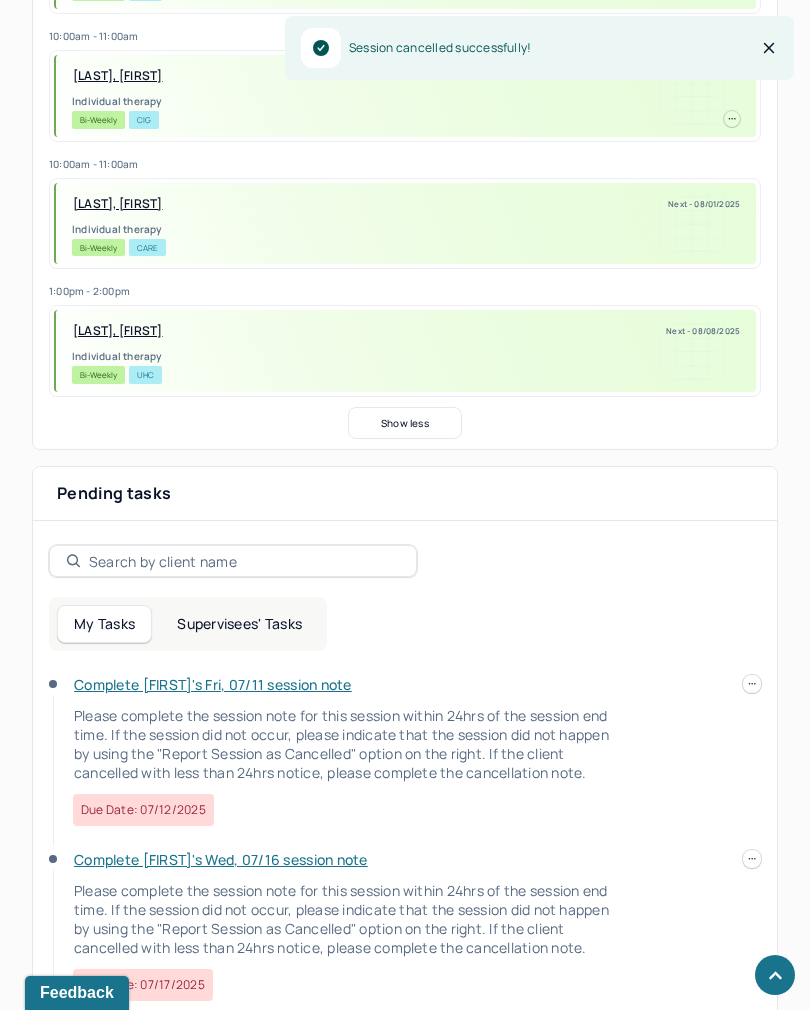 click on "Complete [FIRST]'s Fri, 07/11 session note Please complete the session note for this session within 24hrs of the session end time. If the session did not occur, please indicate that the session did not happen by using the "Report Session as Cancelled" option on the right. If the client cancelled with less than 24hrs notice, please complete the cancellation note. Due date: 07/12/2025" at bounding box center [405, 762] 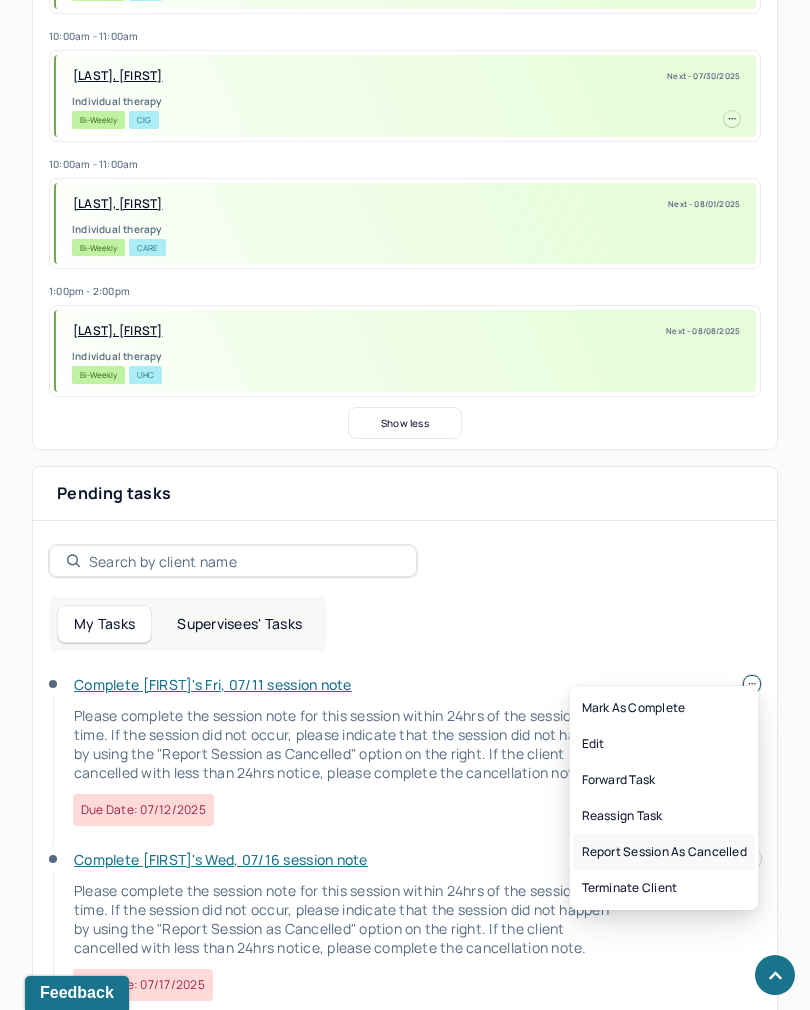 click on "Report session as cancelled" at bounding box center [664, 852] 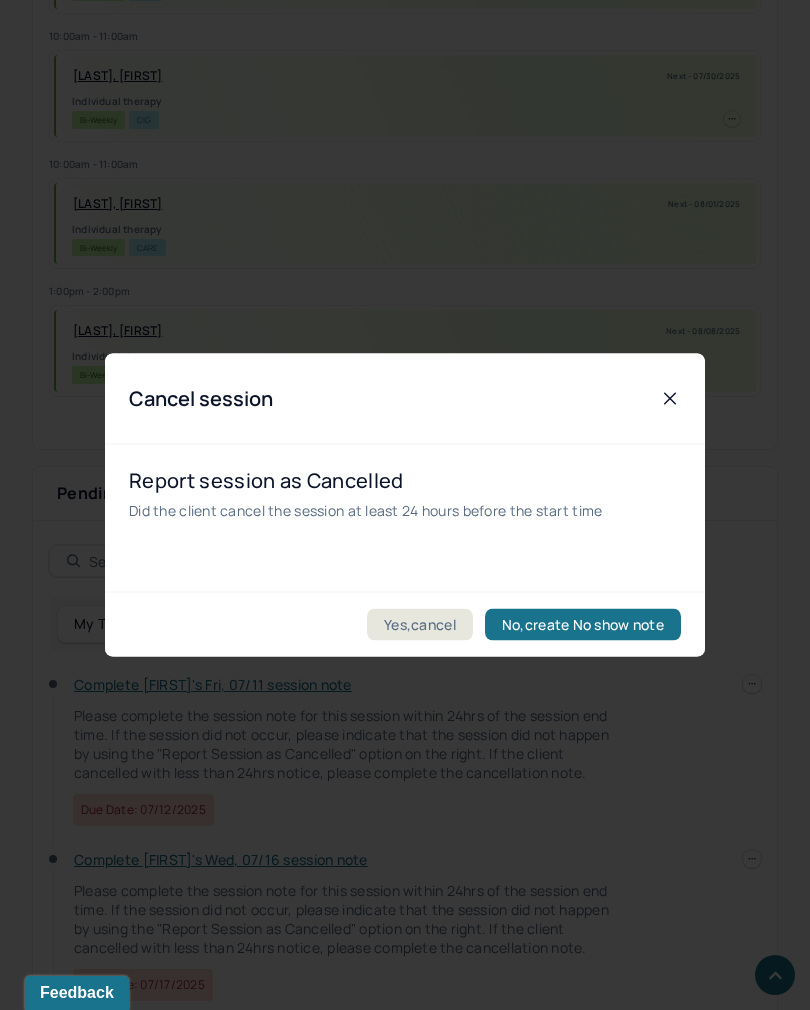 click on "Yes,cancel" at bounding box center [420, 625] 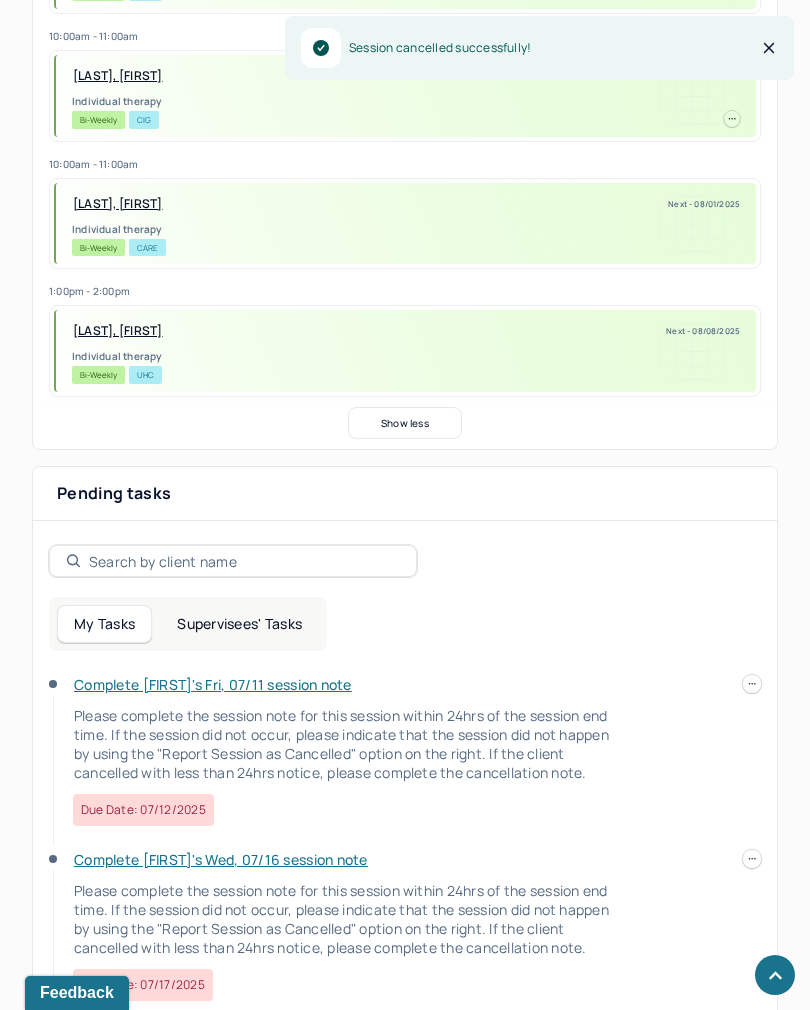 scroll, scrollTop: 580, scrollLeft: 0, axis: vertical 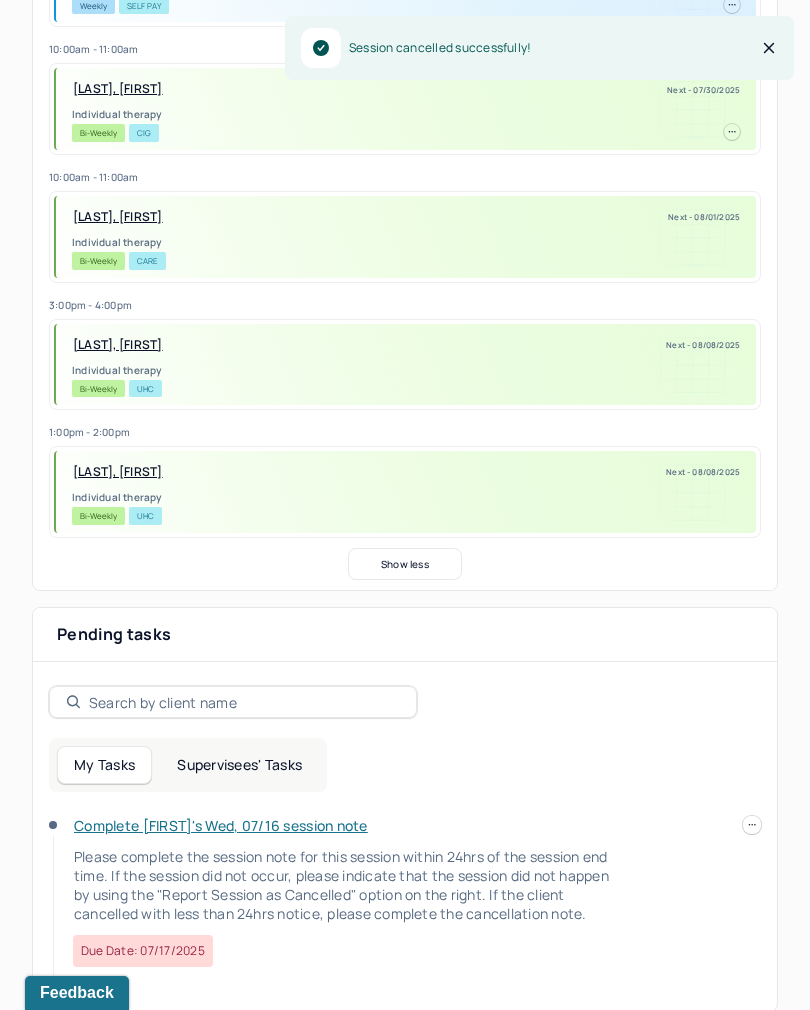 click at bounding box center (752, 825) 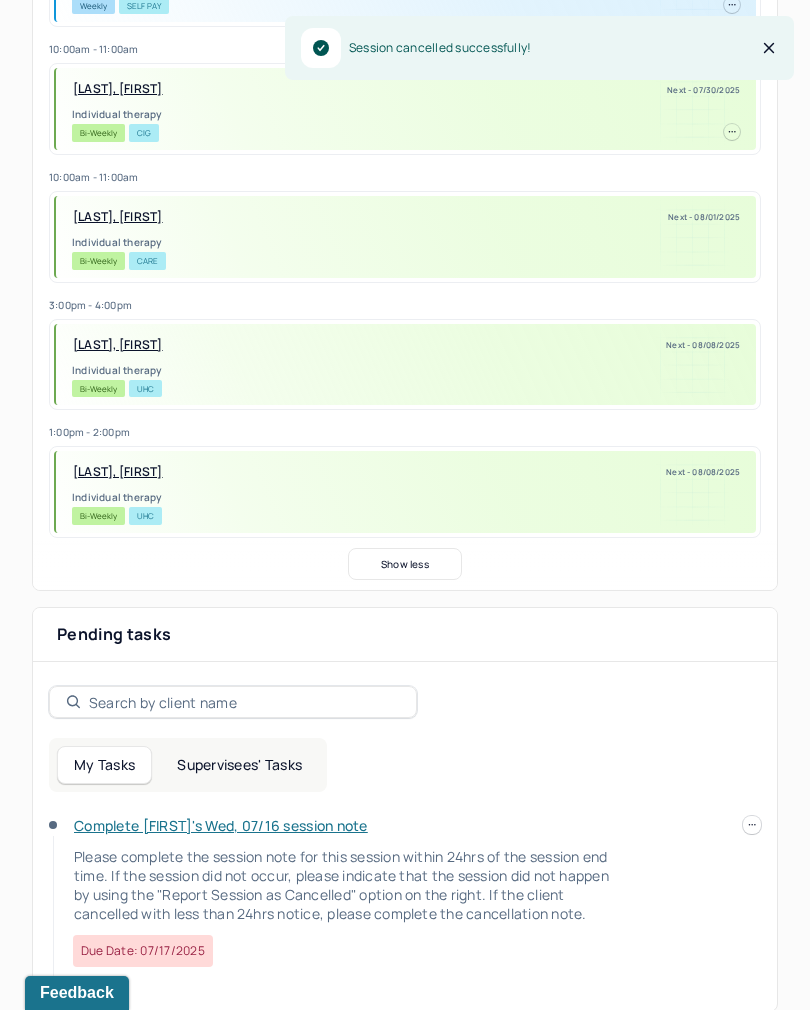 click at bounding box center [752, 825] 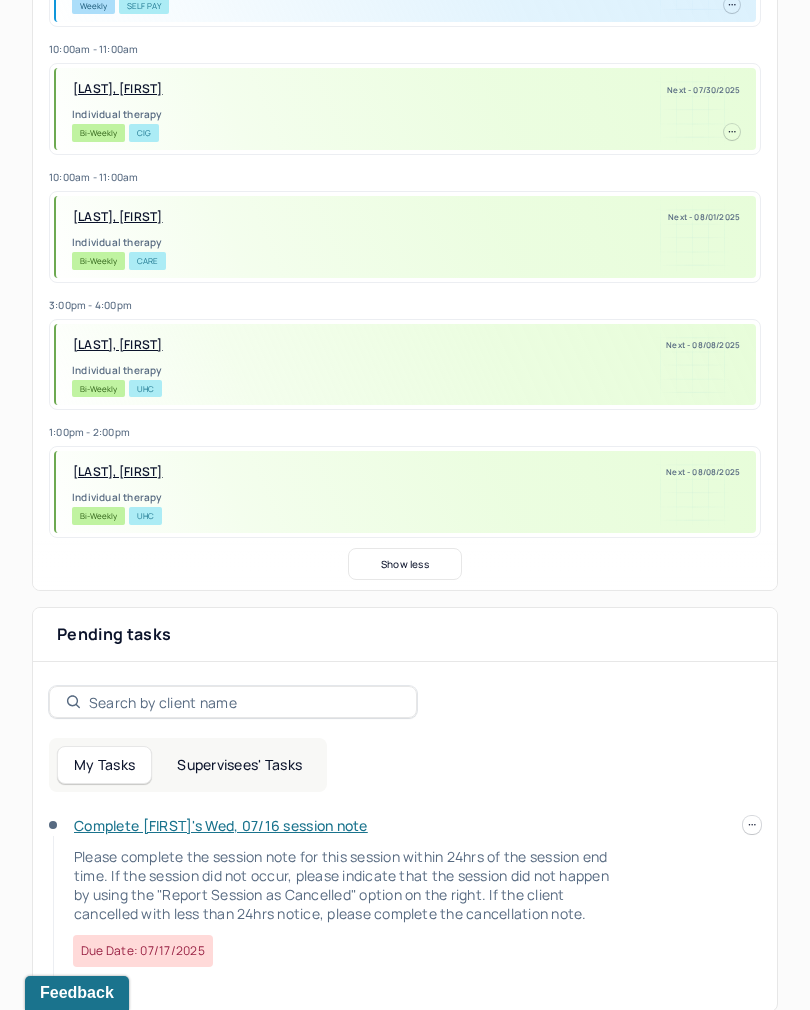 click on "Complete [FIRST]'s Wed, 07/16 session note Please complete the session note for this session within 24hrs of the session end time. If the session did not occur, please indicate that the session did not happen by using the "Report Session as Cancelled" option on the right. If the client cancelled with less than 24hrs notice, please complete the cancellation note. Due date: 07/17/2025" at bounding box center [405, 864] 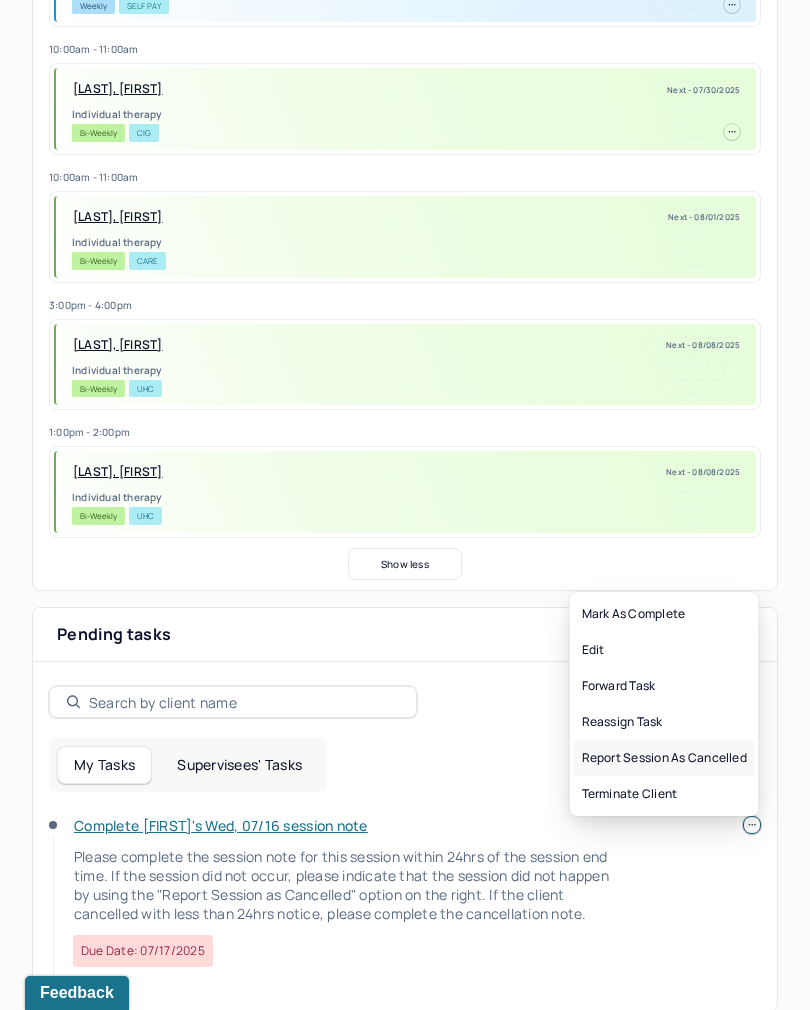 click on "Report session as cancelled" at bounding box center [664, 758] 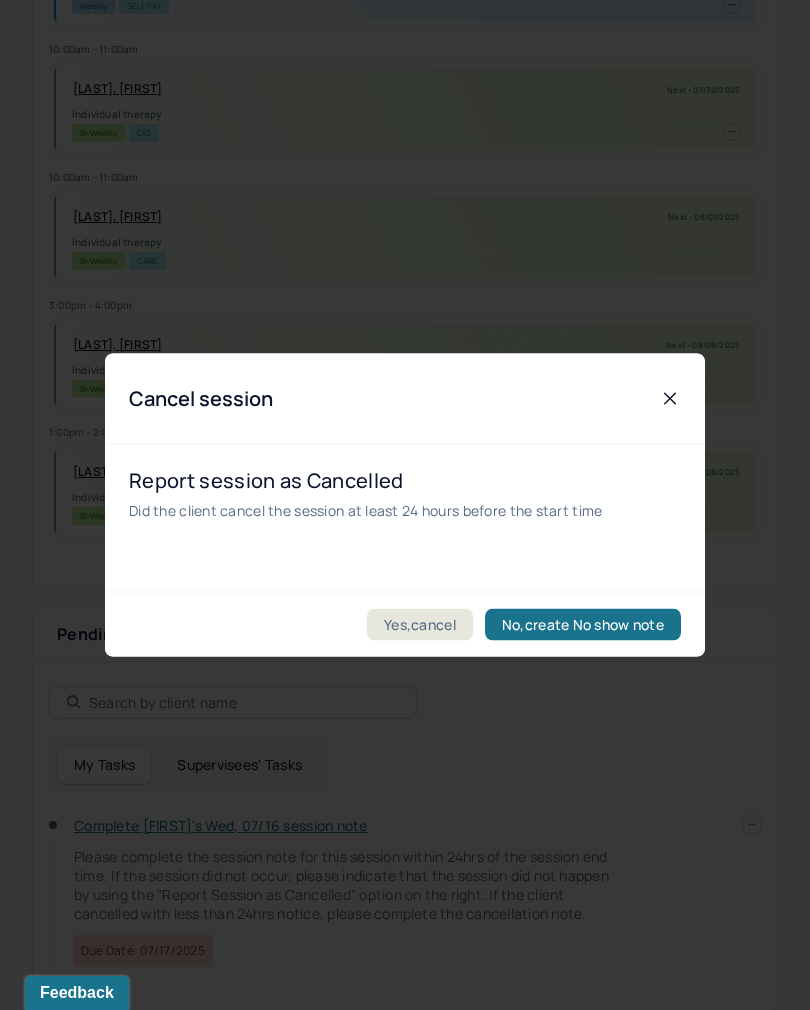 click on "Yes,cancel" at bounding box center [420, 625] 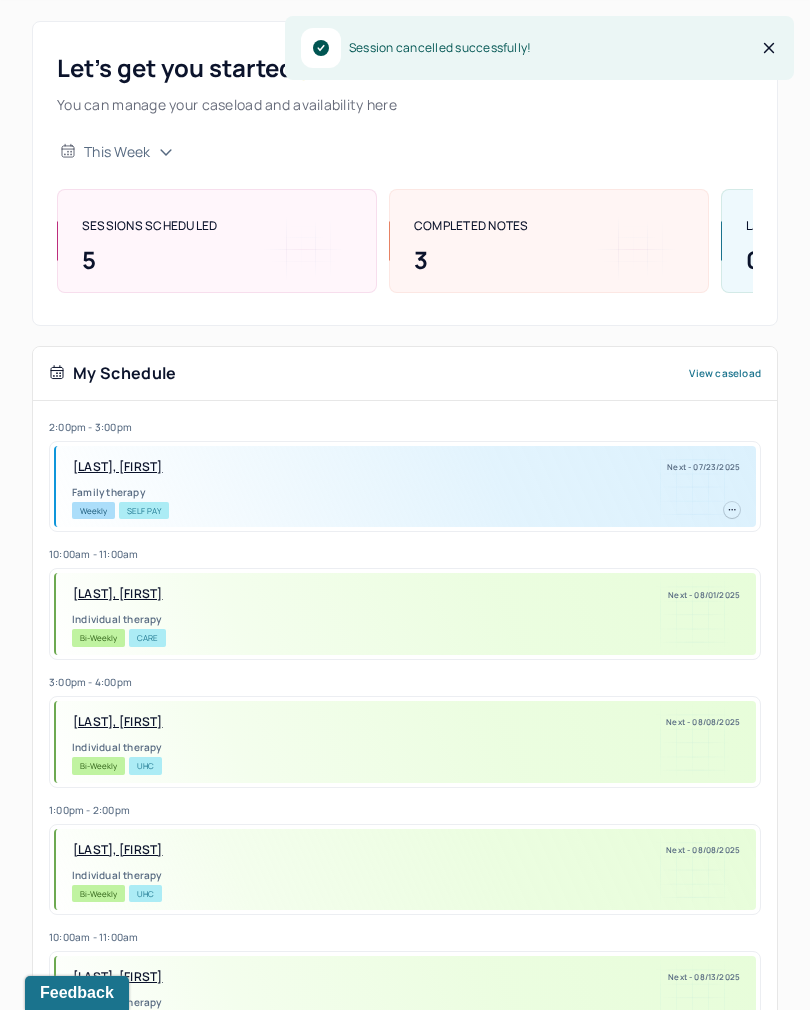 scroll, scrollTop: 0, scrollLeft: 0, axis: both 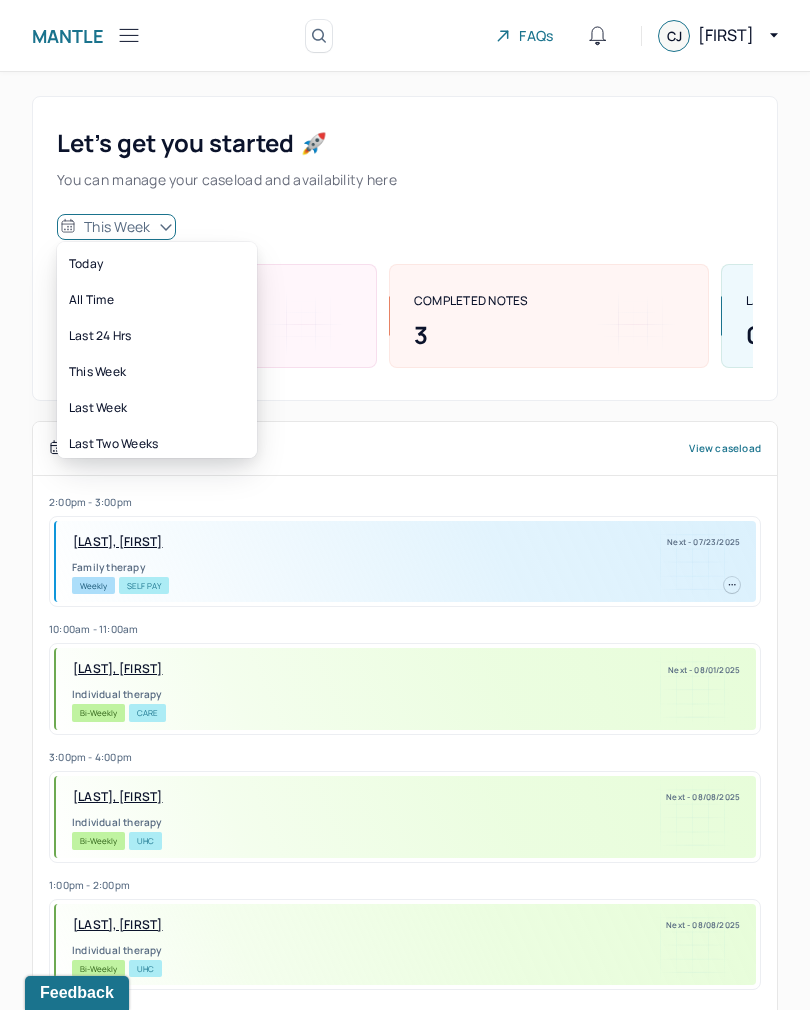 click on "this week" at bounding box center (405, 227) 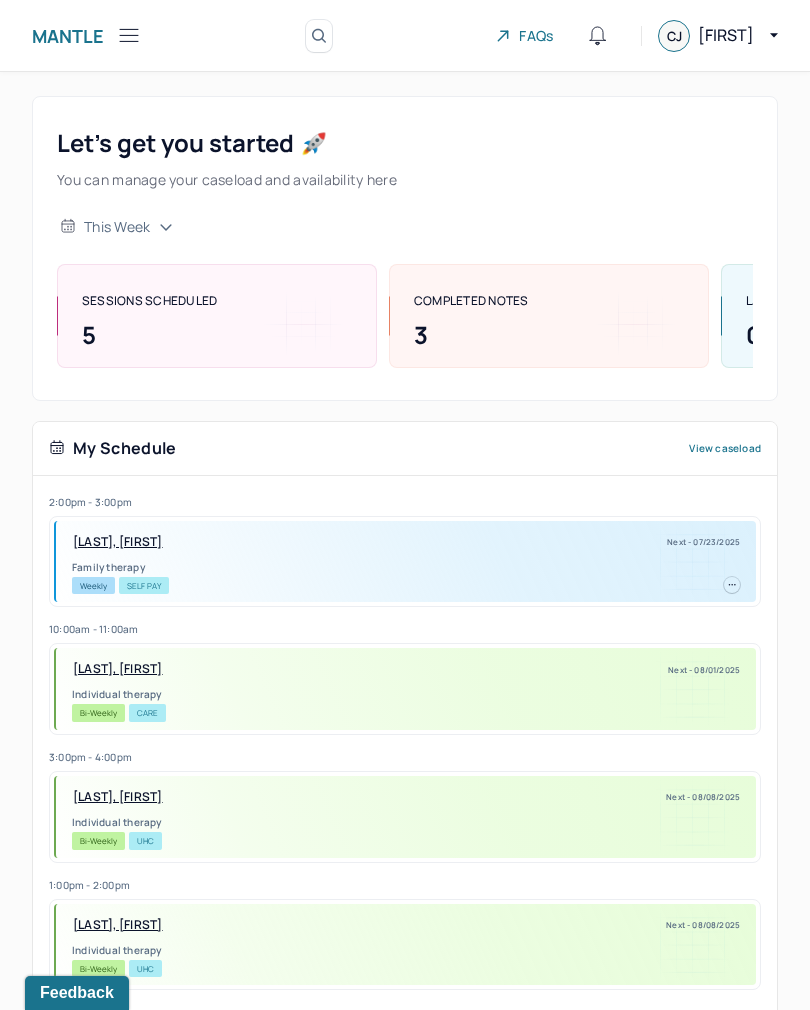 click on "Mantle" at bounding box center [87, 35] 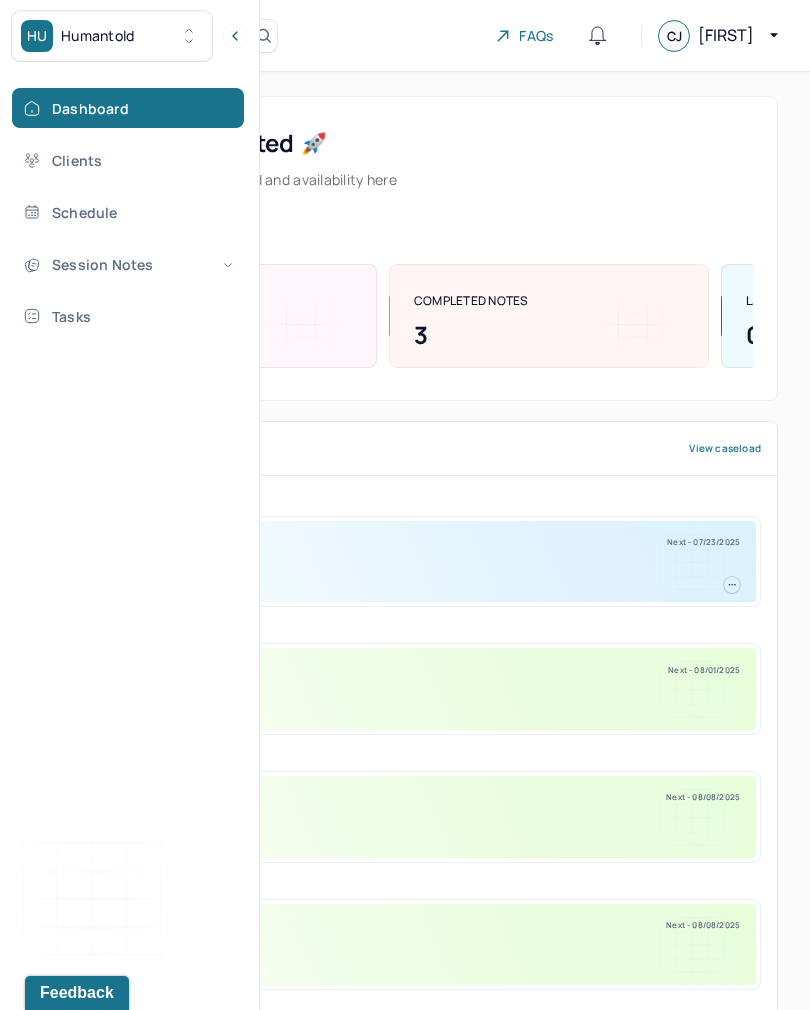 click on "Session Notes" at bounding box center (128, 264) 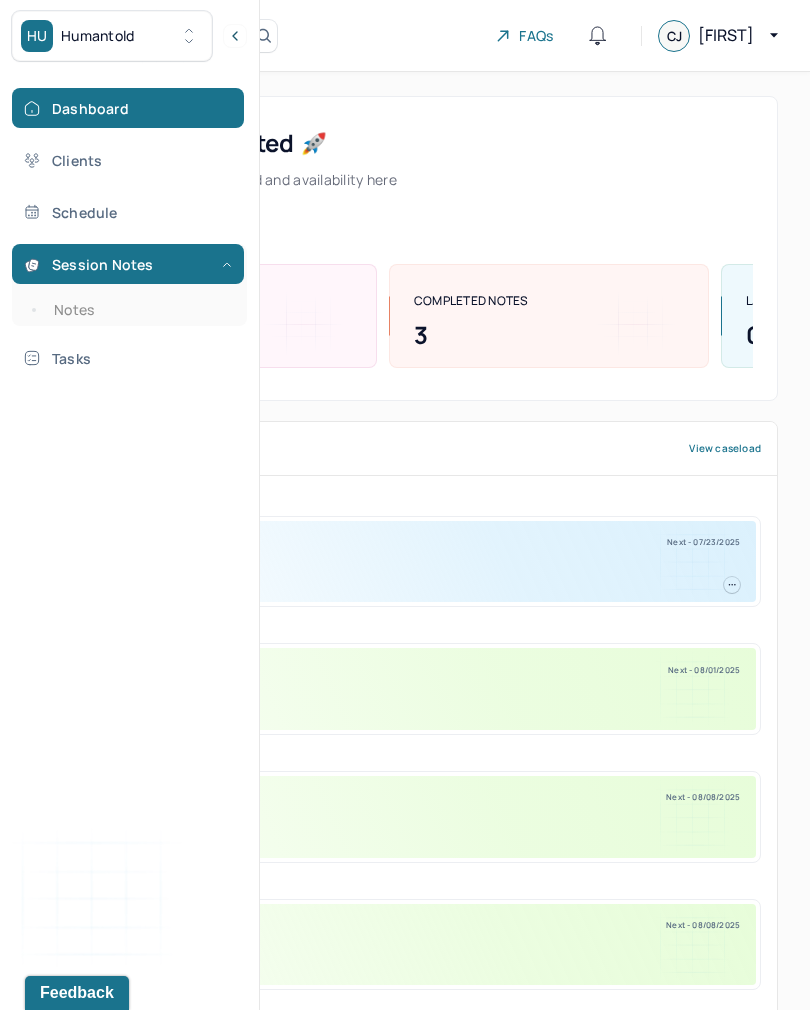 click on "Notes" at bounding box center (139, 310) 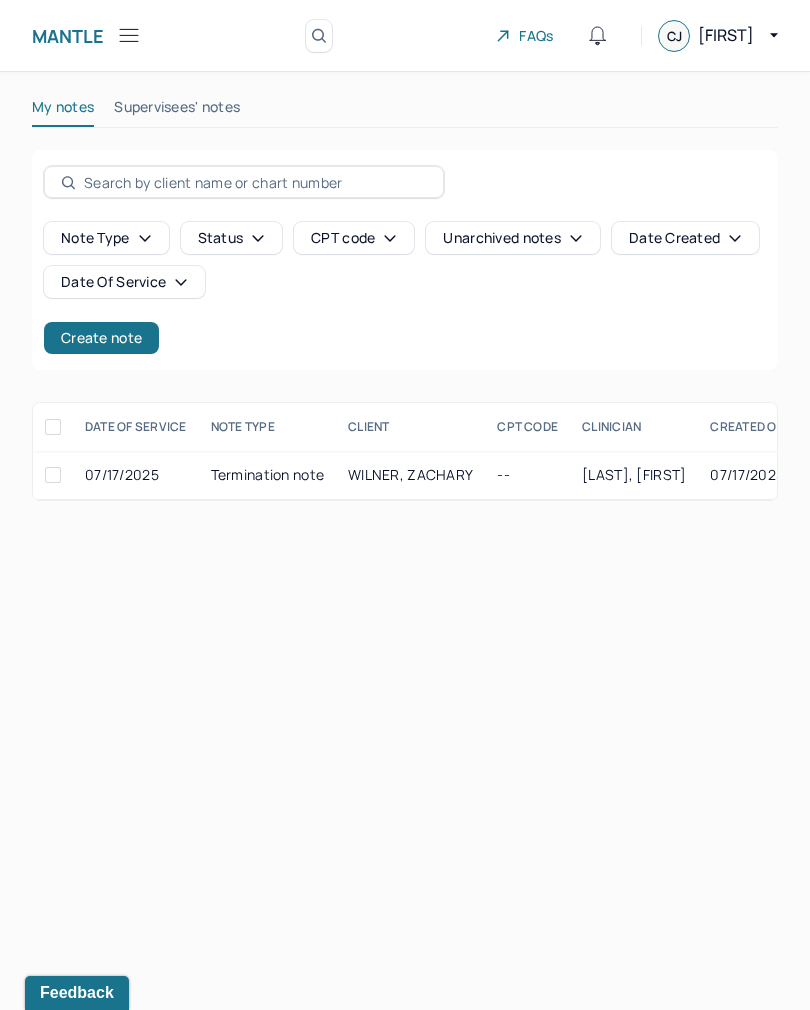 click at bounding box center [255, 182] 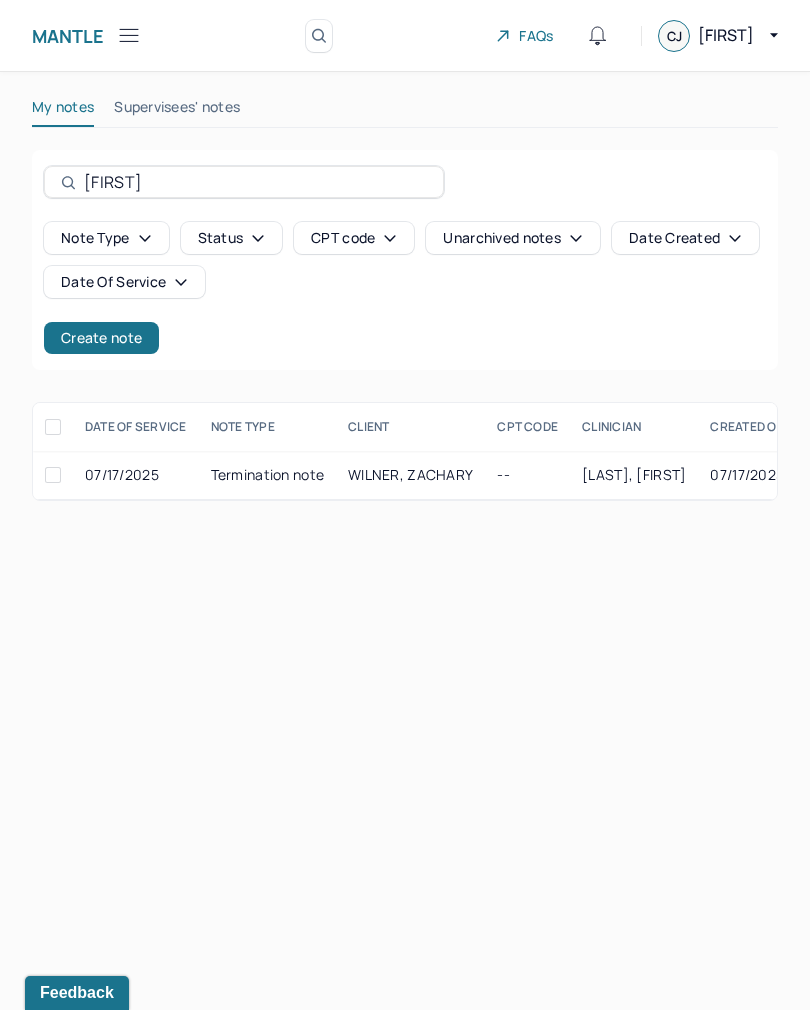 type on "[FIRST]" 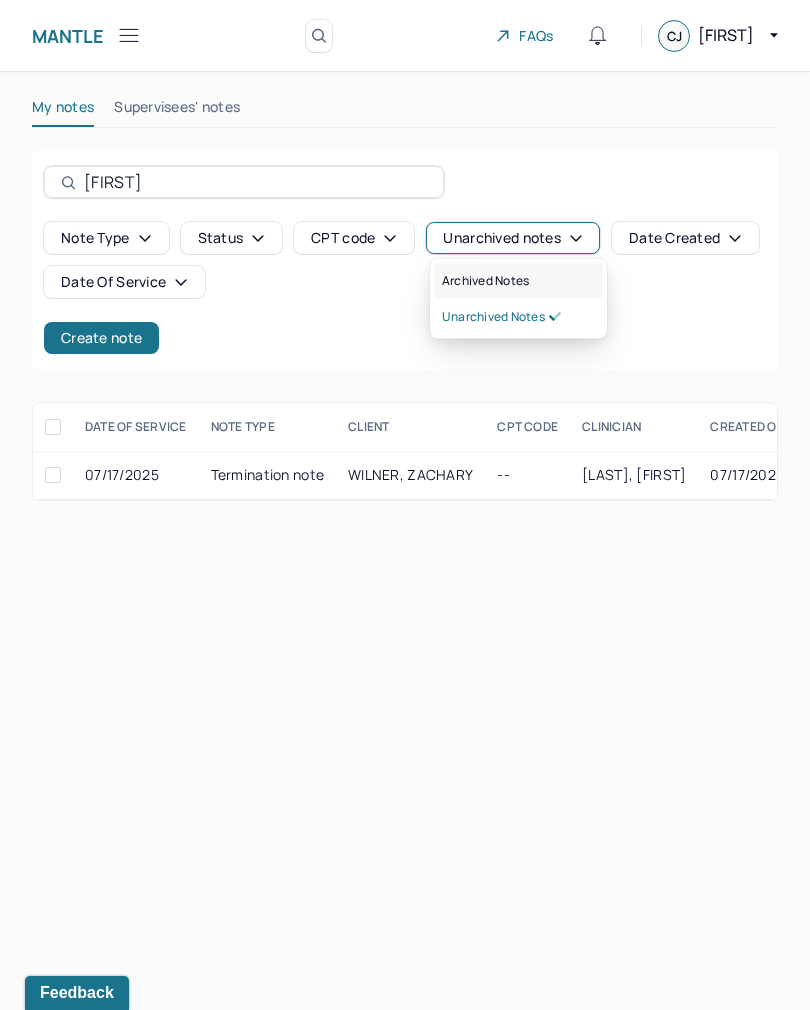 click on "Archived notes" at bounding box center (485, 281) 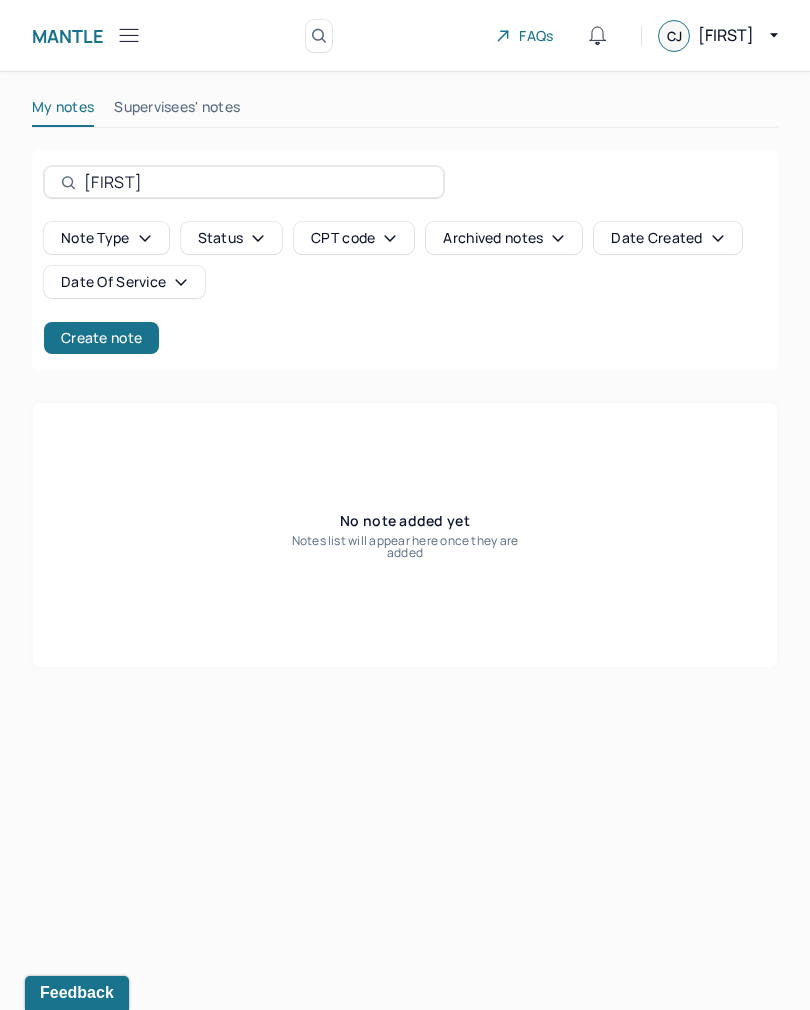 click on "[FIRST]" at bounding box center [255, 182] 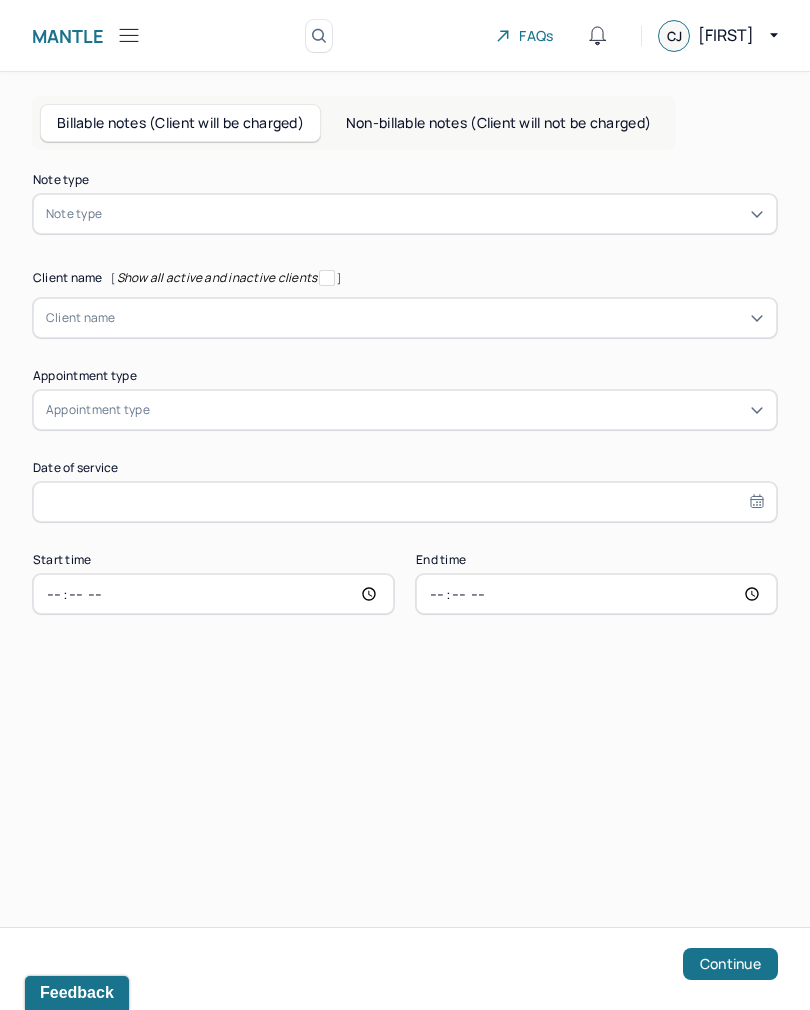 click on "Mantle" at bounding box center (87, 35) 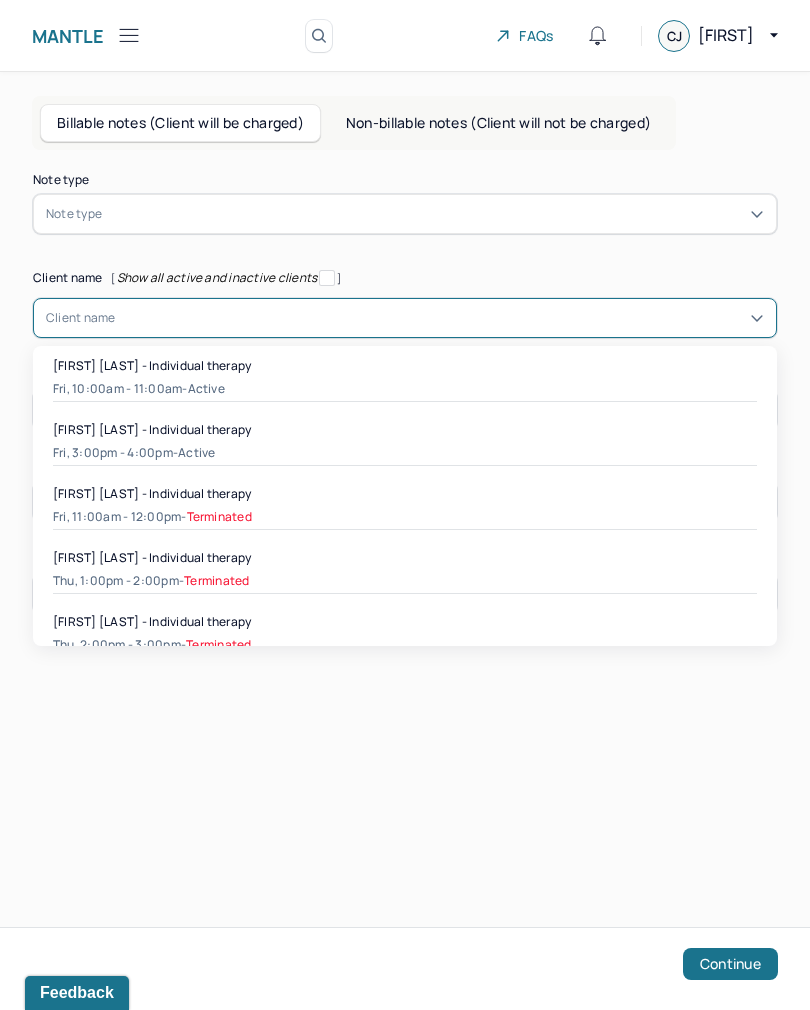 click on "Fri, [TIME]  -  Terminated" at bounding box center (405, 517) 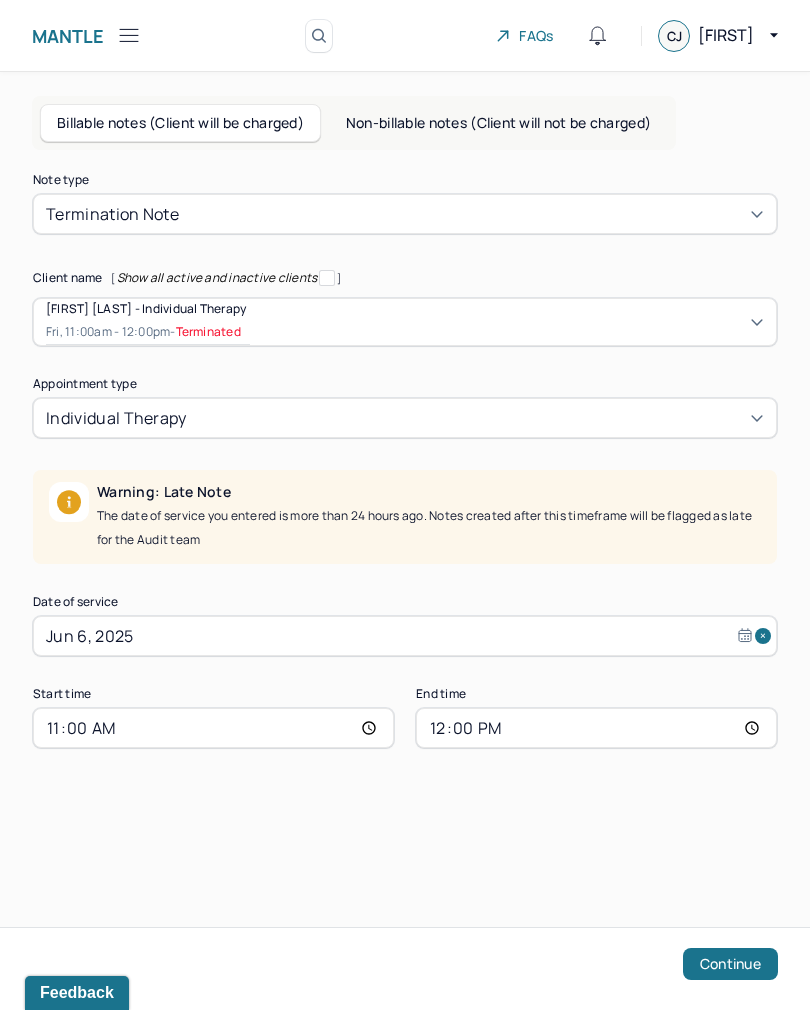 click on "Client name [ Show all active and inactive clients ]" at bounding box center (405, 278) 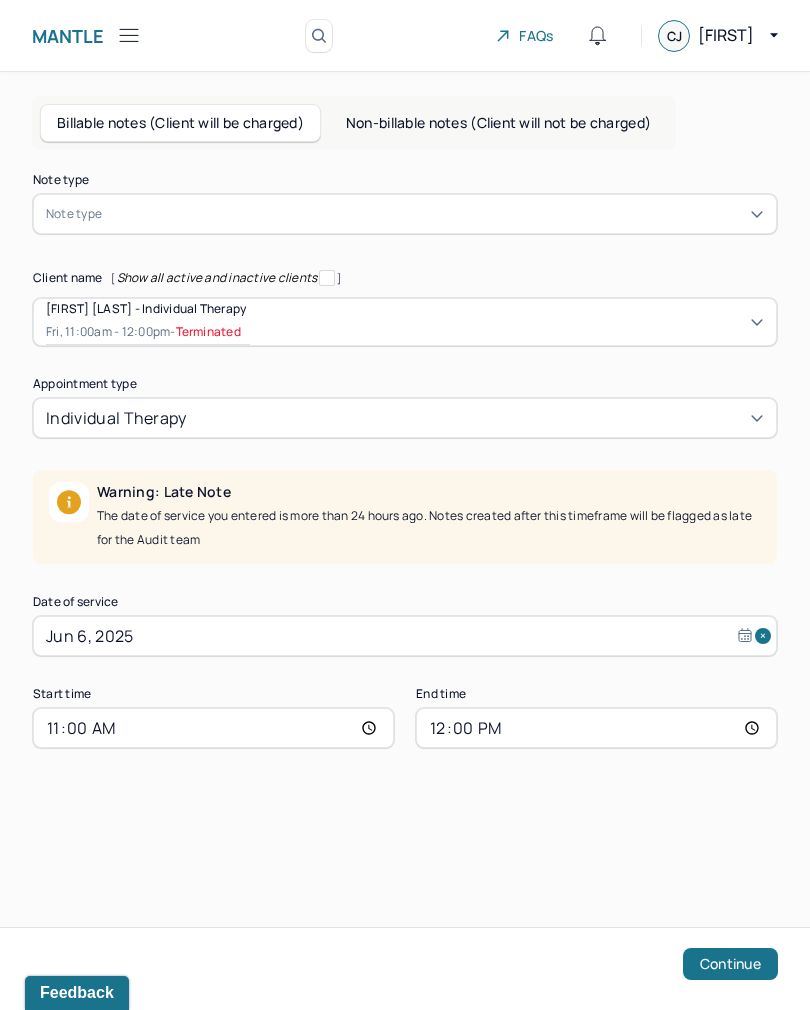 click 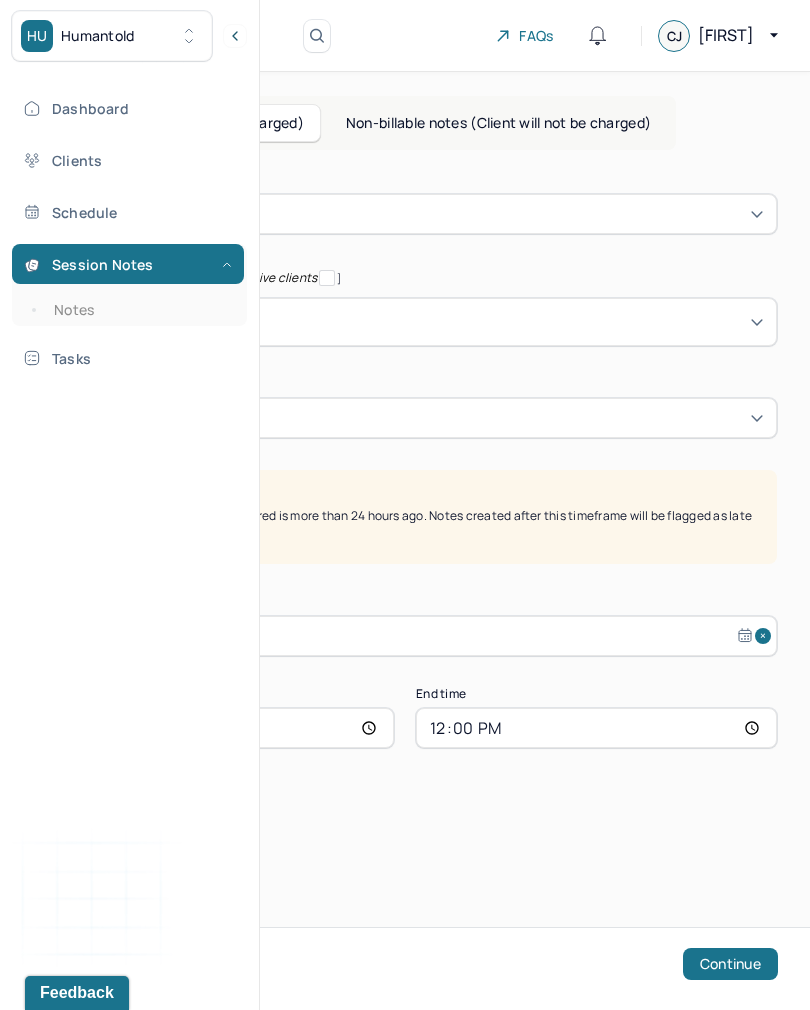 click on "Notes" at bounding box center (139, 310) 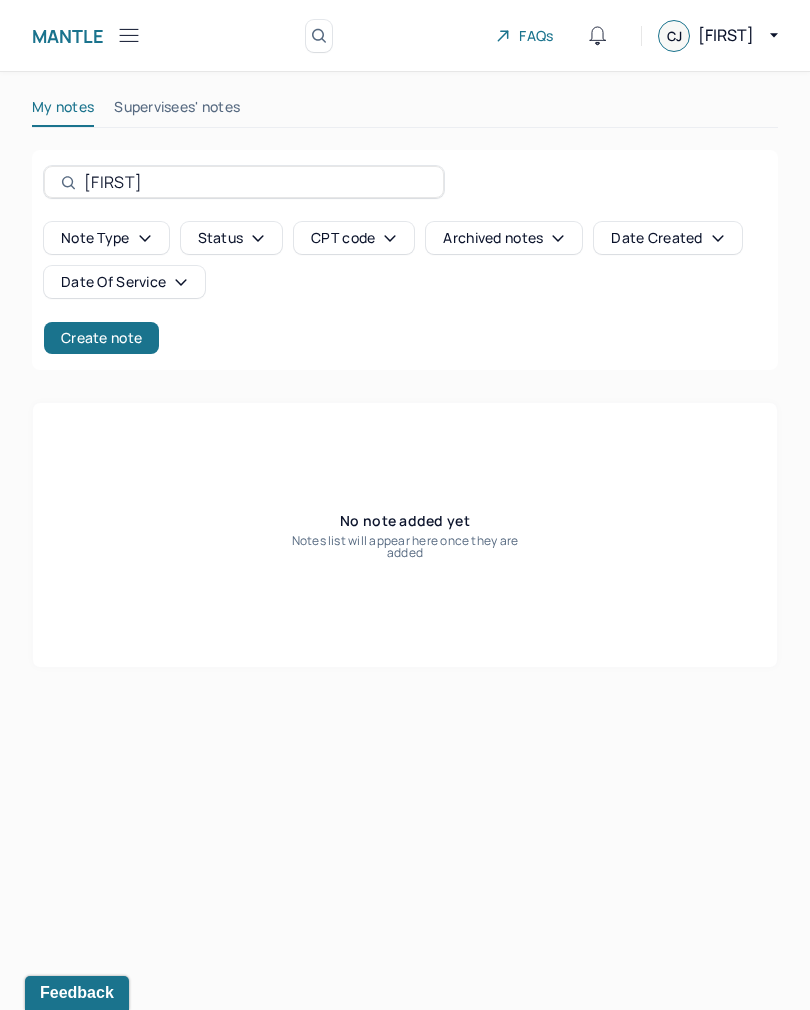 click on "Create note" at bounding box center (101, 338) 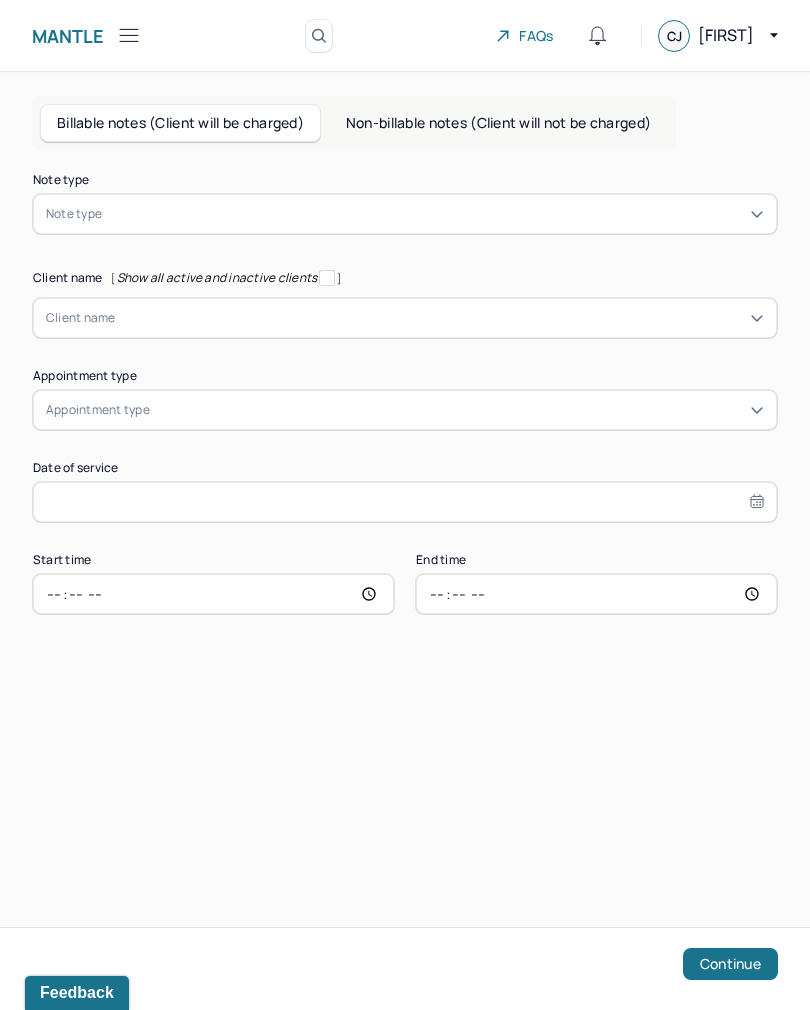 click on "Mantle" at bounding box center (68, 36) 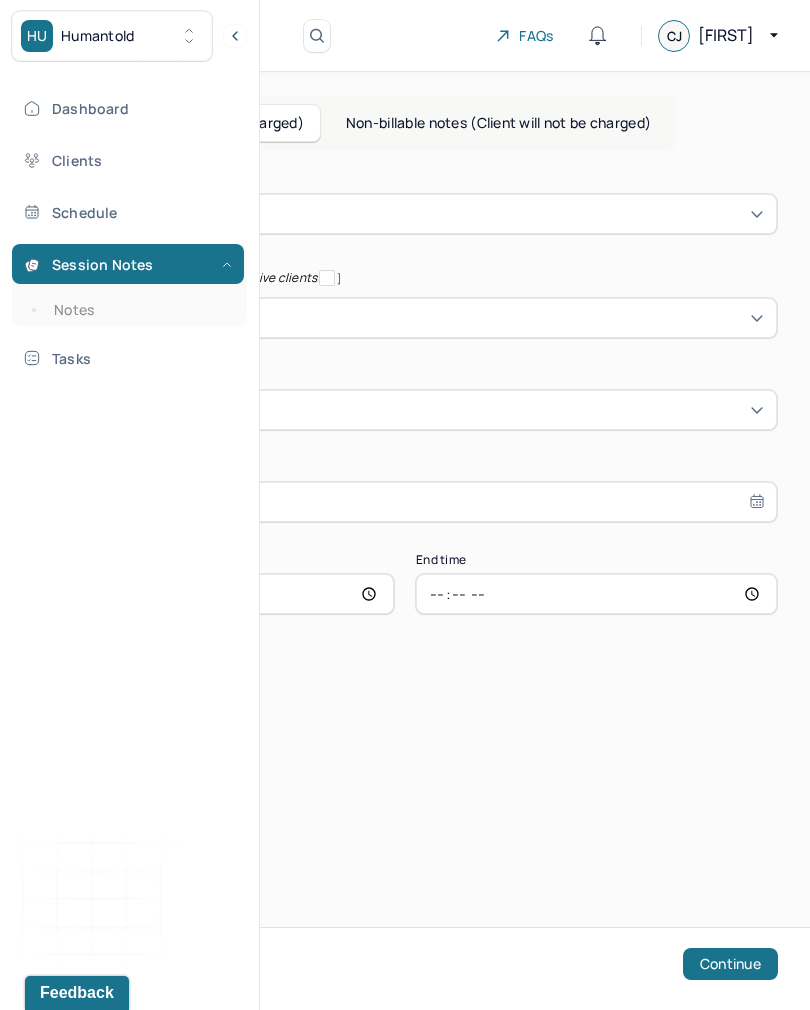 click on "Dashboard" at bounding box center (128, 108) 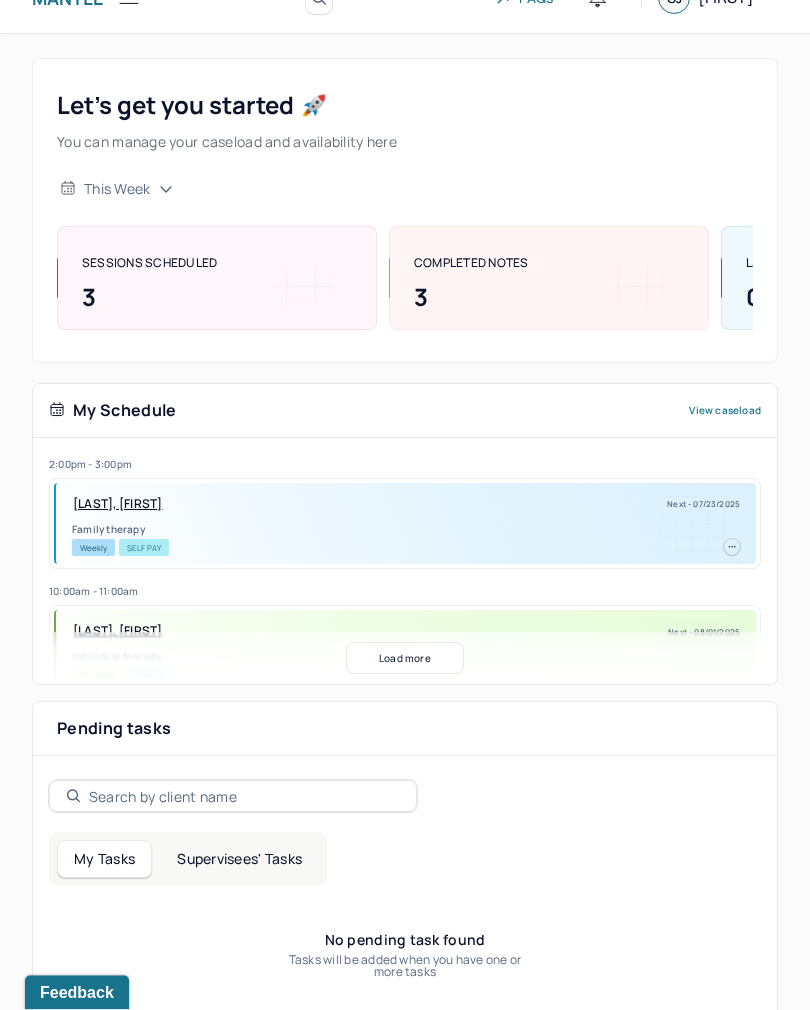 scroll, scrollTop: 0, scrollLeft: 0, axis: both 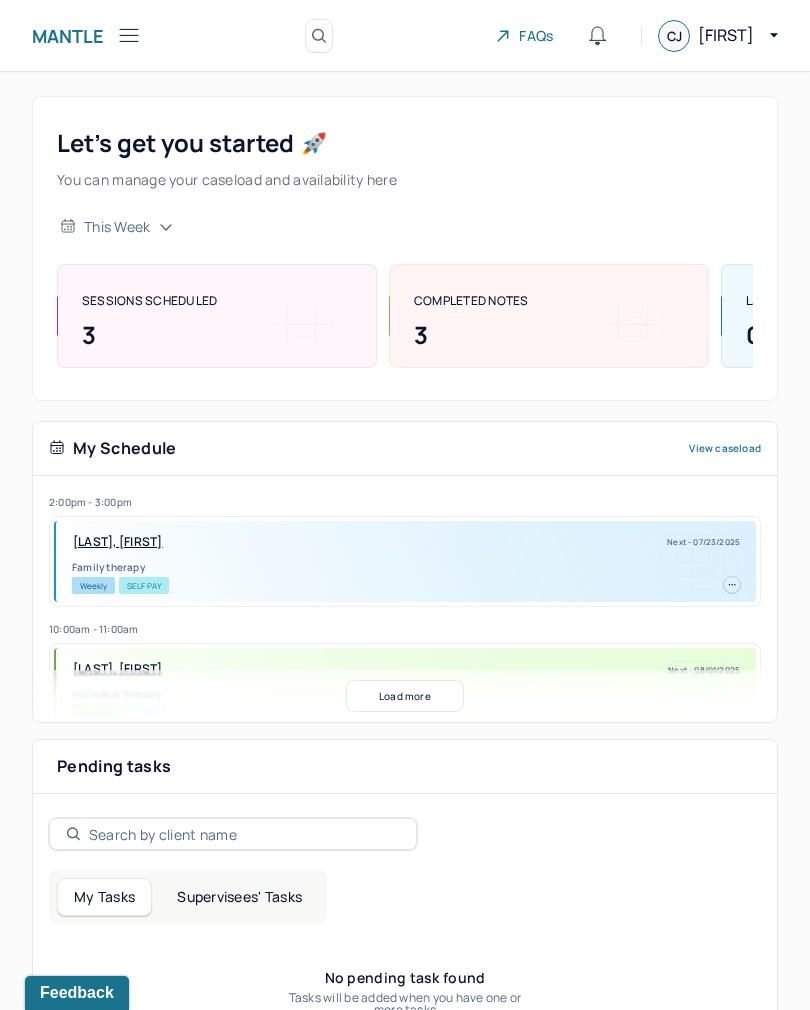 click at bounding box center (129, 35) 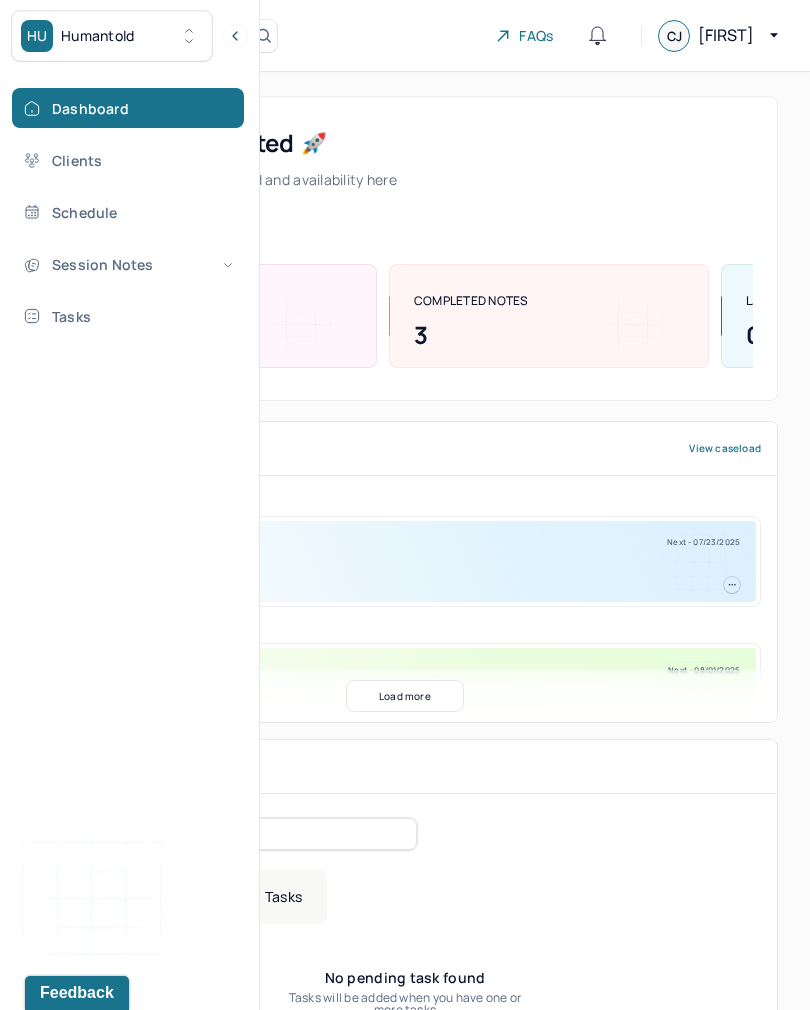 click on "Session Notes" at bounding box center [128, 264] 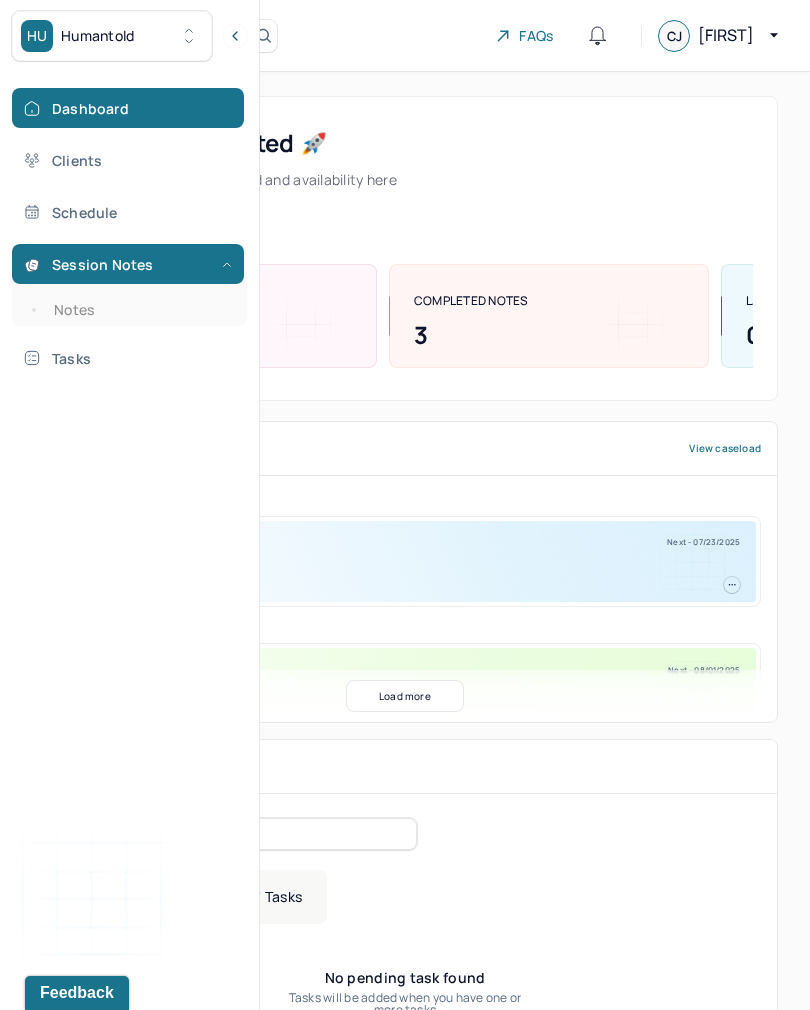 click on "Notes" at bounding box center [139, 310] 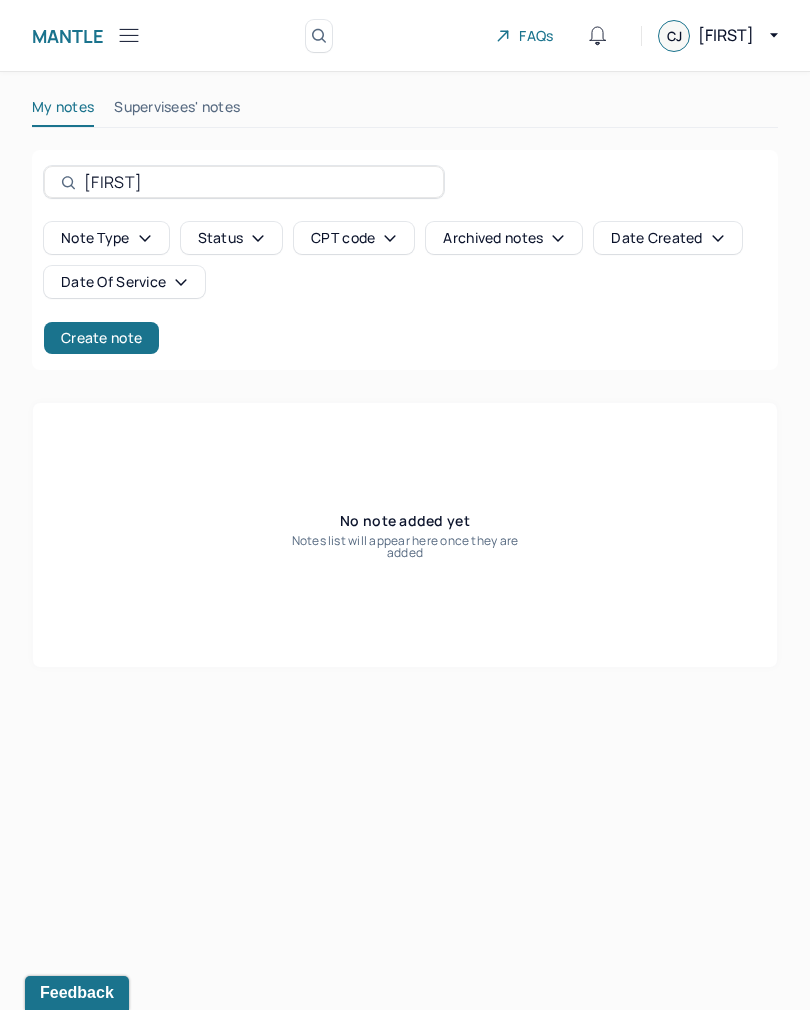click on "[FIRST]" at bounding box center (255, 182) 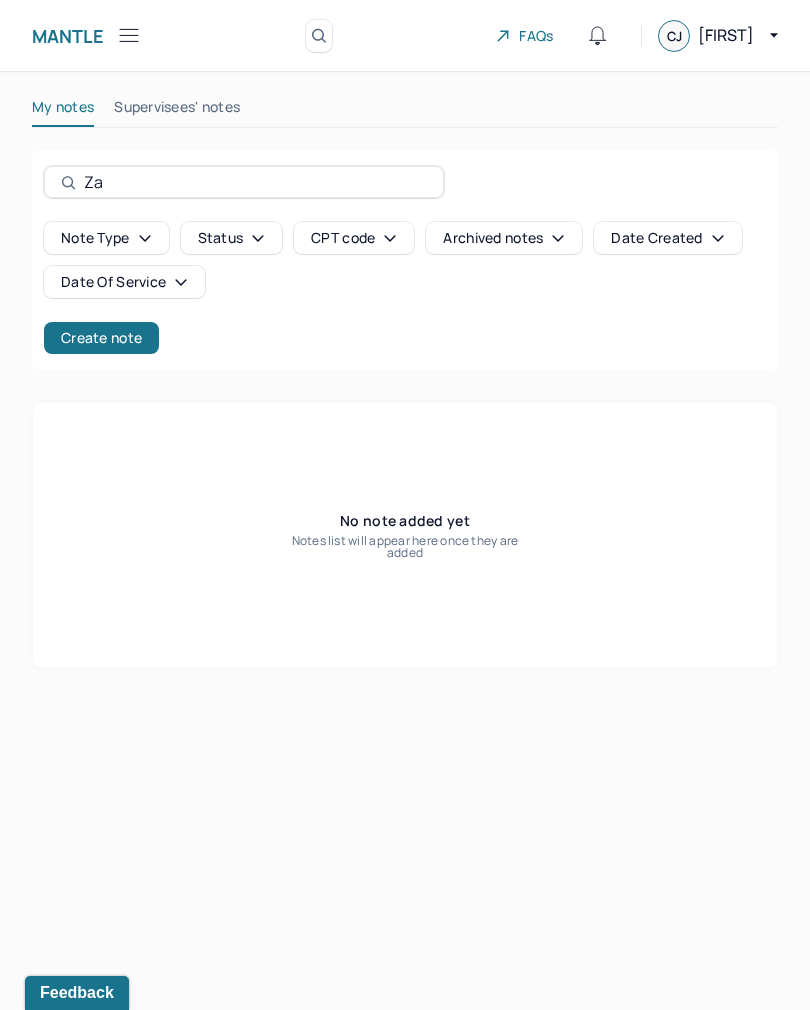 type on "Z" 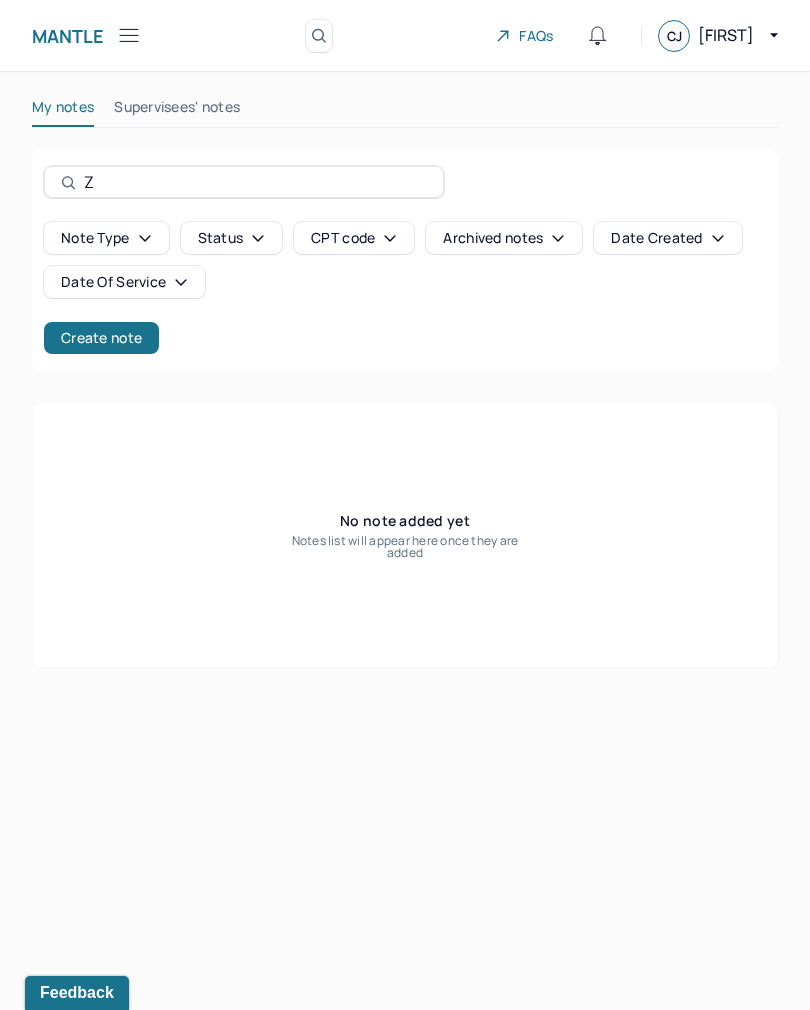 type 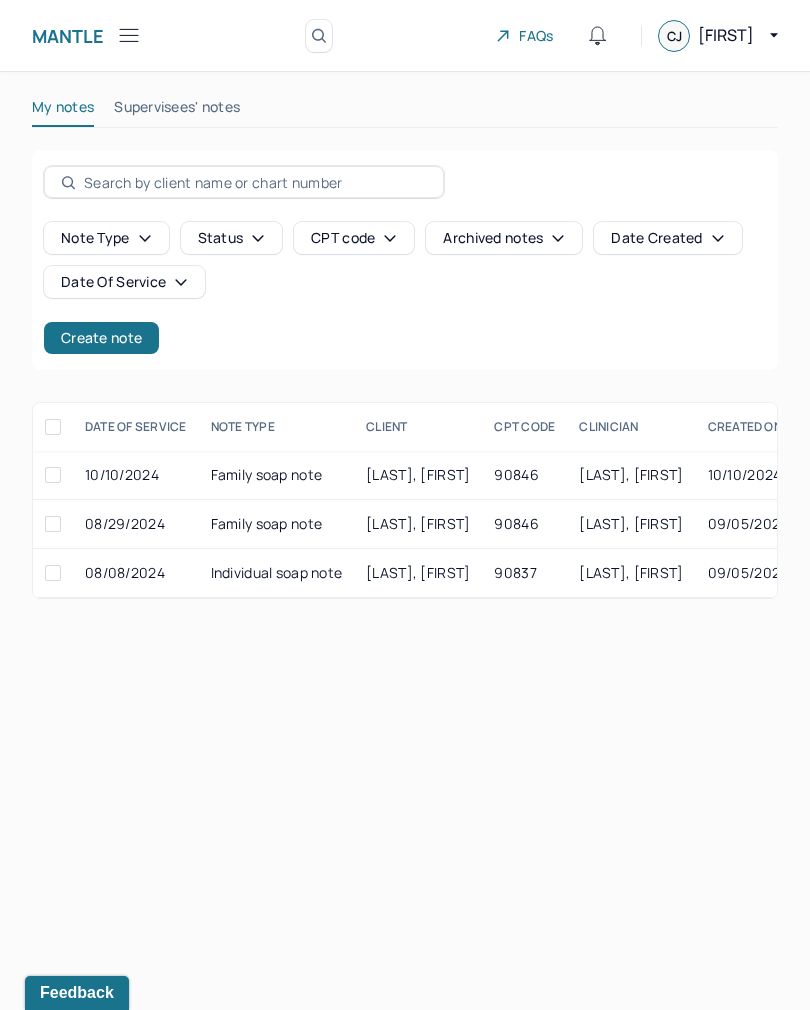 click on "Create note" at bounding box center [101, 338] 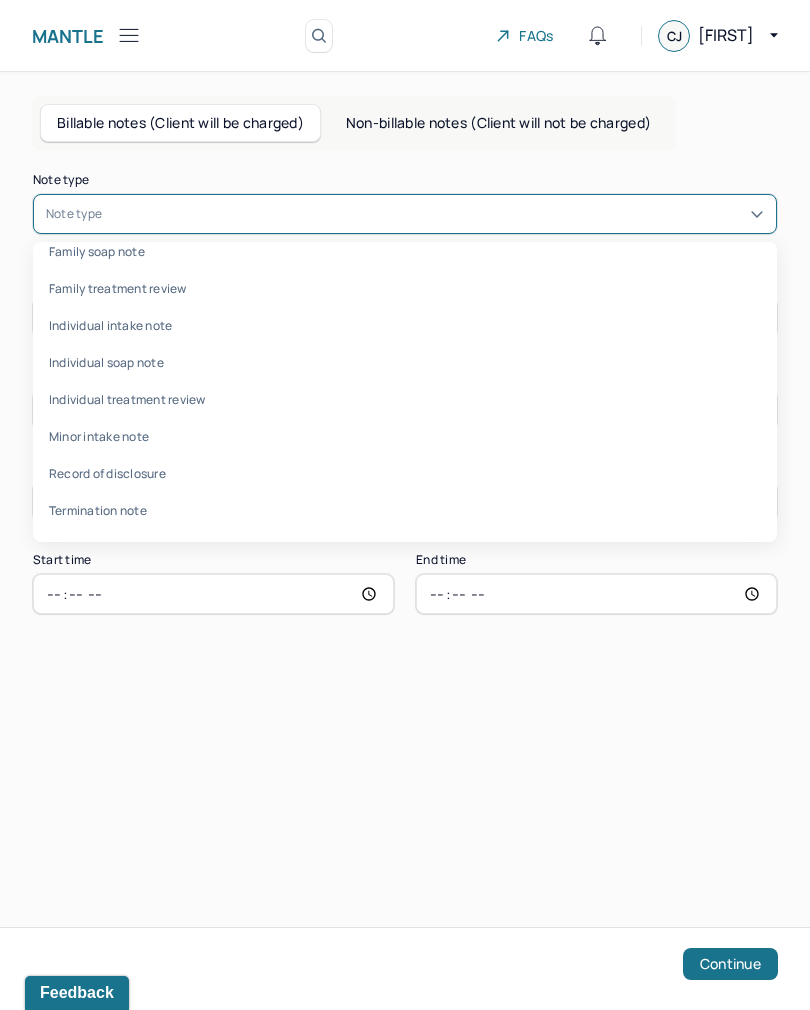 scroll, scrollTop: 96, scrollLeft: 0, axis: vertical 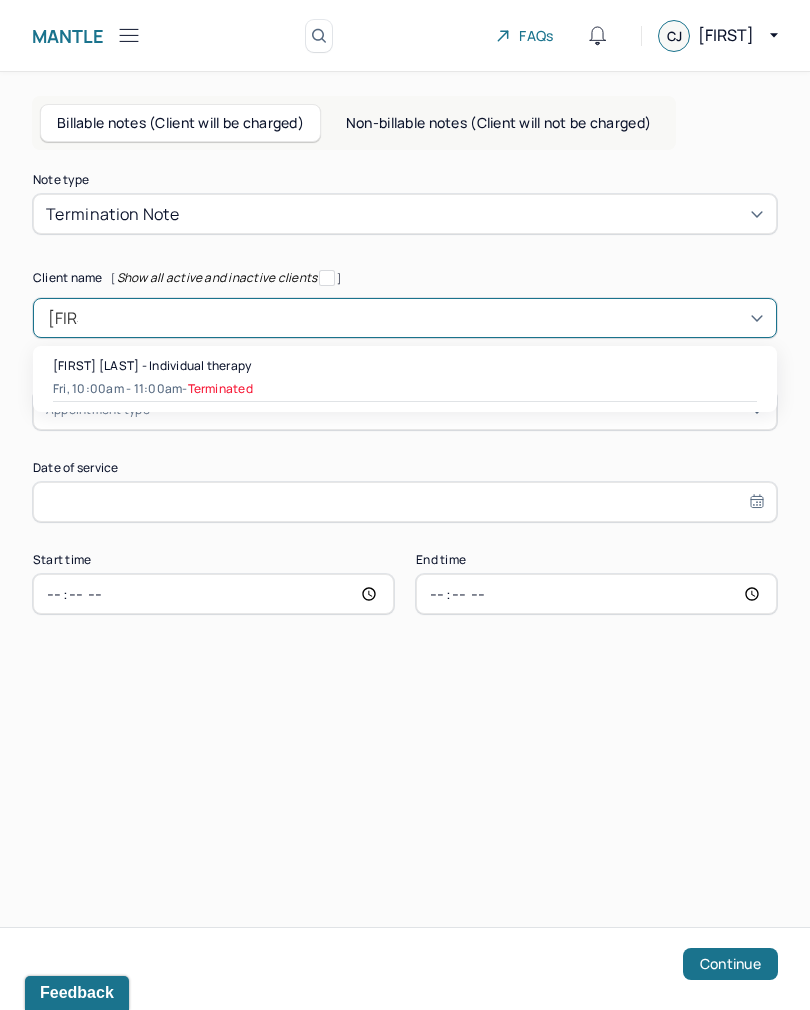 click on "Fri, [TIME]  -  Terminated" at bounding box center (405, 389) 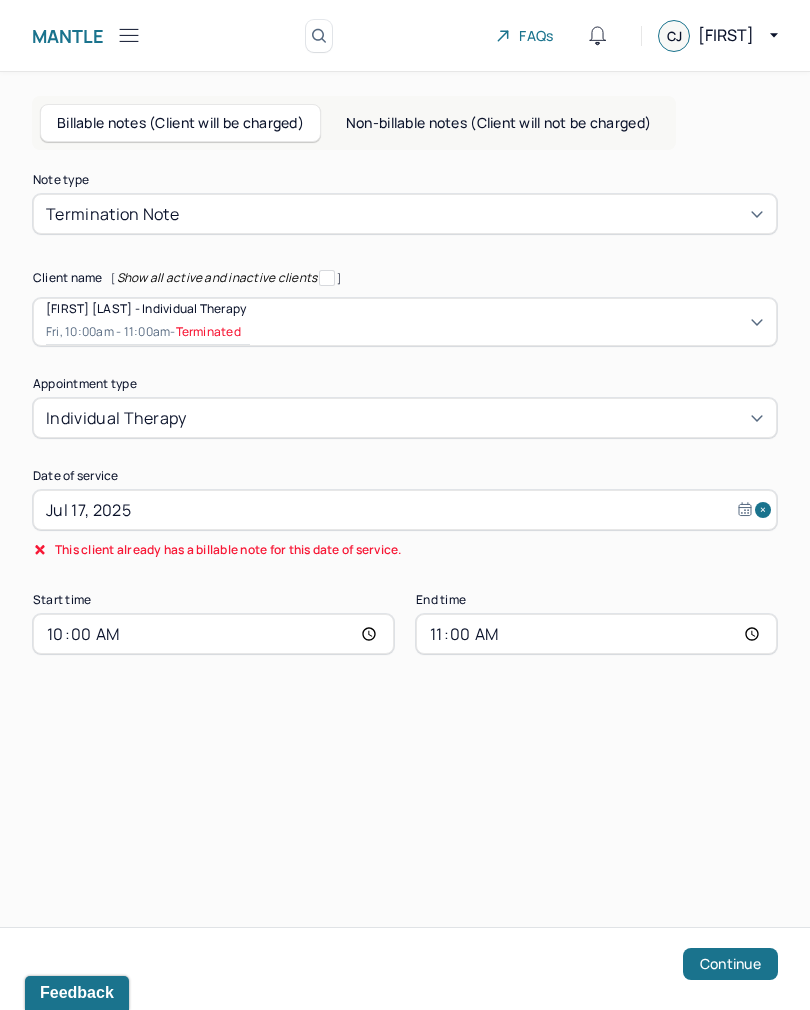 click on "Note type Termination note Client name [ Show all active and inactive clients ] [FIRST] [LAST] - Individual therapy Fri, 10:00am - 11:00am - Terminated Supervisee name [FIRST] [LAST] Appointment type individual therapy Date of service Jul 17, 2025 This client already has a billable note for this date of service. Start time 10:00 End time 11:00 Continue" at bounding box center [405, 414] 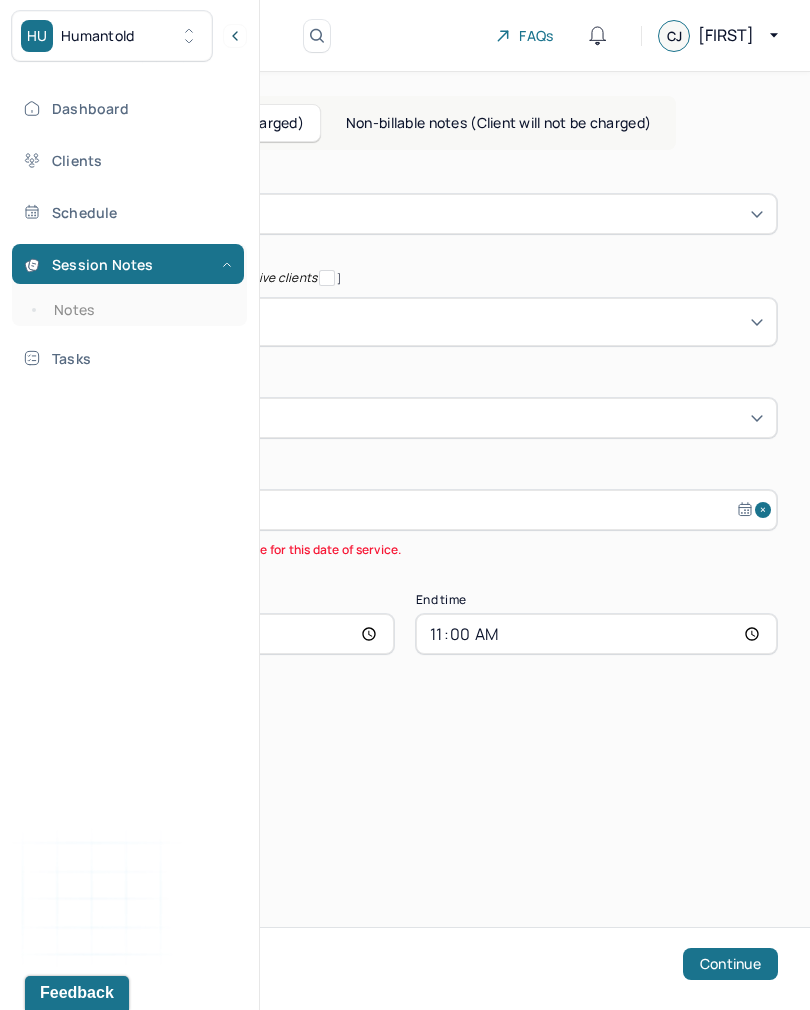 click on "Dashboard" at bounding box center (128, 108) 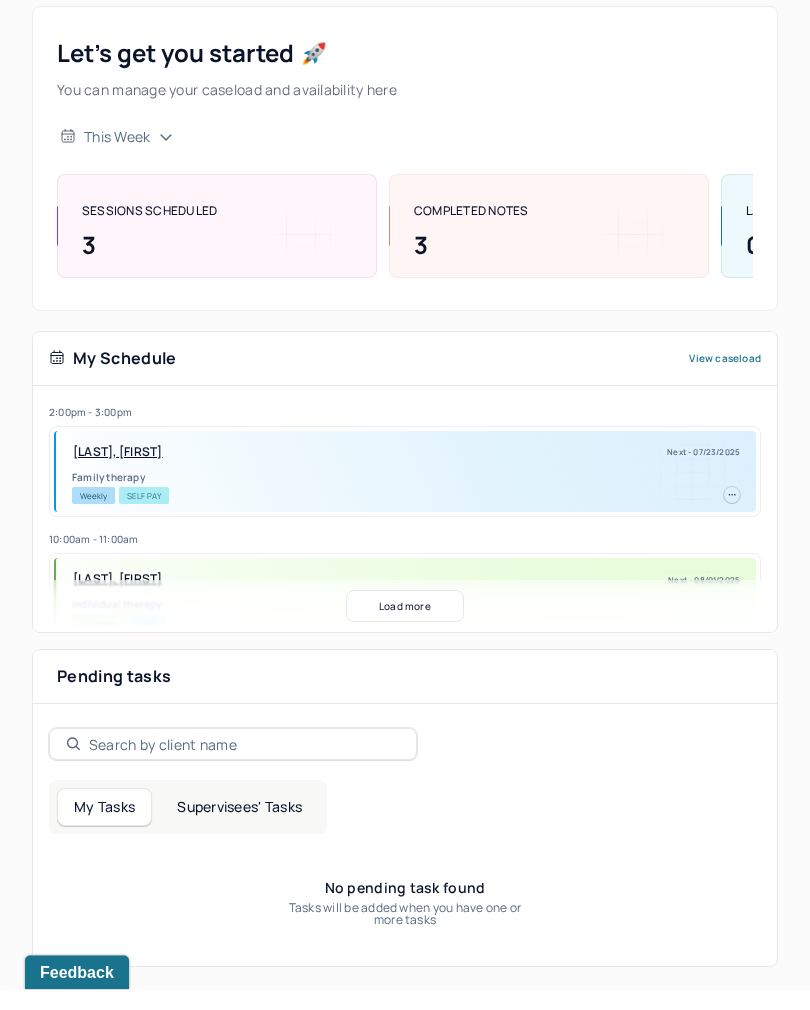 scroll, scrollTop: 70, scrollLeft: 0, axis: vertical 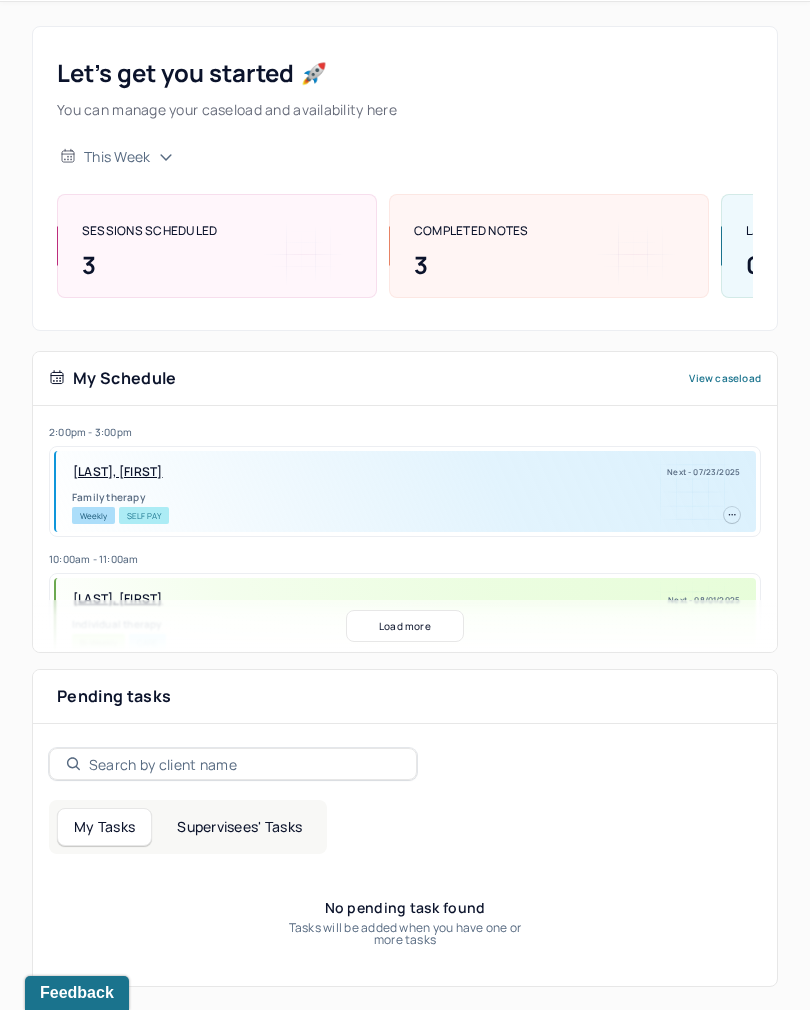 click on "Load more" at bounding box center (405, 626) 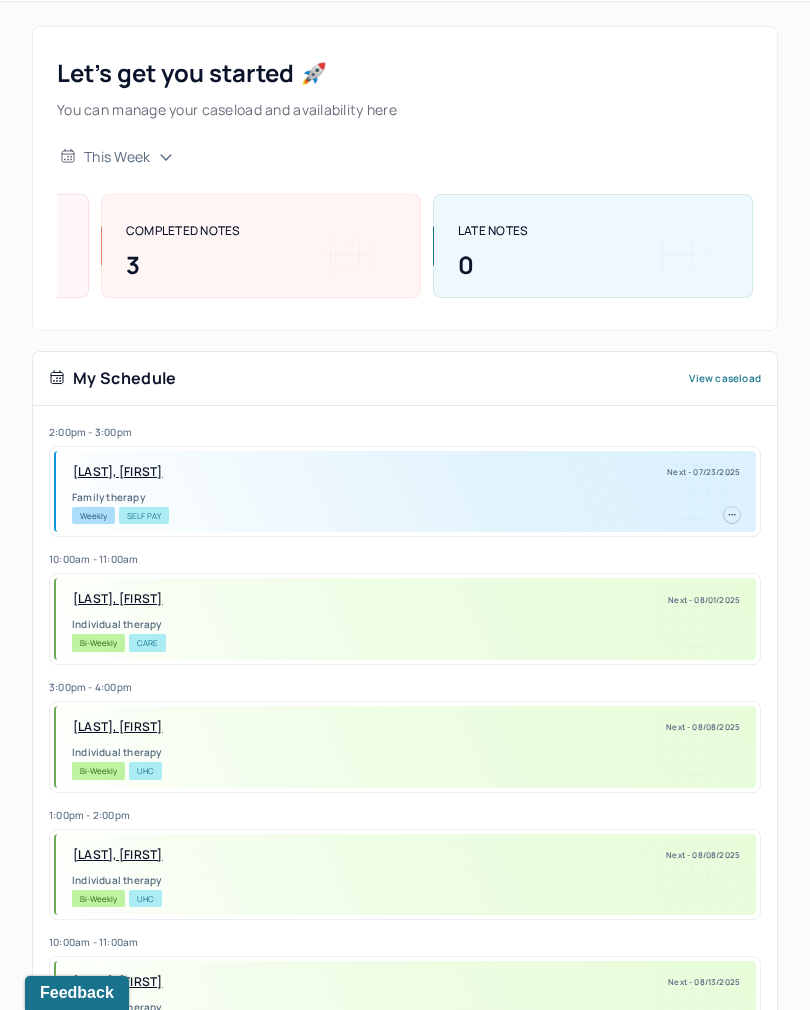 scroll, scrollTop: 0, scrollLeft: 288, axis: horizontal 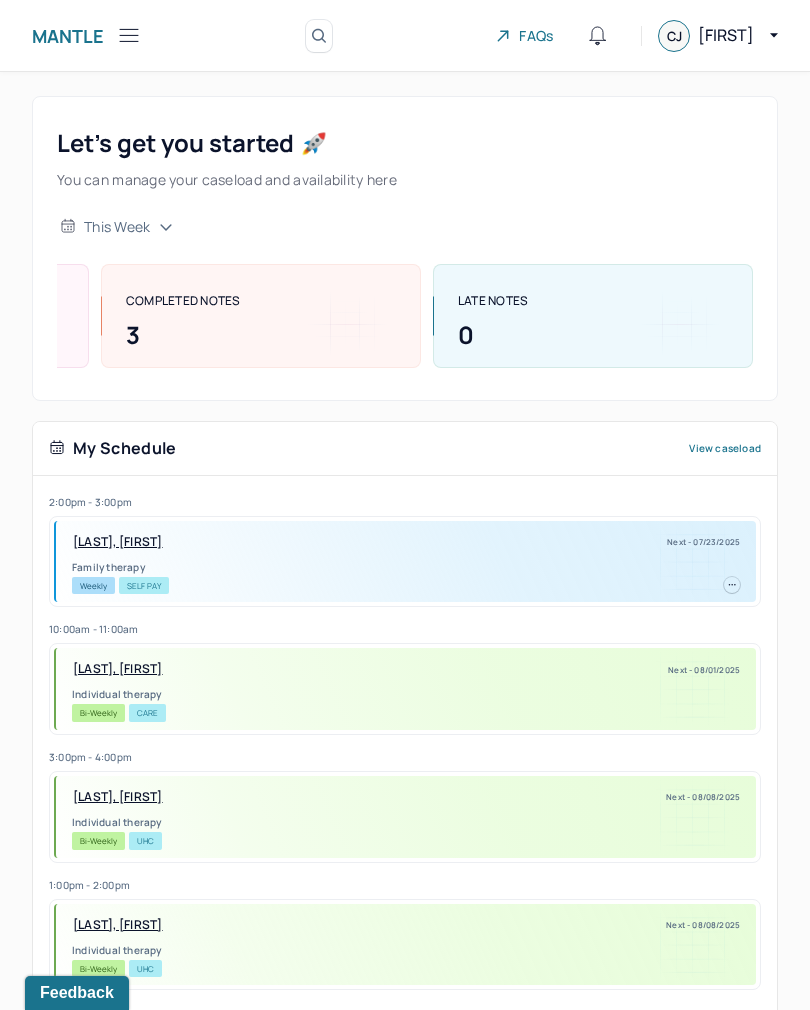click 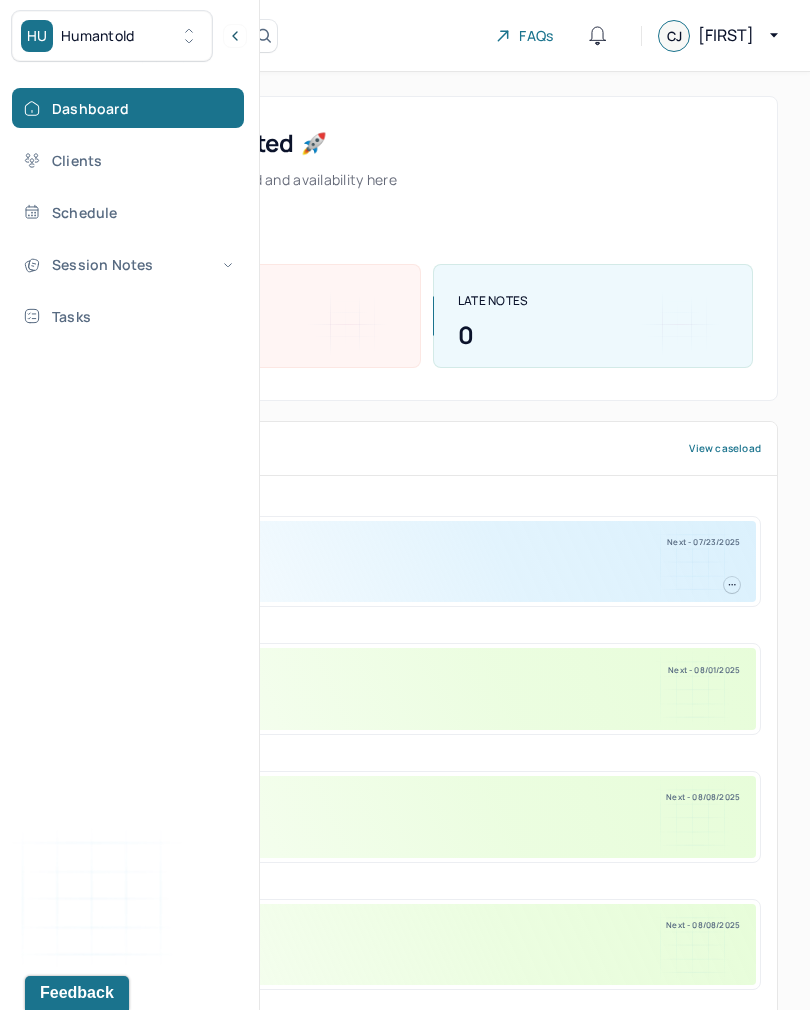 click on "Clients" at bounding box center [128, 160] 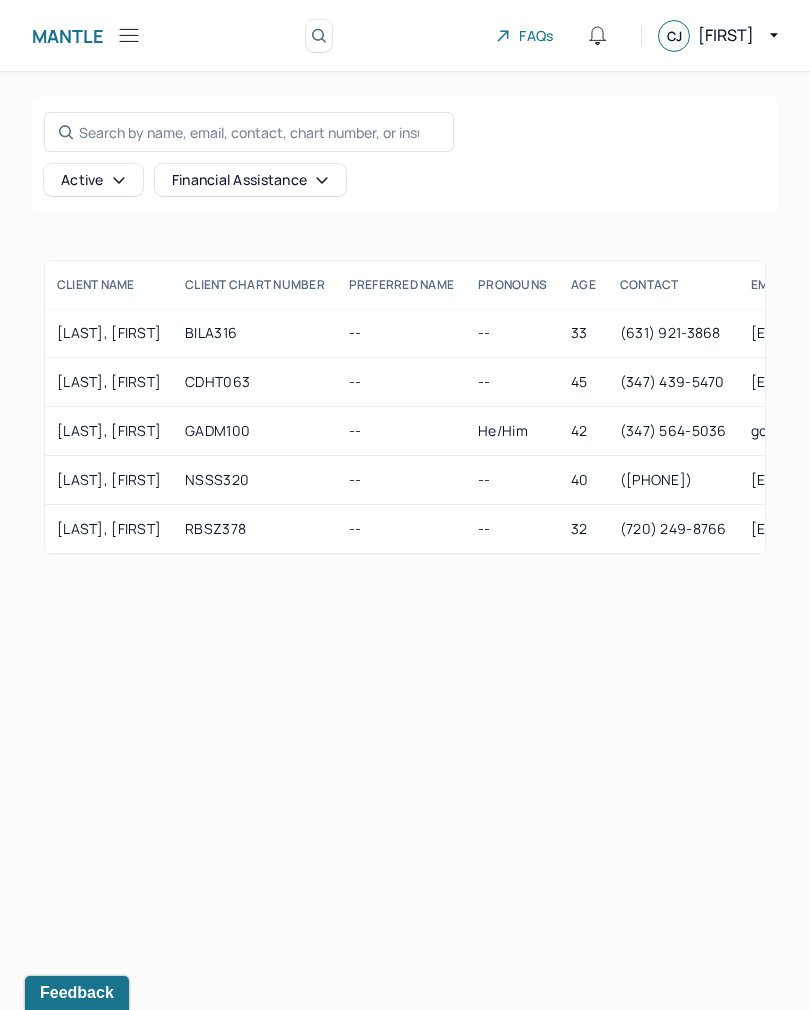 click on "Mantle Clients (5) Search by client name, chart number FAQs CJ Christina" at bounding box center [405, 36] 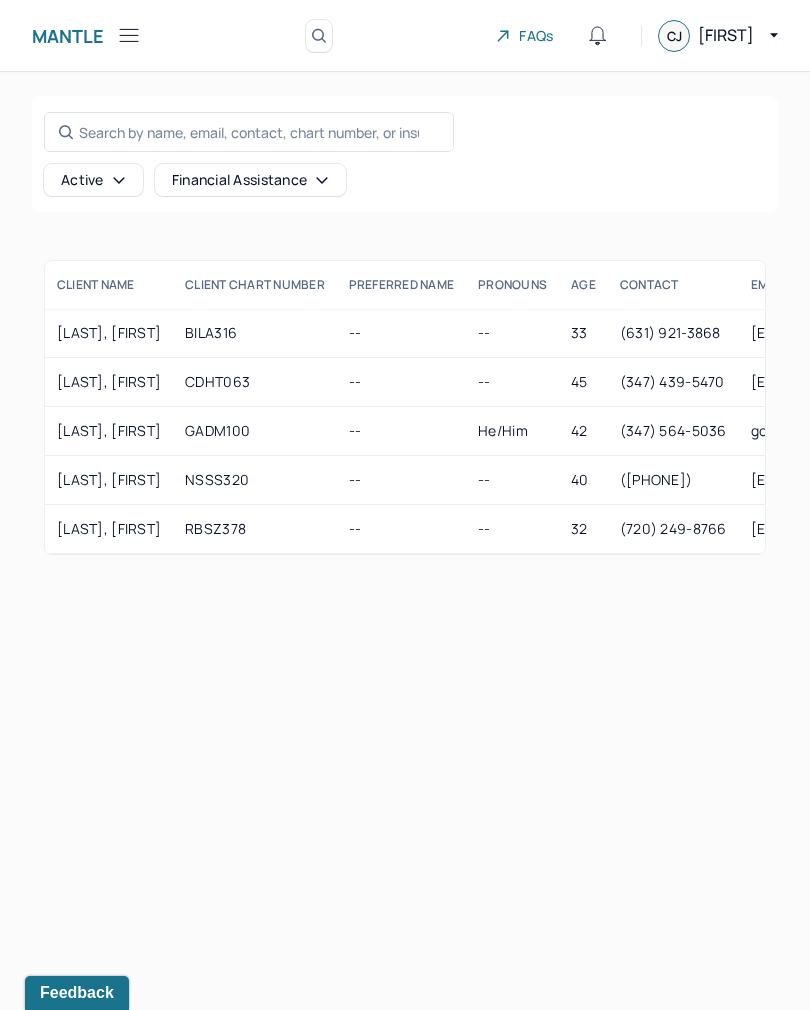 click on "Mantle Clients (5) Search by client name, chart number FAQs CJ Christina" at bounding box center [405, 36] 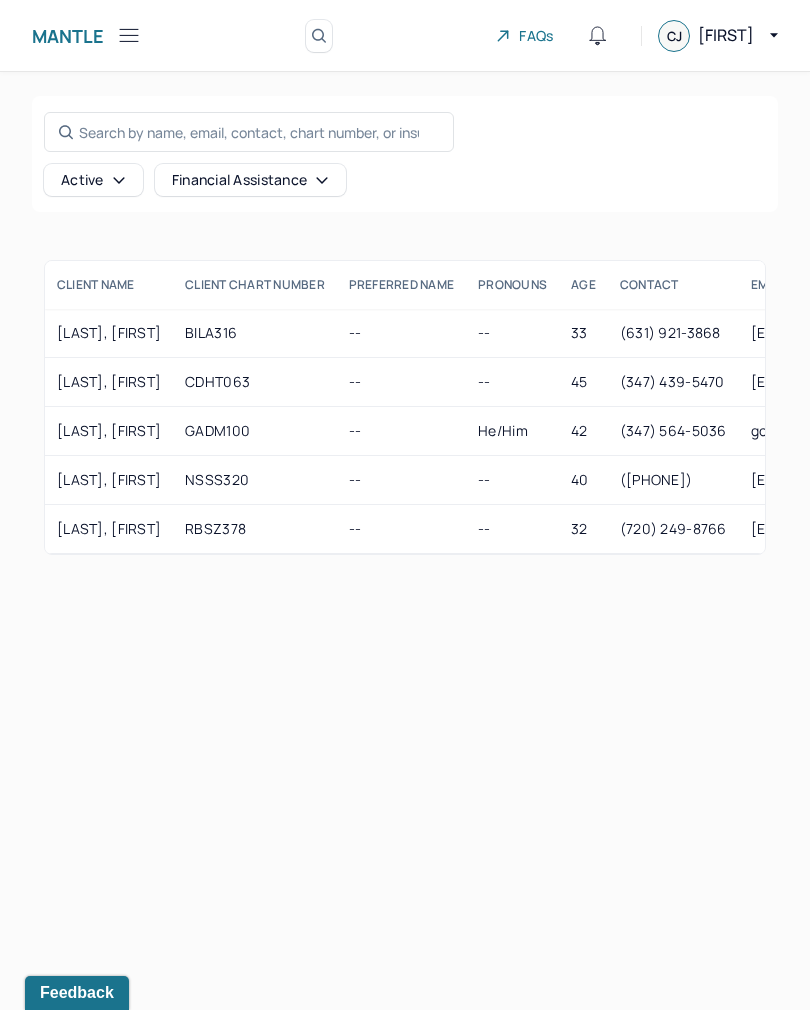 click at bounding box center (129, 35) 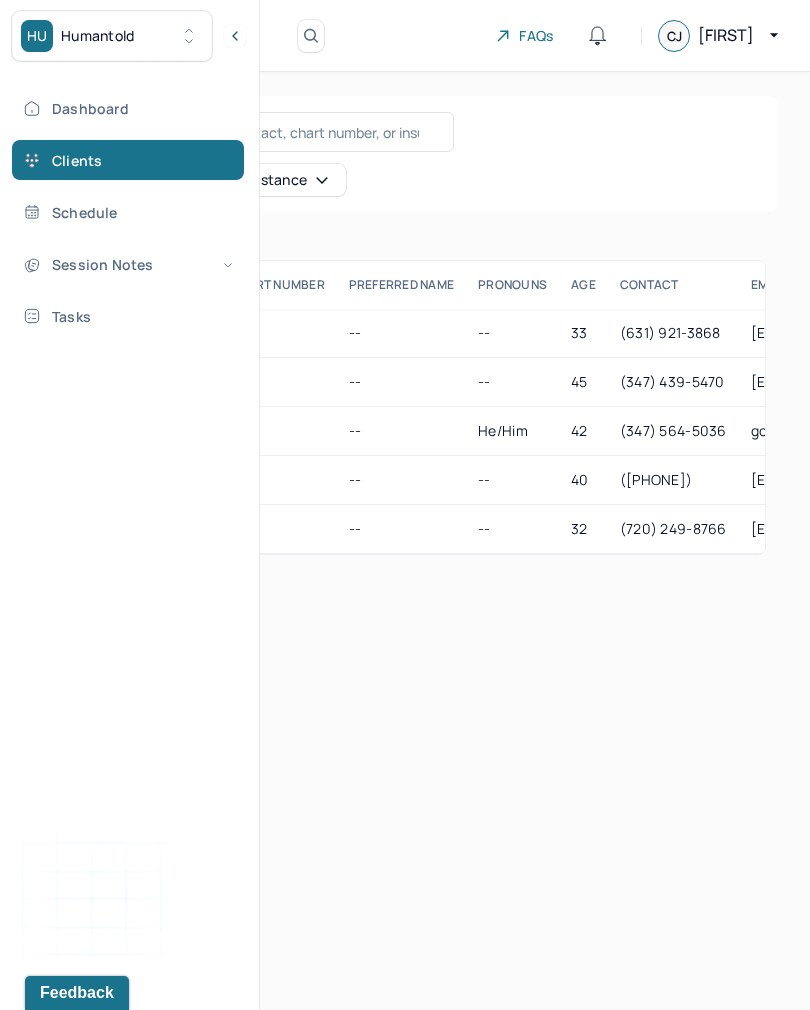 click on "Session Notes" at bounding box center (128, 264) 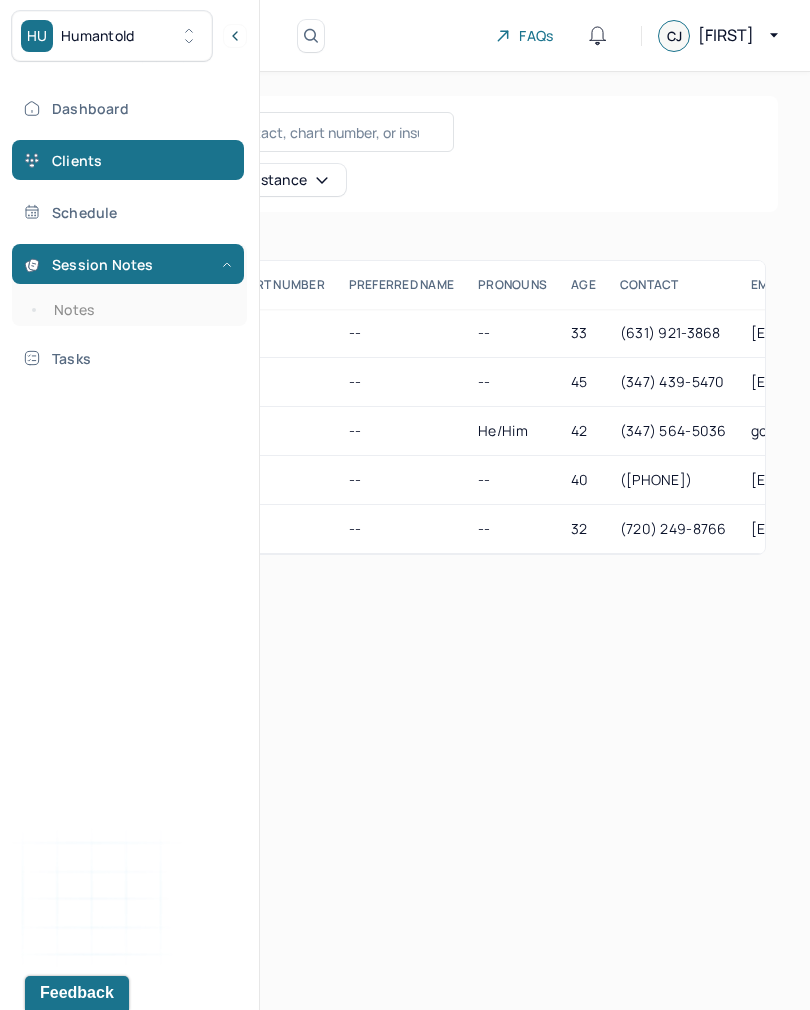 click on "Notes" at bounding box center (139, 310) 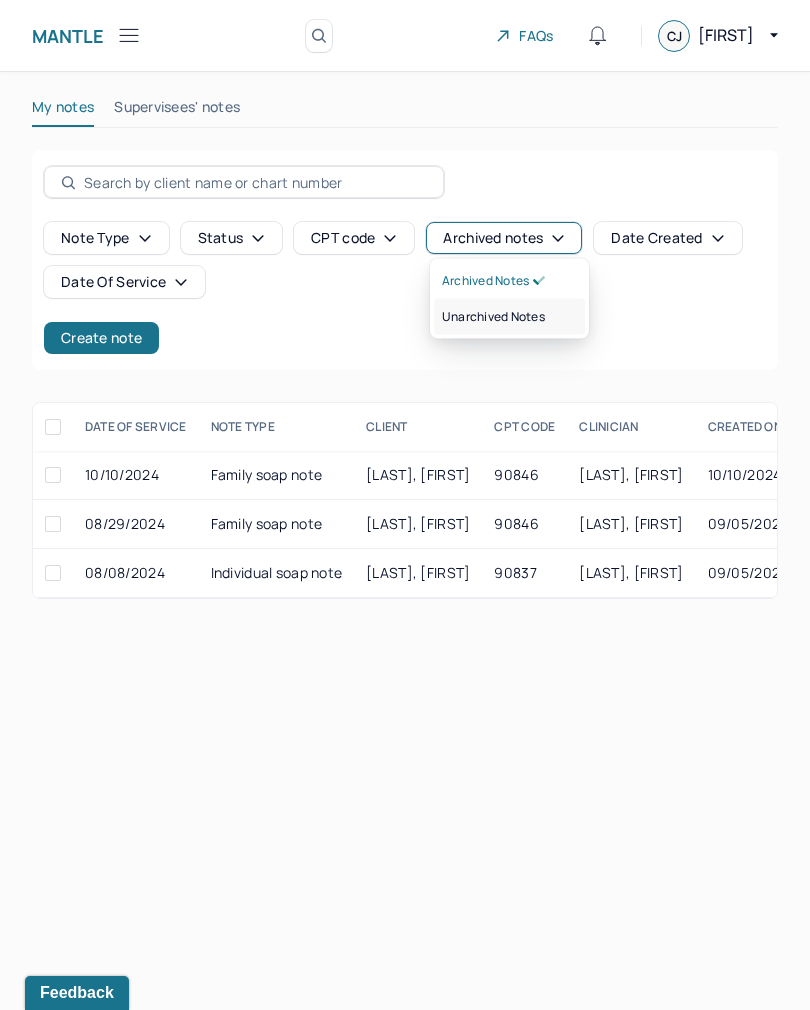 click on "Unarchived notes" at bounding box center (493, 317) 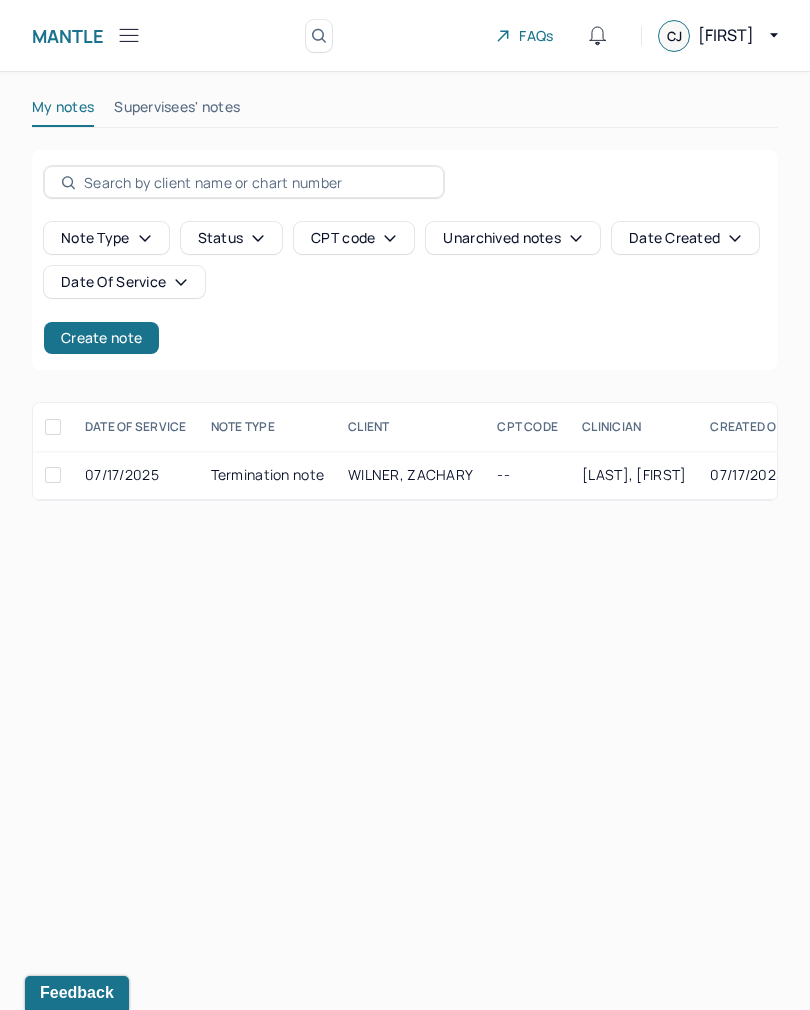 click on "WILNER, ZACHARY" at bounding box center [410, 474] 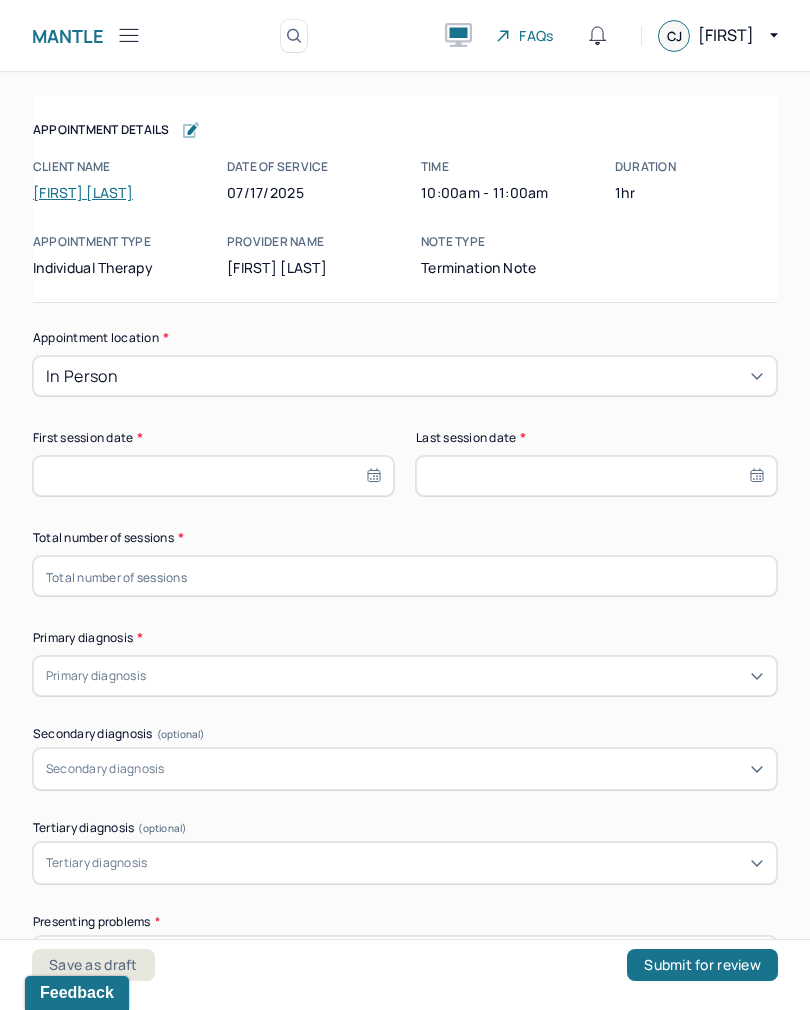 click at bounding box center [596, 476] 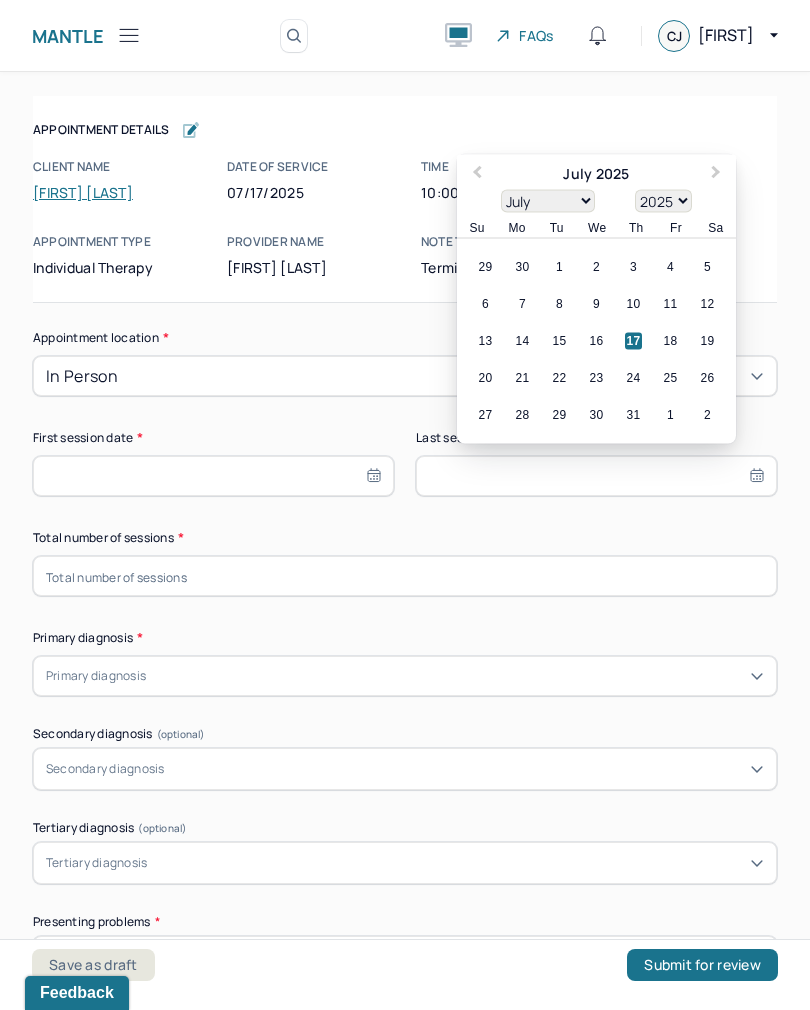 click on "17" at bounding box center [633, 341] 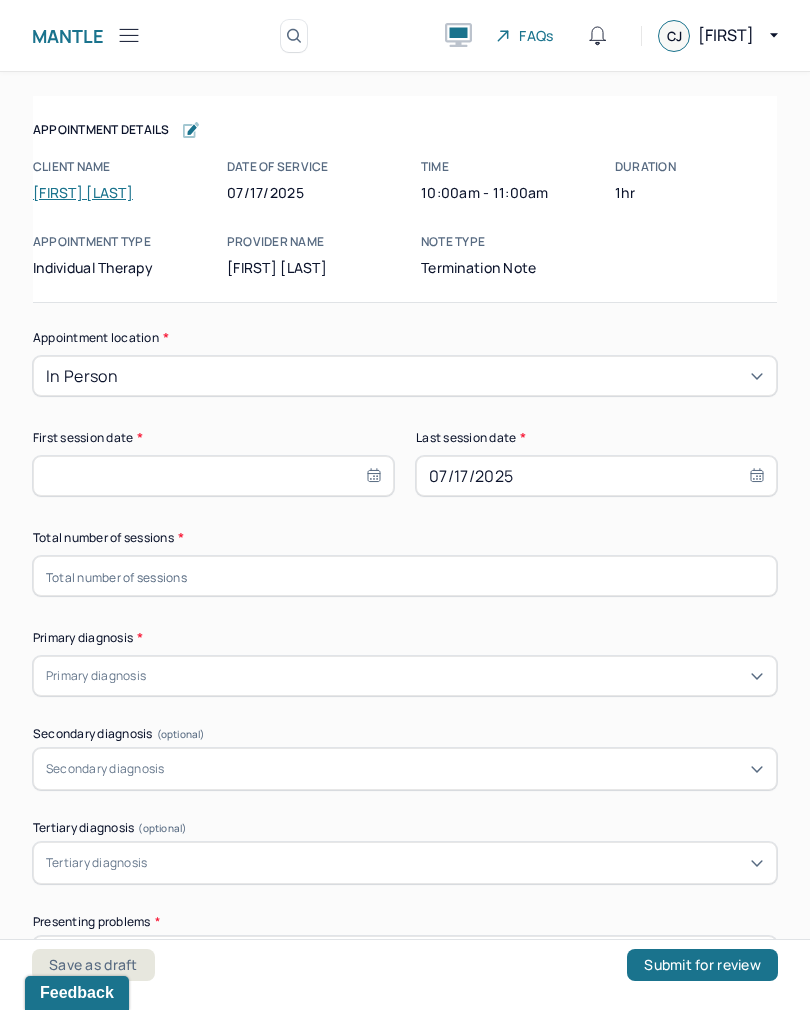 click at bounding box center [213, 476] 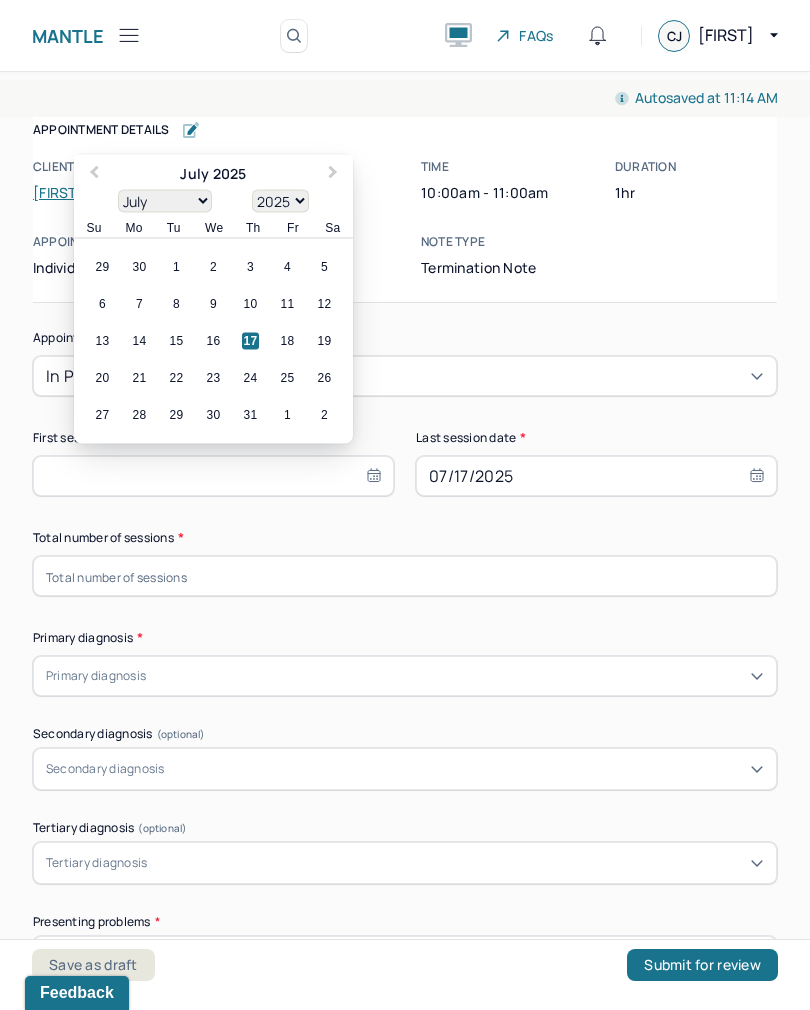 click on "January February March April May June July August September October November December" at bounding box center (165, 201) 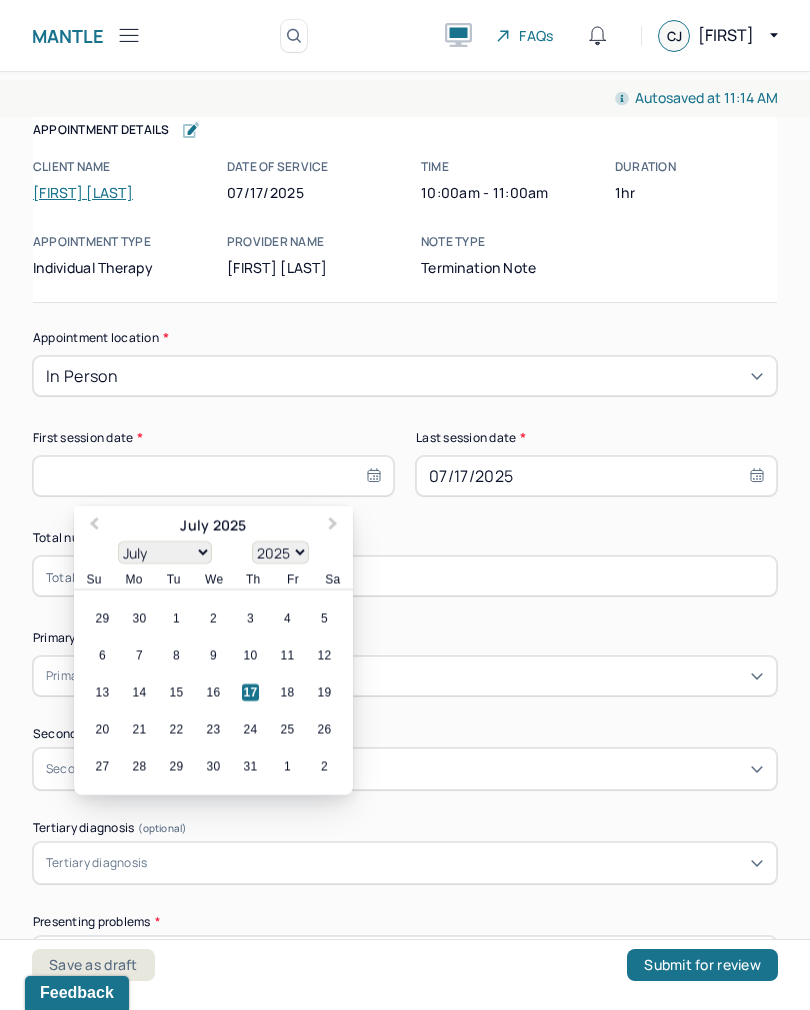 select on "0" 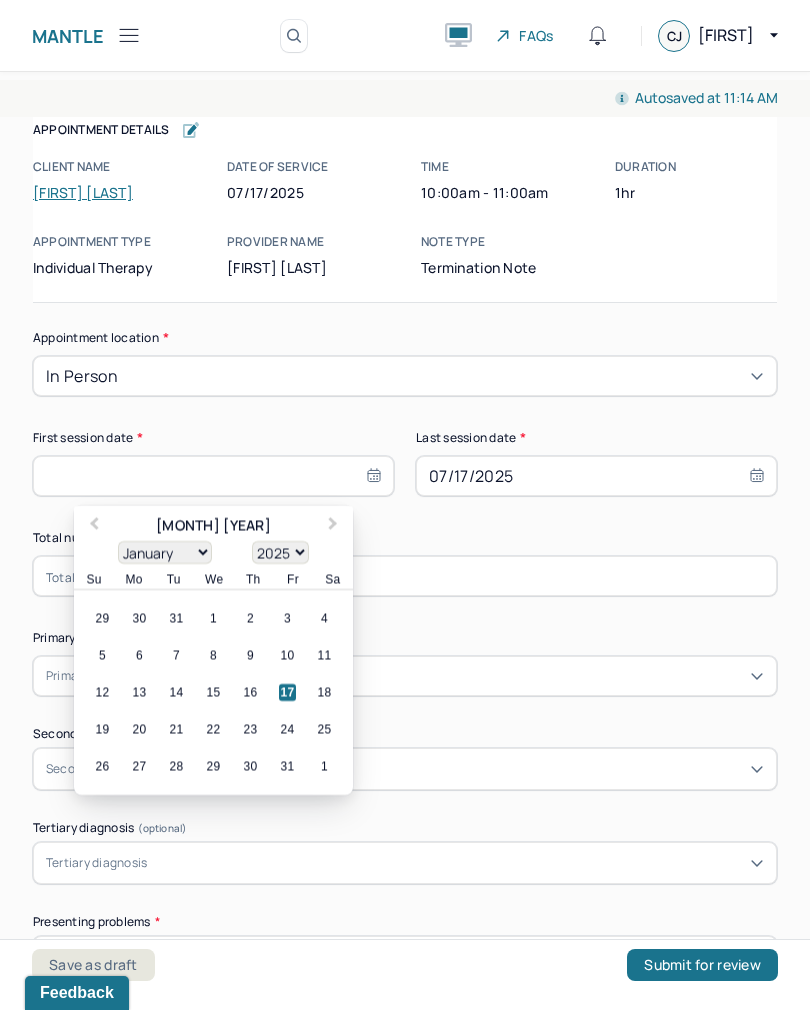 click on "17" at bounding box center (287, 692) 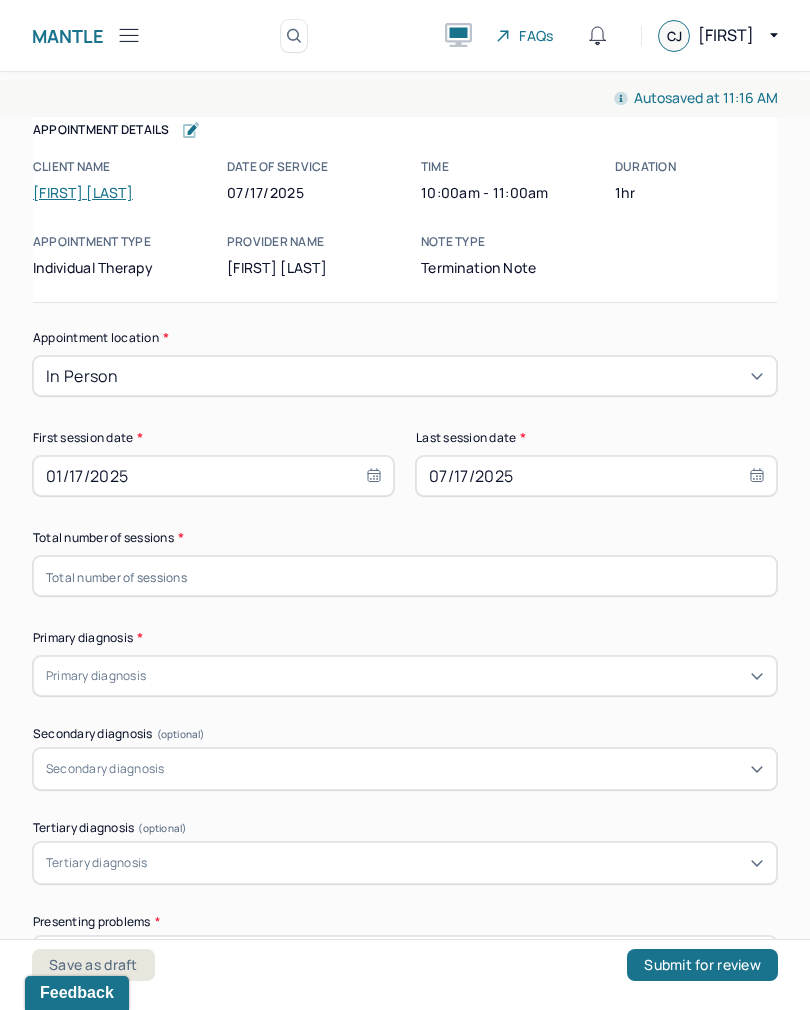 click on "Appointment location * In person First session date * [DATE] Last session date * [DATE] Total number of sessions * Primary diagnosis * Primary diagnosis Secondary diagnosis (optional) Secondary diagnosis Tertiary diagnosis (optional) Tertiary diagnosis Presenting problems * Planned treatment and goals * Course of treatment * Patient final condition * Prognosis * Reason for termination * Discharge plan and follow-up * Date created * Sign note here Provider's Initials *   Save as draft     Submit for review" at bounding box center (405, 1303) 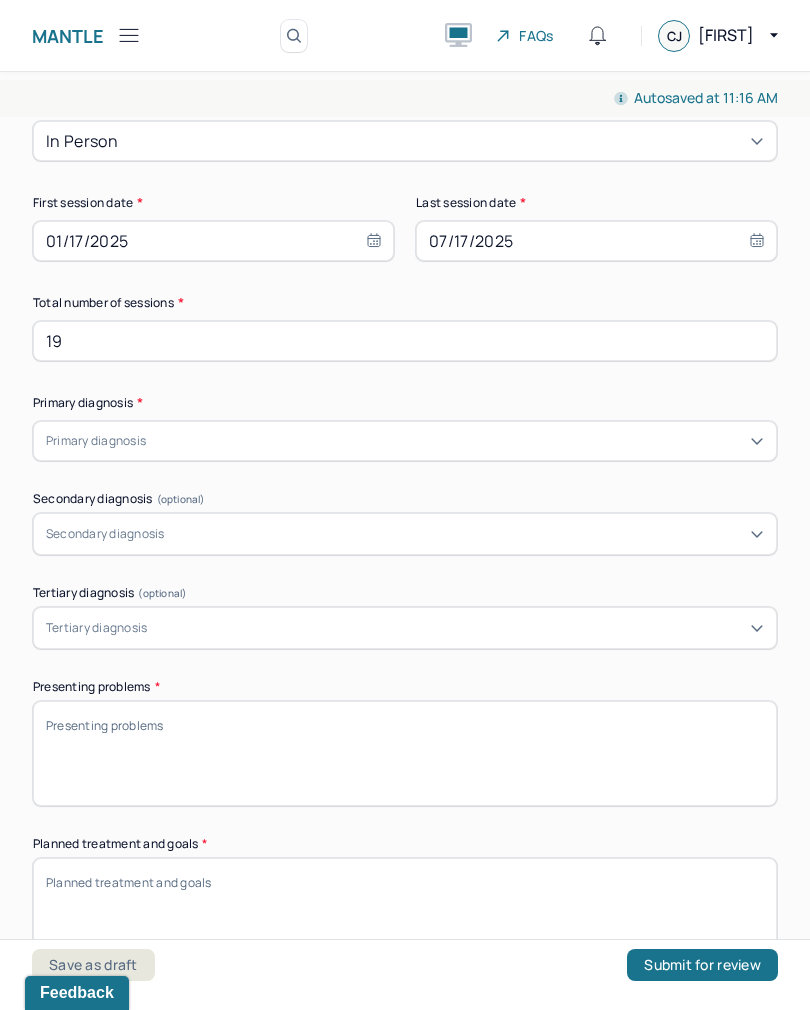 scroll, scrollTop: 248, scrollLeft: 0, axis: vertical 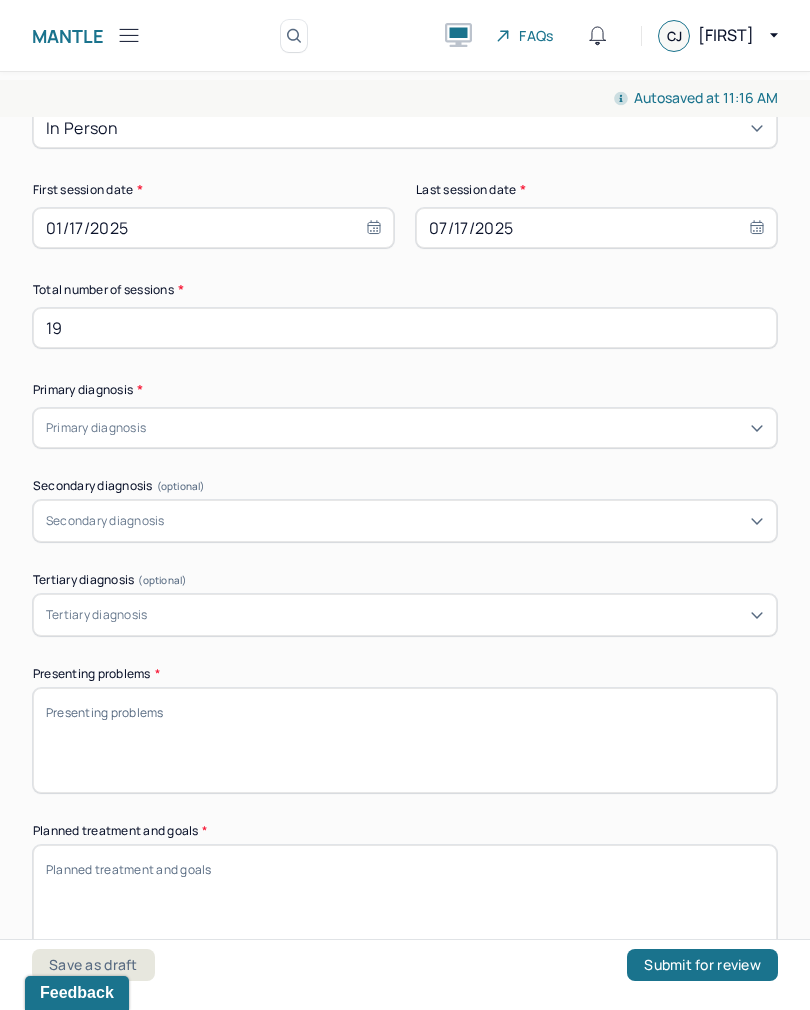 type on "19" 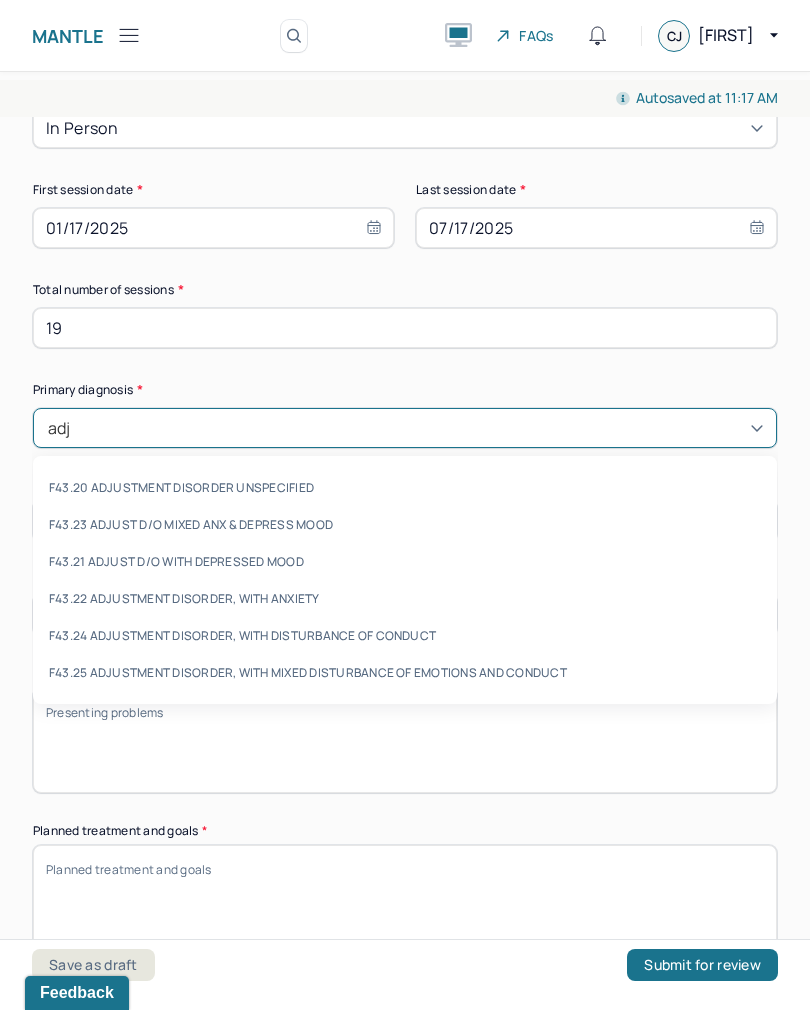 click on "F43.20 ADJUSTMENT DISORDER UNSPECIFIED" at bounding box center (405, 487) 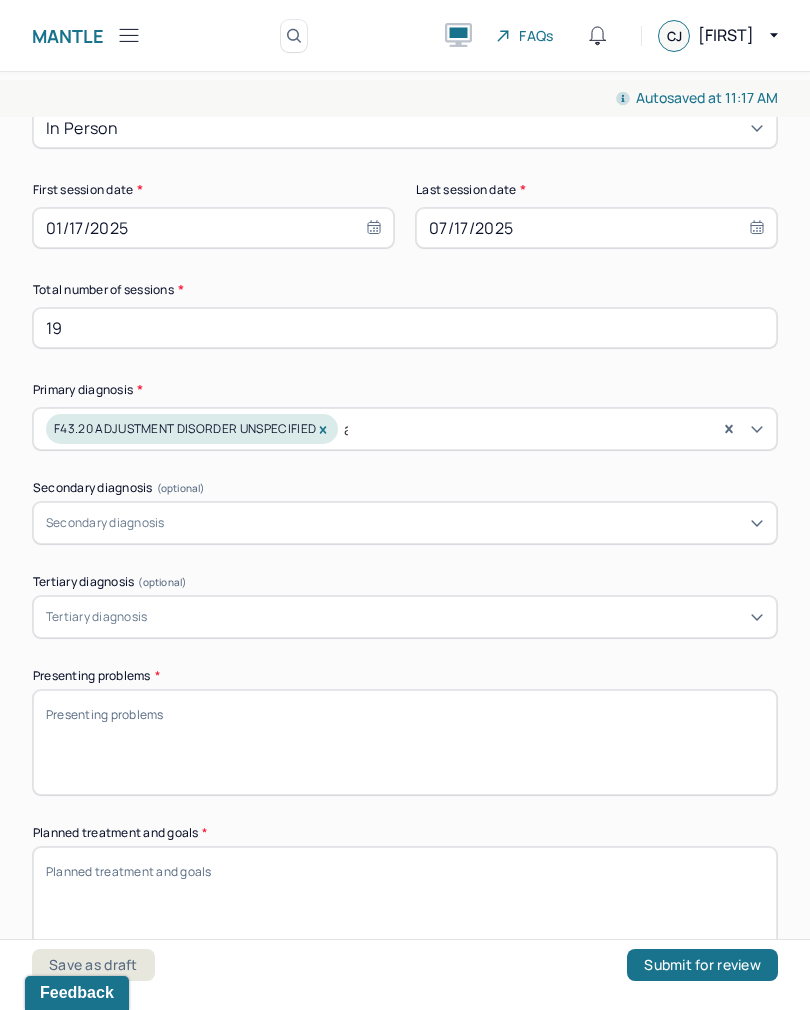 type 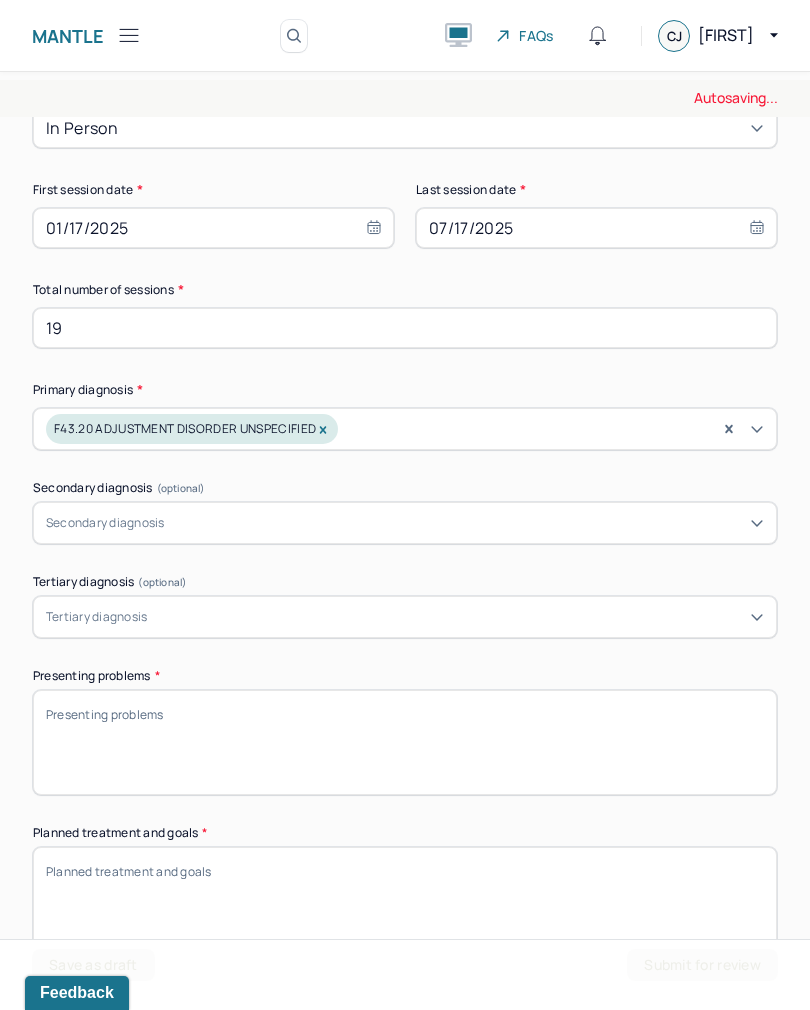 click on "Presenting problems *" at bounding box center [405, 742] 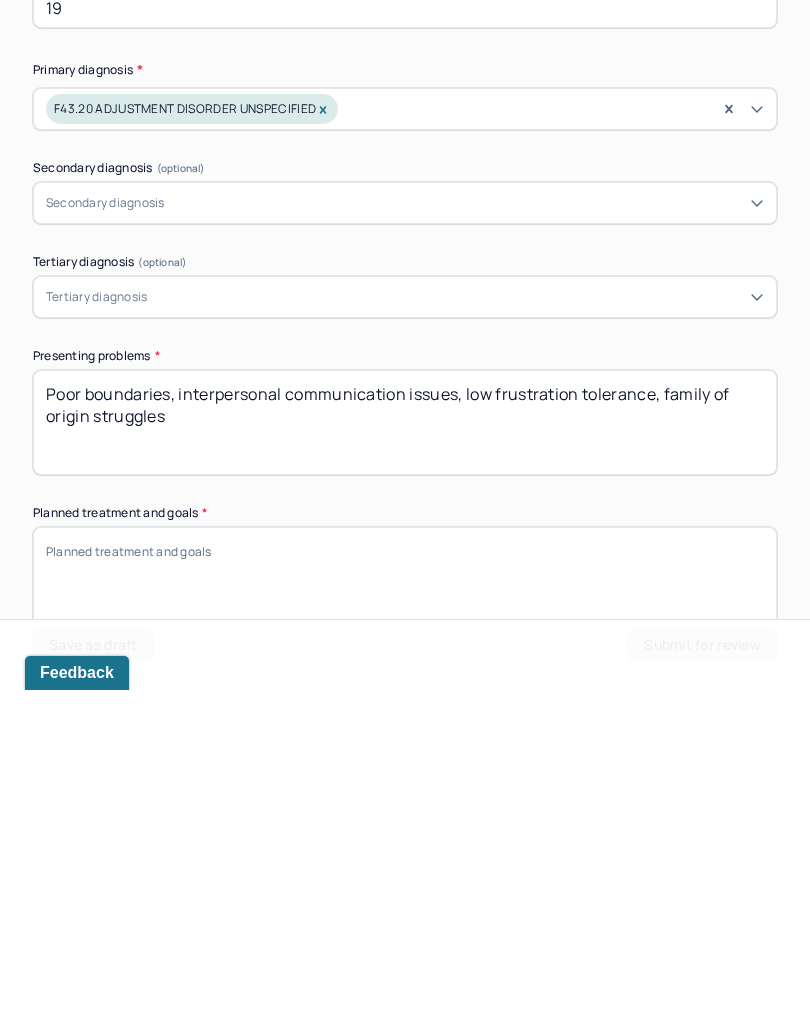 type on "Poor boundaries, interpersonal communication issues, low frustration tolerance, family of origin struggles" 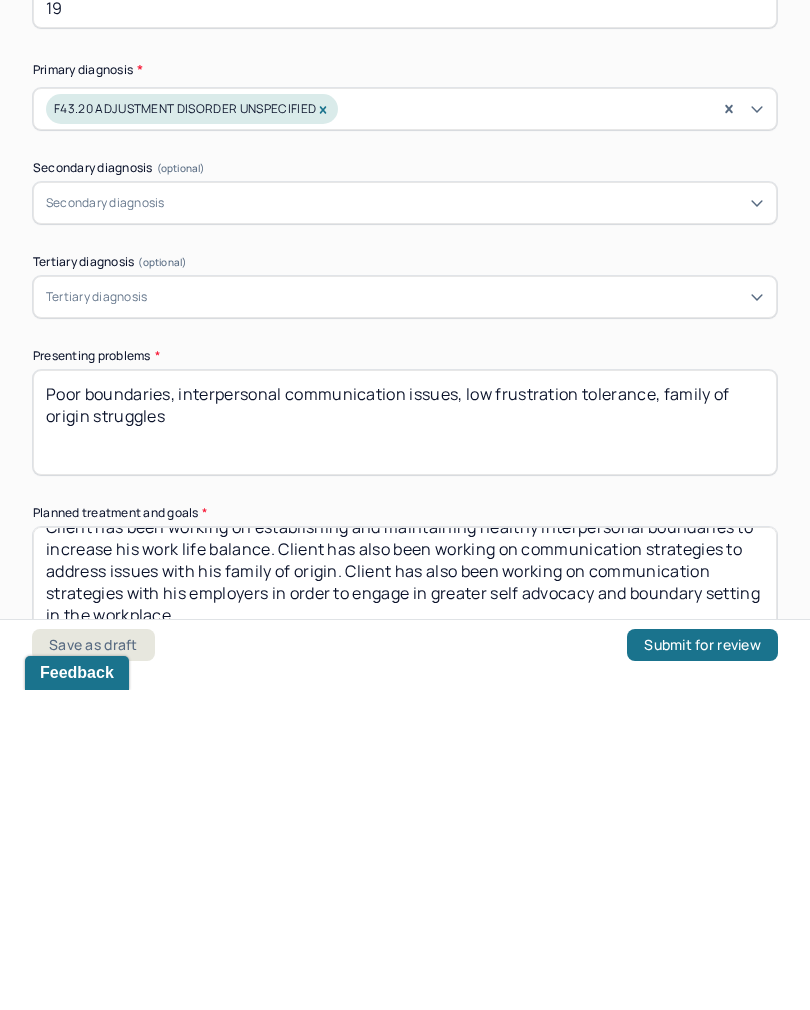 scroll, scrollTop: 24, scrollLeft: 0, axis: vertical 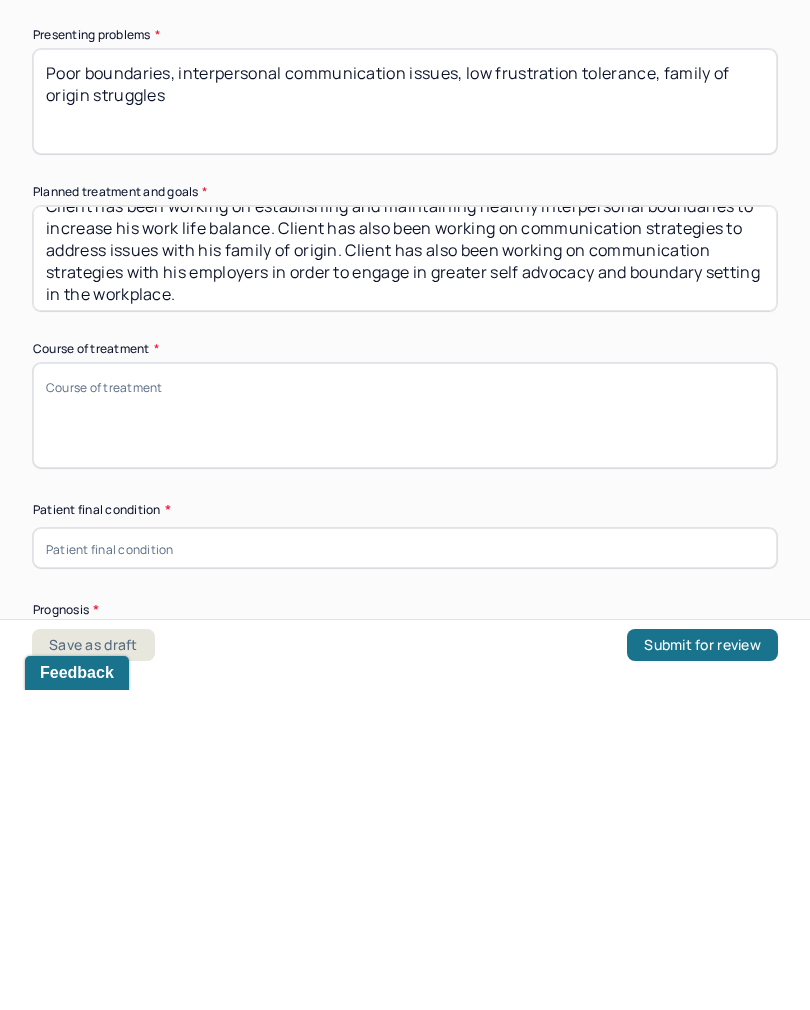type on "Client has been working on establishing and maintaining healthy interpersonal boundaries to increase his work life balance. Client has also been working on communication strategies to address issues with his family of origin. Client has also been working on communication strategies with his employers in order to engage in greater self advocacy and boundary setting in the workplace." 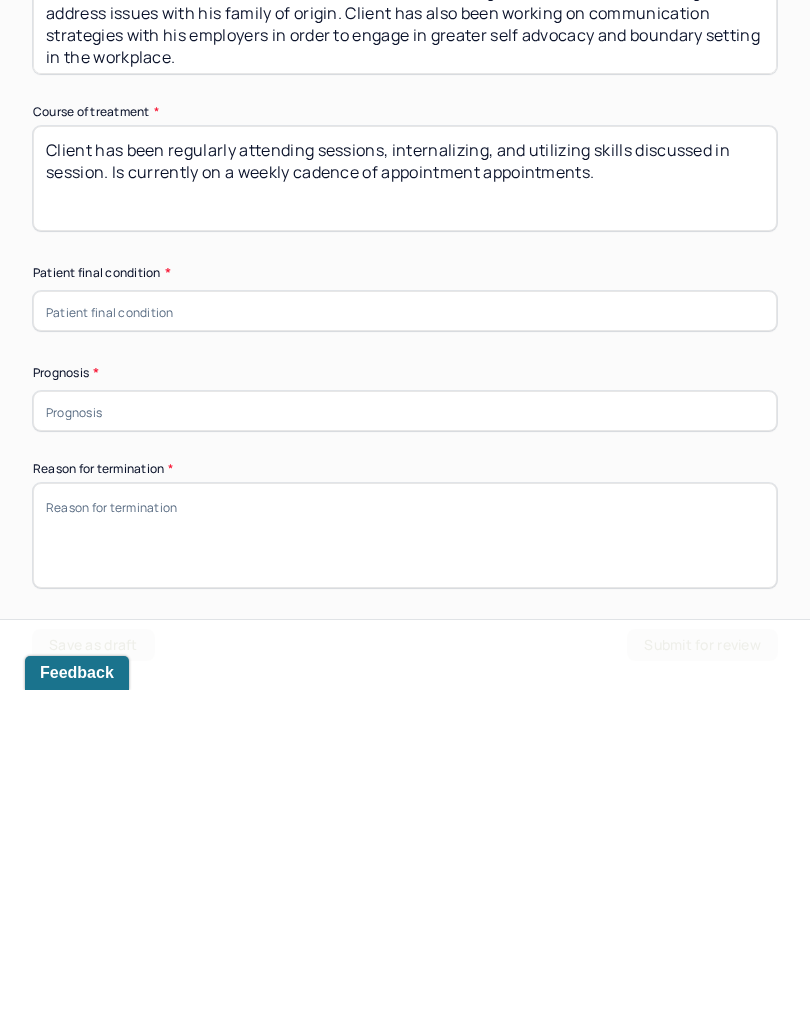 scroll, scrollTop: 807, scrollLeft: 0, axis: vertical 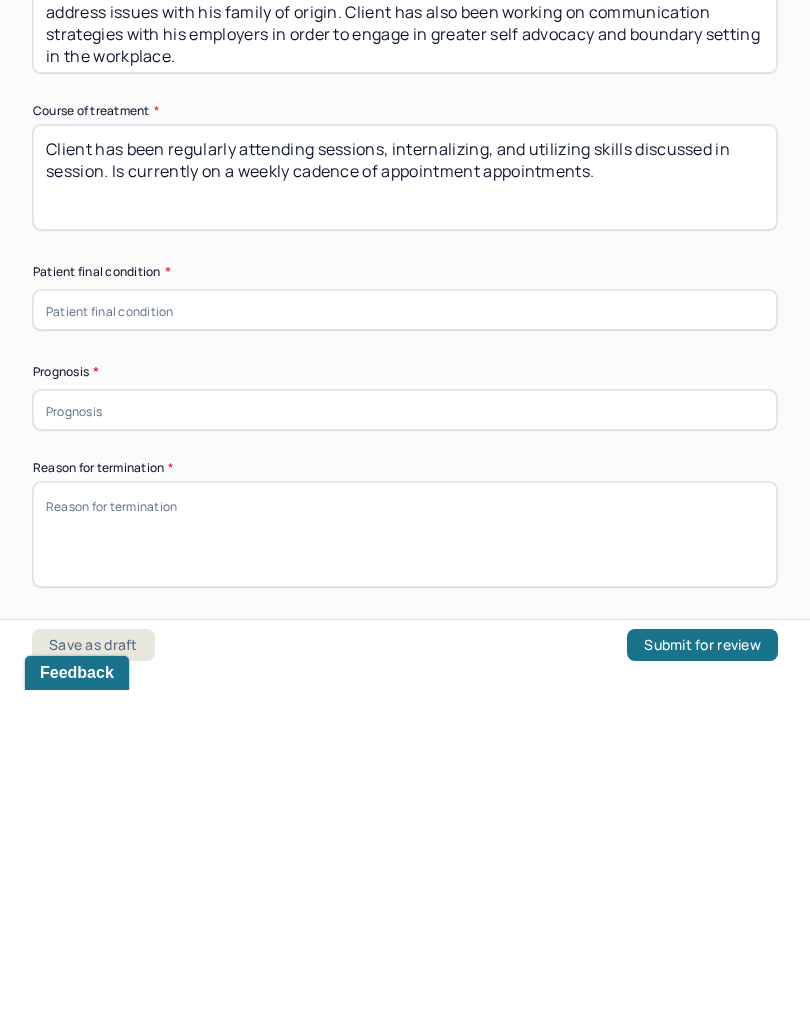 type on "Client has been regularly attending sessions, internalizing, and utilizing skills discussed in session. Is currently on a weekly cadence of appointment appointments." 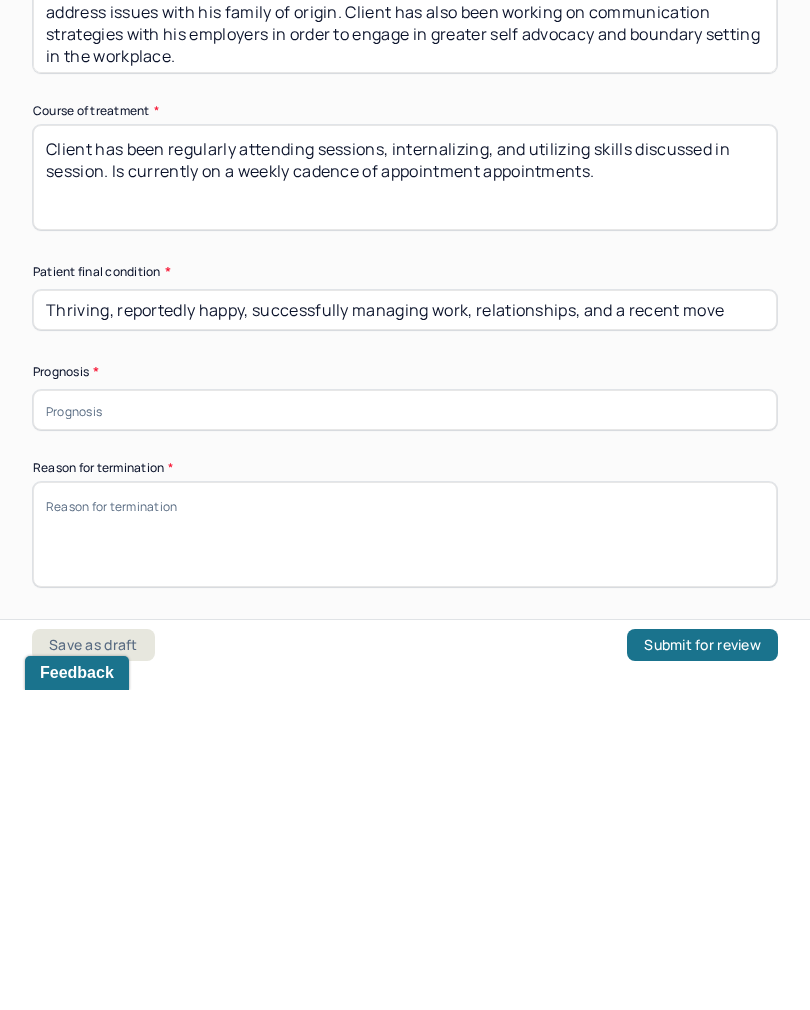 type on "Thriving, reportedly happy, successfully managing work, relationships, and a recent move" 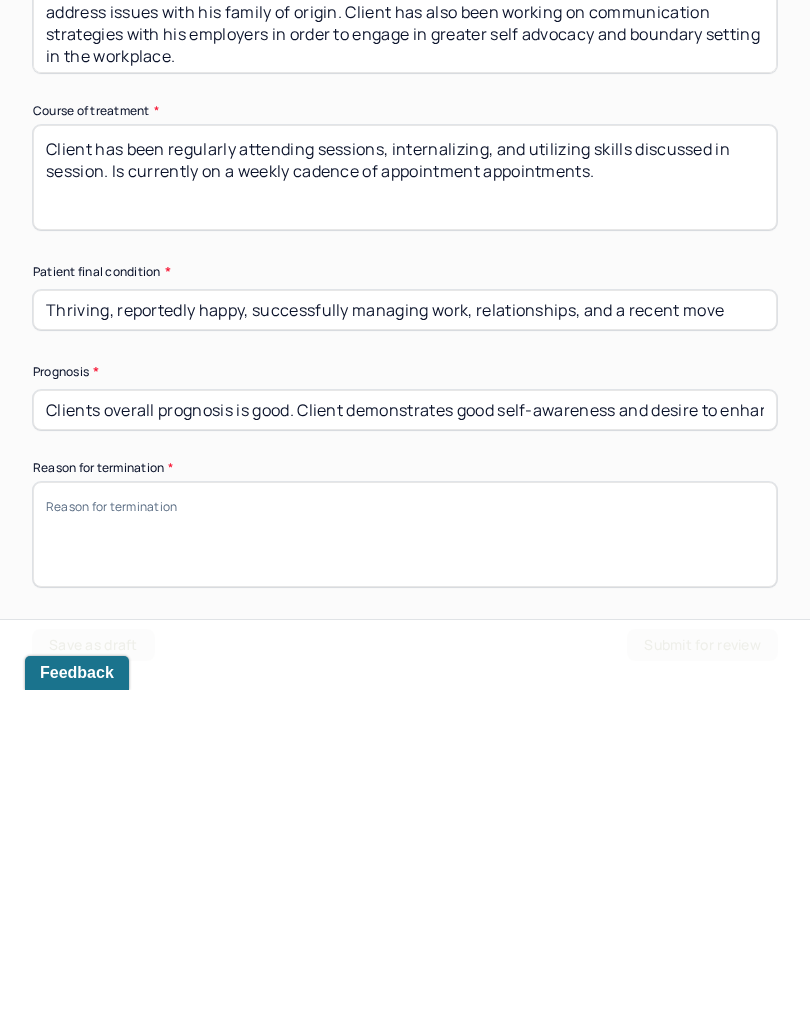 type on "Clients overall prognosis is good. Client demonstrates good self-awareness and desire to enhance his overall functioning." 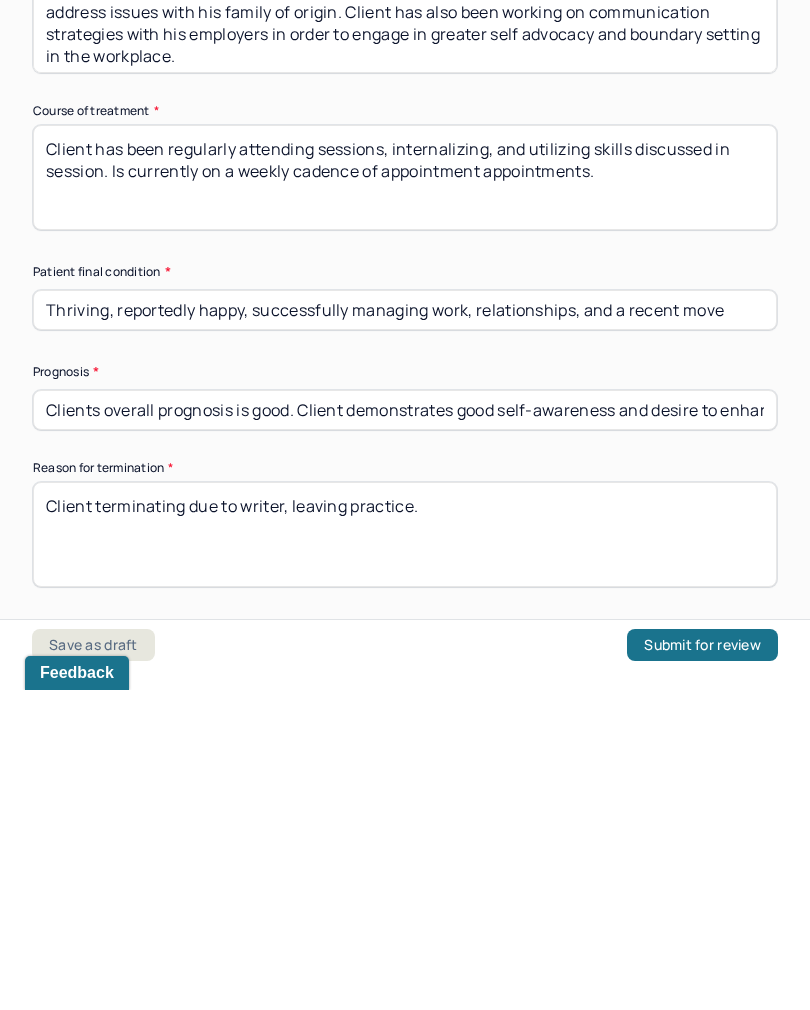 click on "Client terminating due to writer, leaving practice." at bounding box center (405, 854) 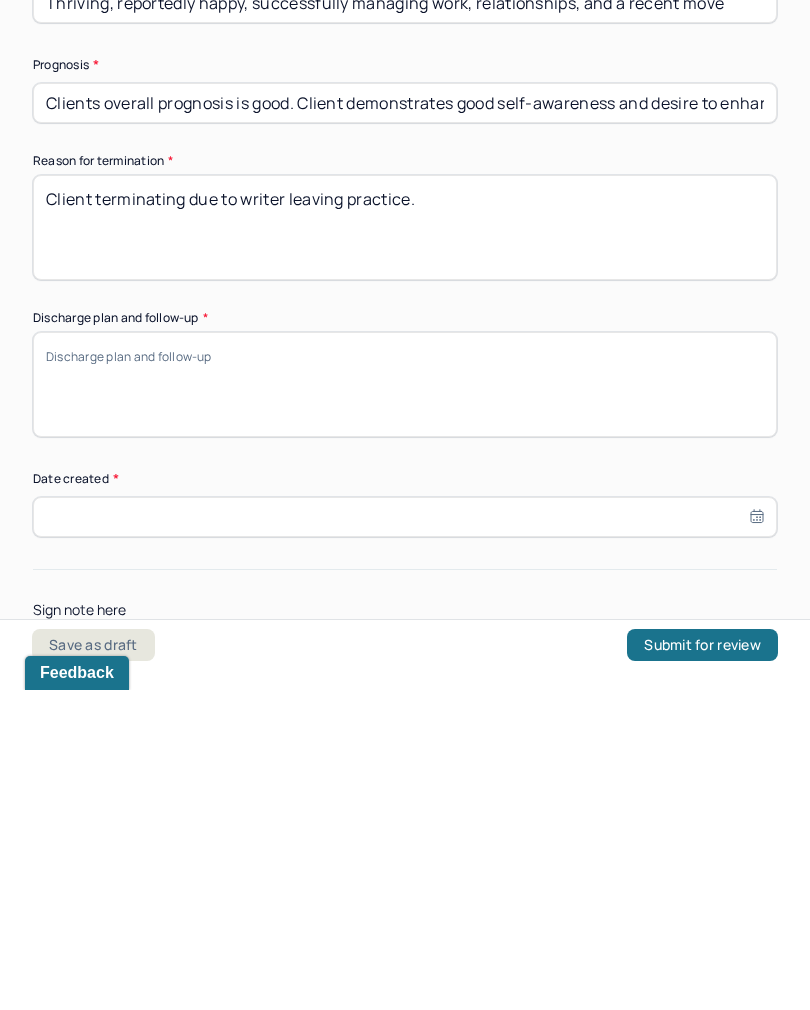 scroll, scrollTop: 1115, scrollLeft: 0, axis: vertical 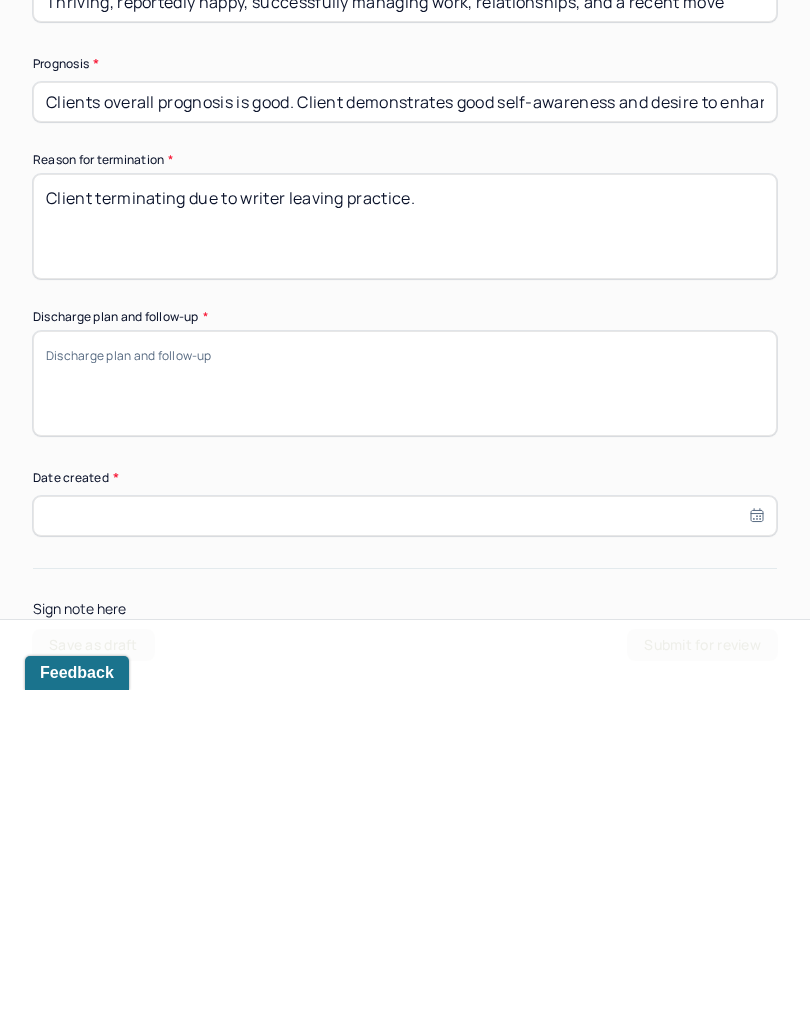 type on "Client terminating due to writer leaving practice." 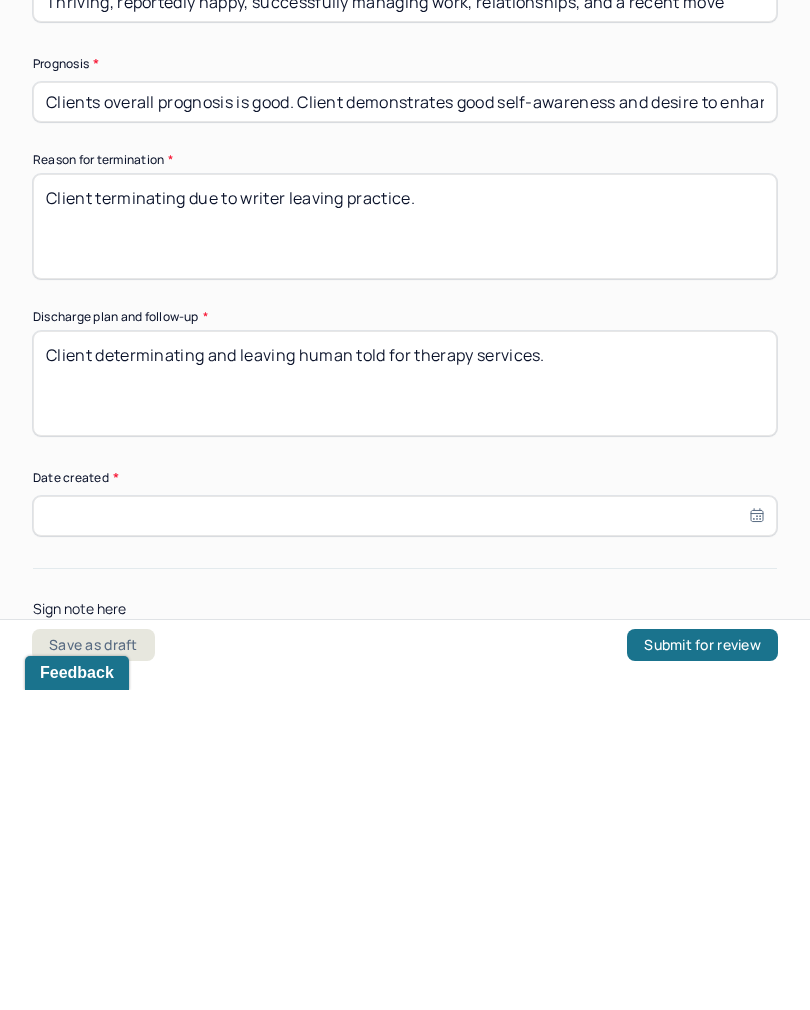click on "Client exterminating and leaving" at bounding box center (405, 703) 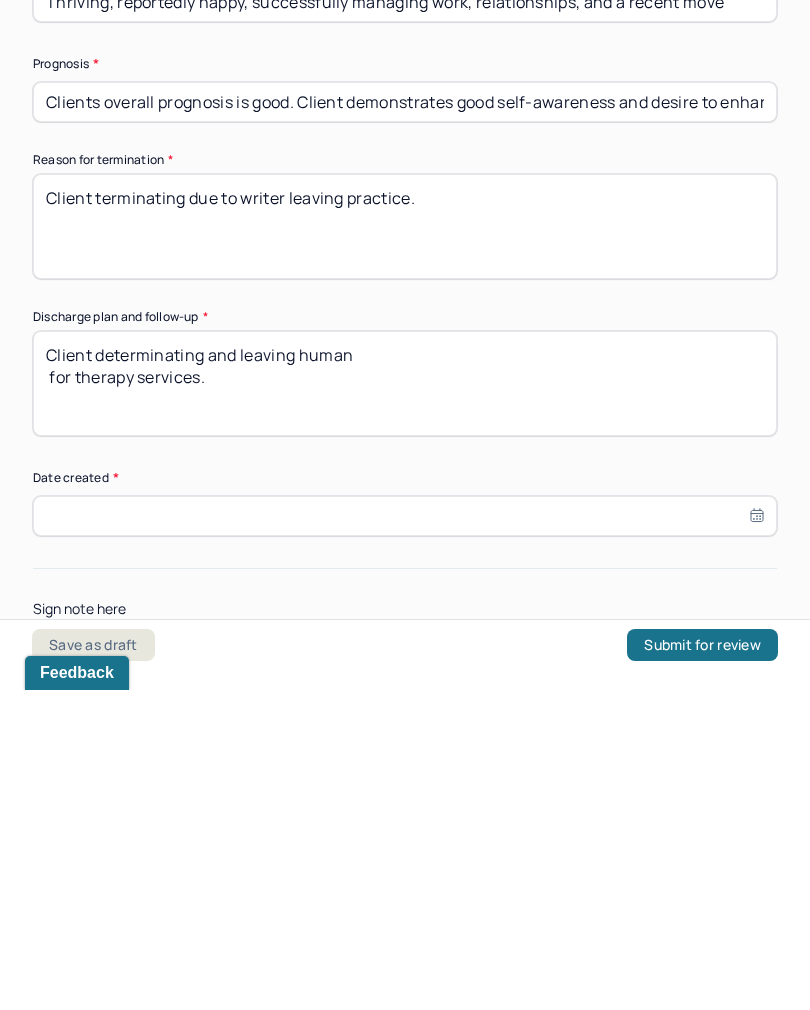 scroll, scrollTop: 0, scrollLeft: 0, axis: both 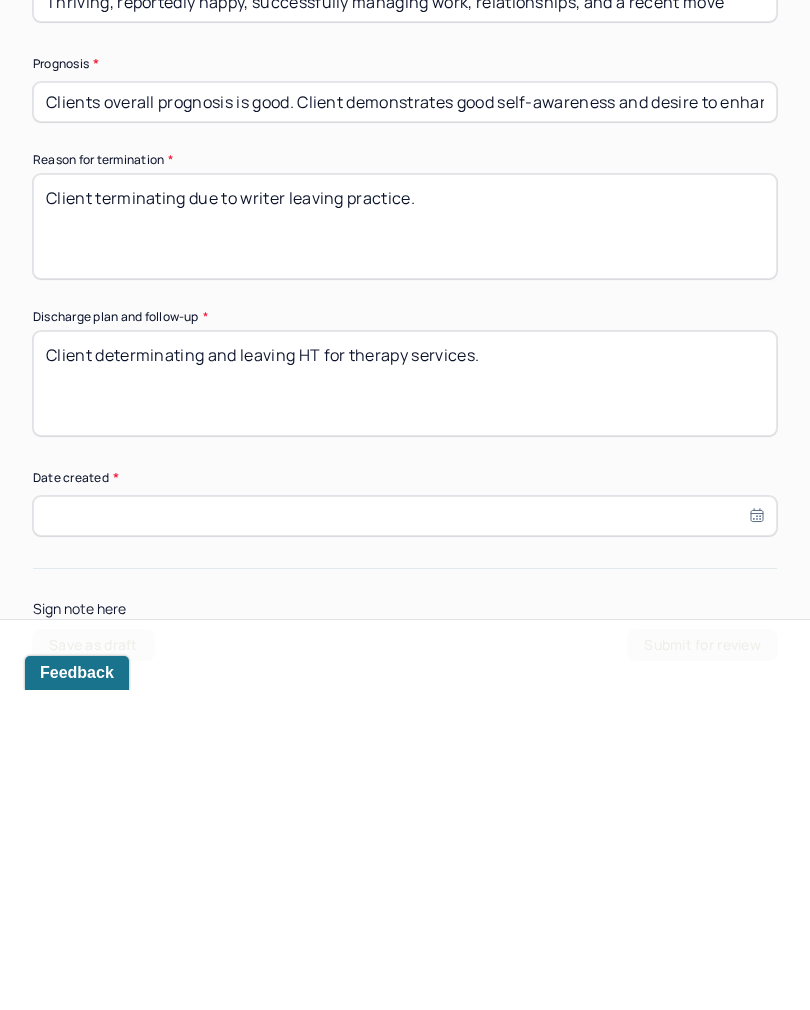 type on "Client determinating and leaving HT for therapy services." 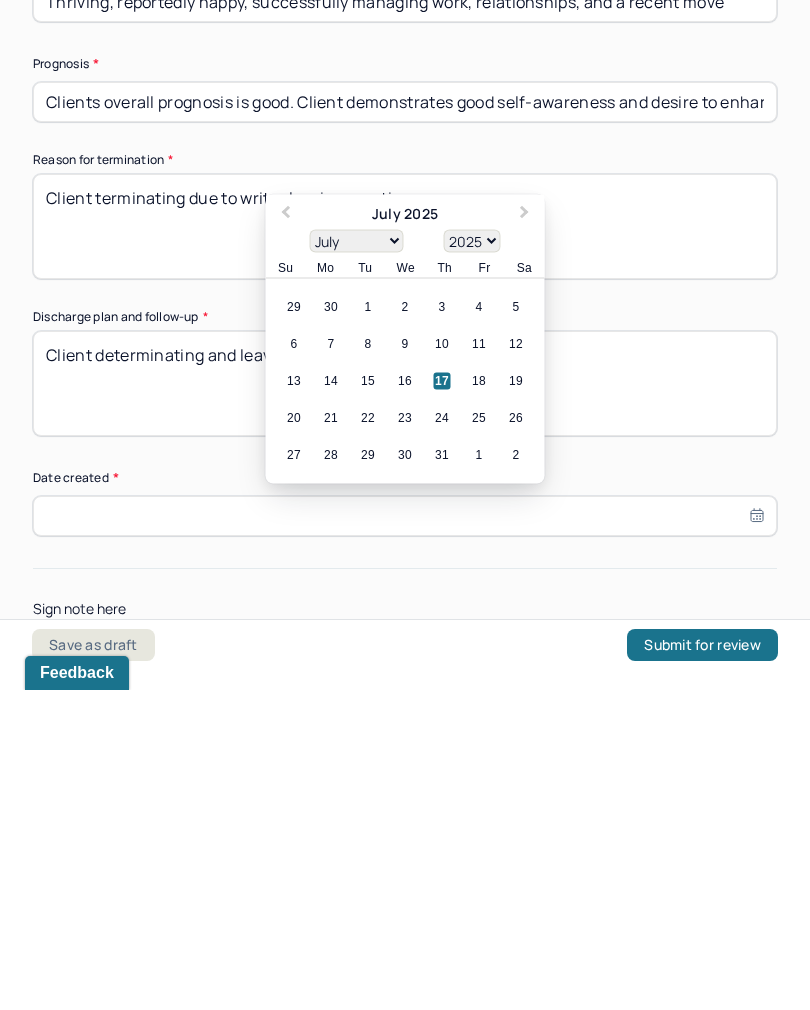 click on "17" at bounding box center [442, 701] 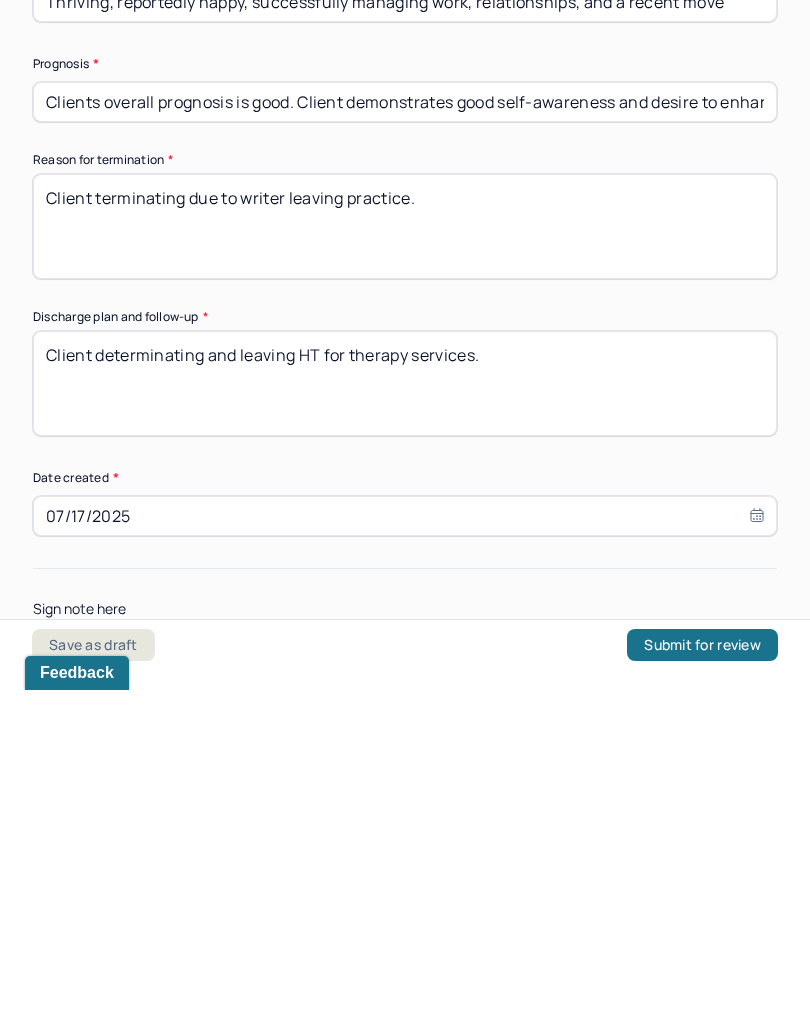 type on "07/17/2025" 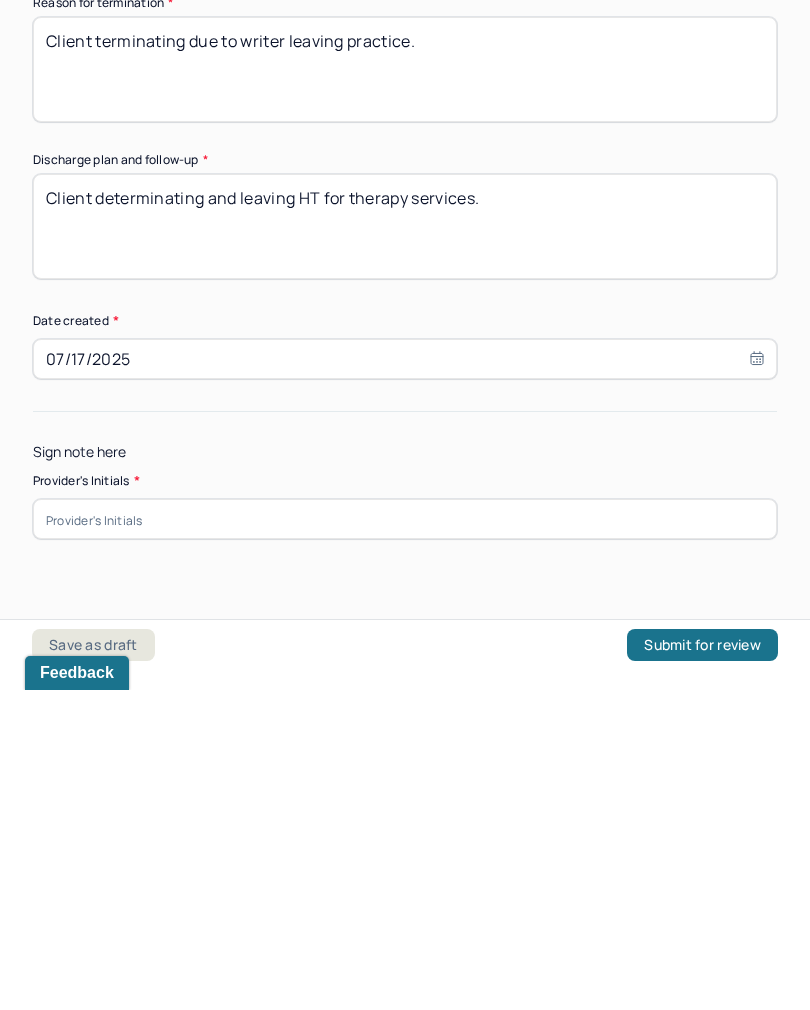 scroll, scrollTop: 1269, scrollLeft: 0, axis: vertical 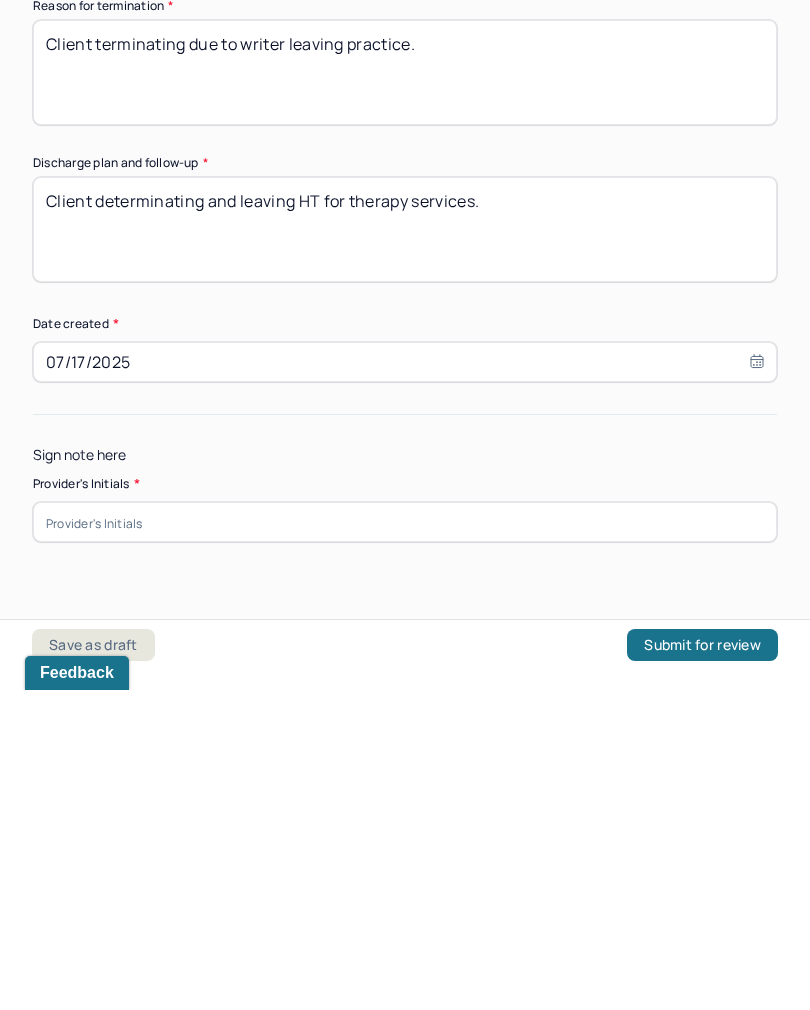click at bounding box center (405, 842) 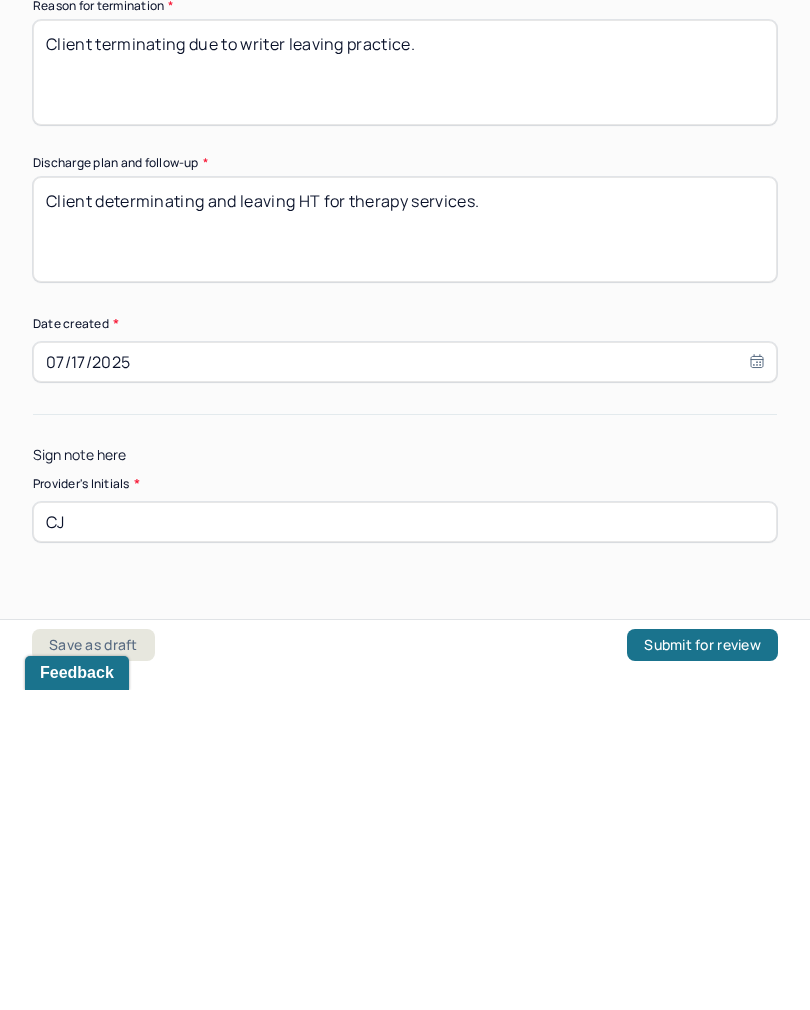 type on "CJ" 